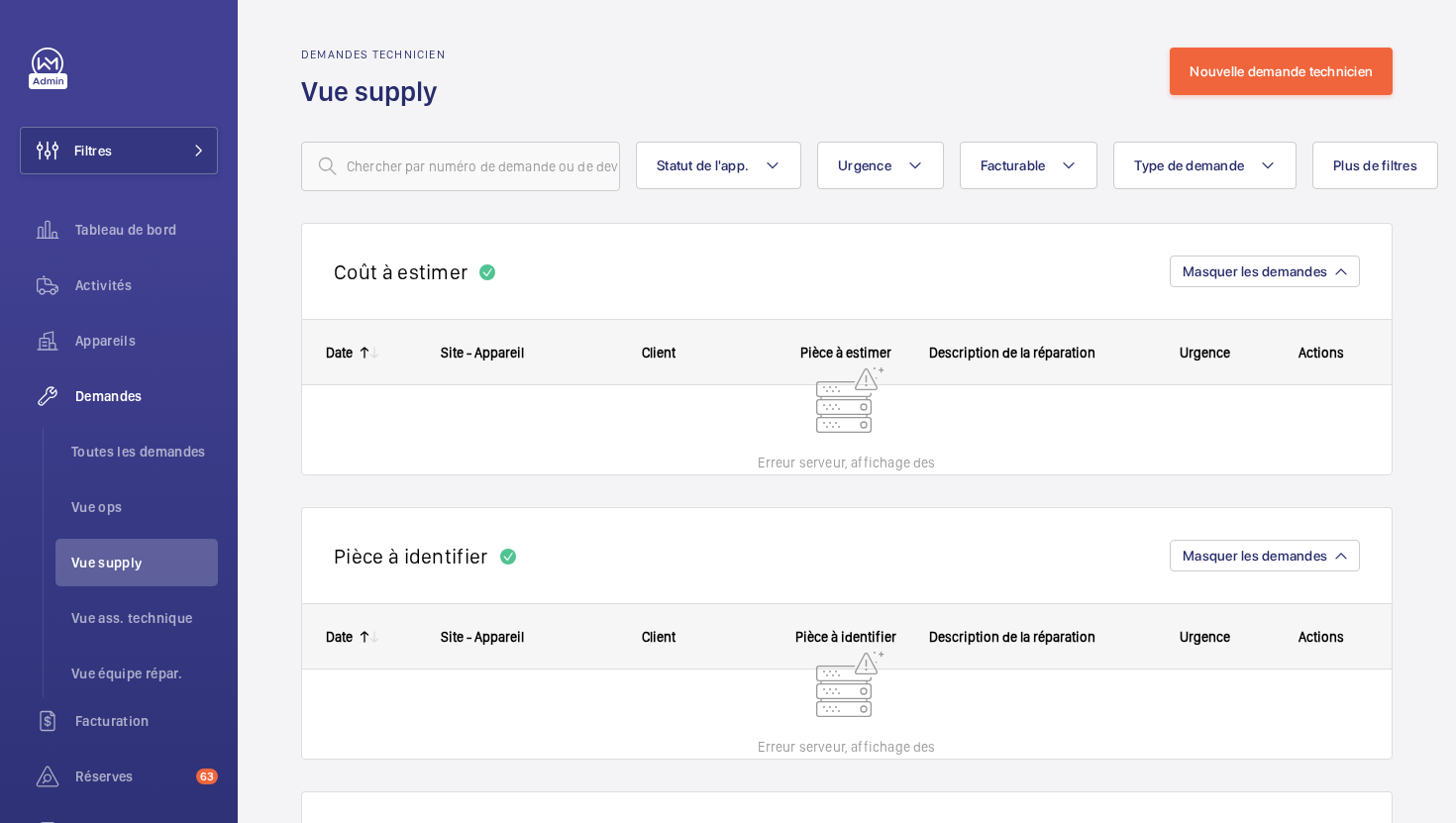 scroll, scrollTop: 0, scrollLeft: 0, axis: both 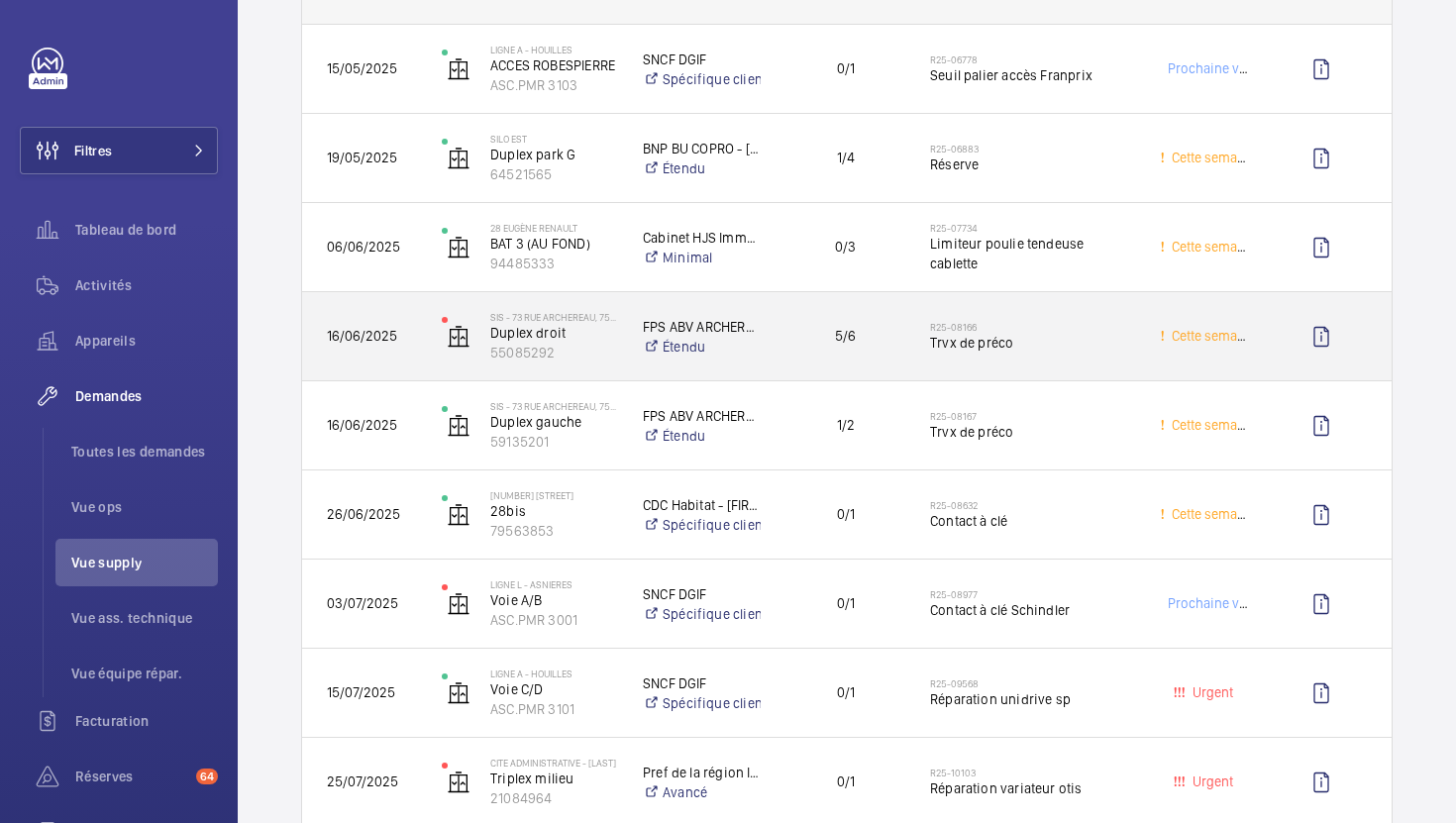 click on "R25-08166   Trvx de préco" 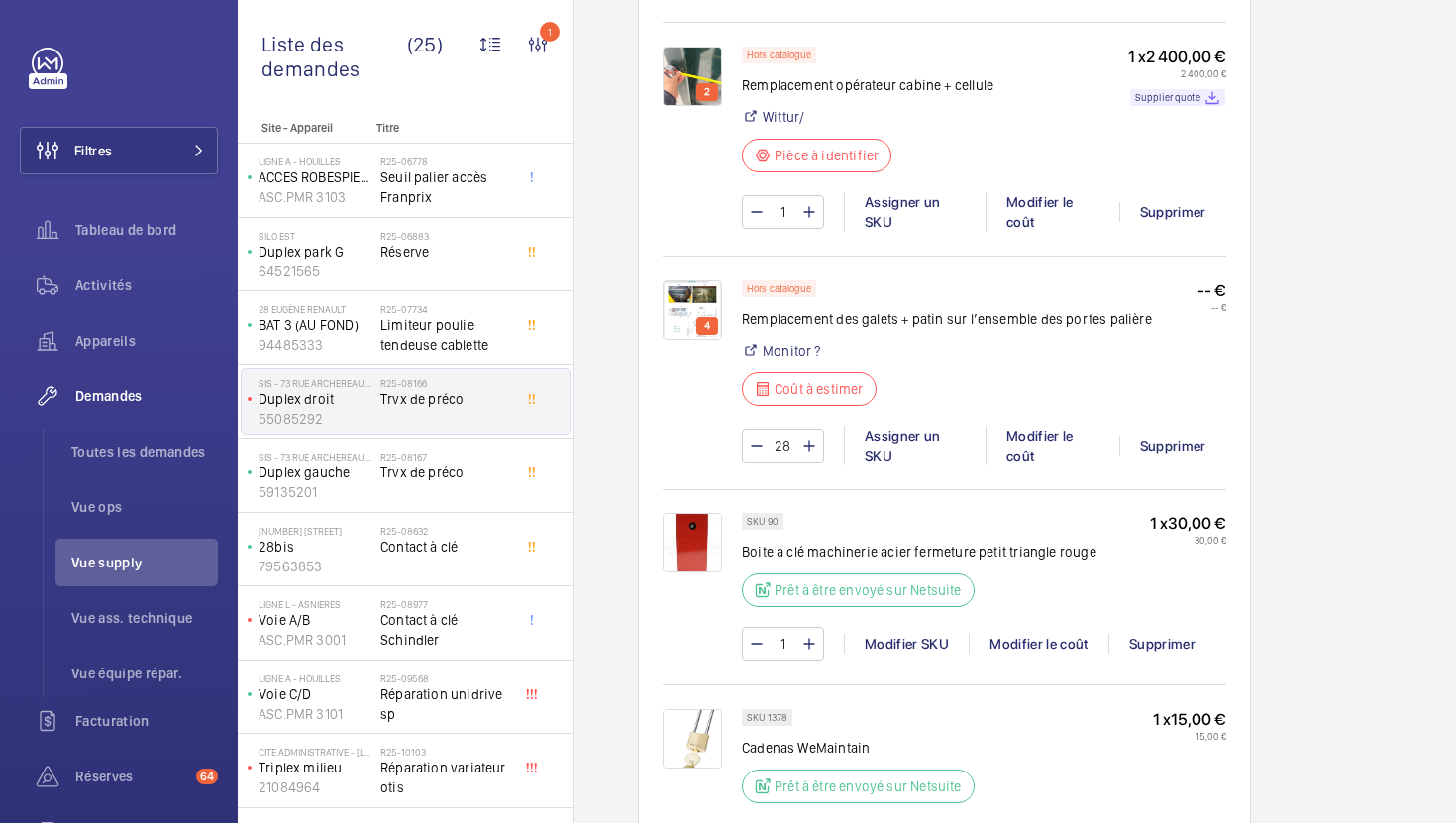 scroll, scrollTop: 1894, scrollLeft: 0, axis: vertical 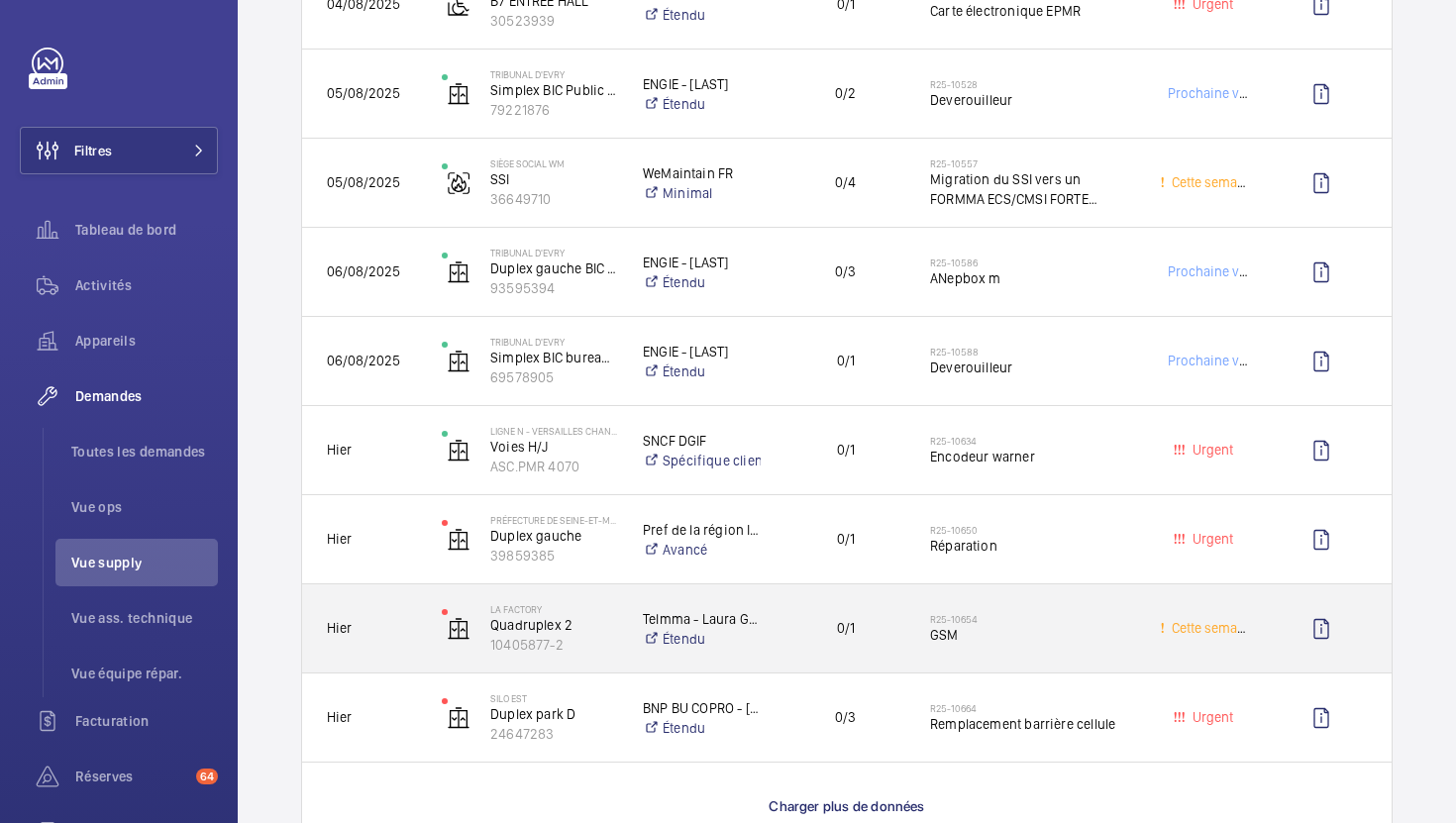 click on "GSM" 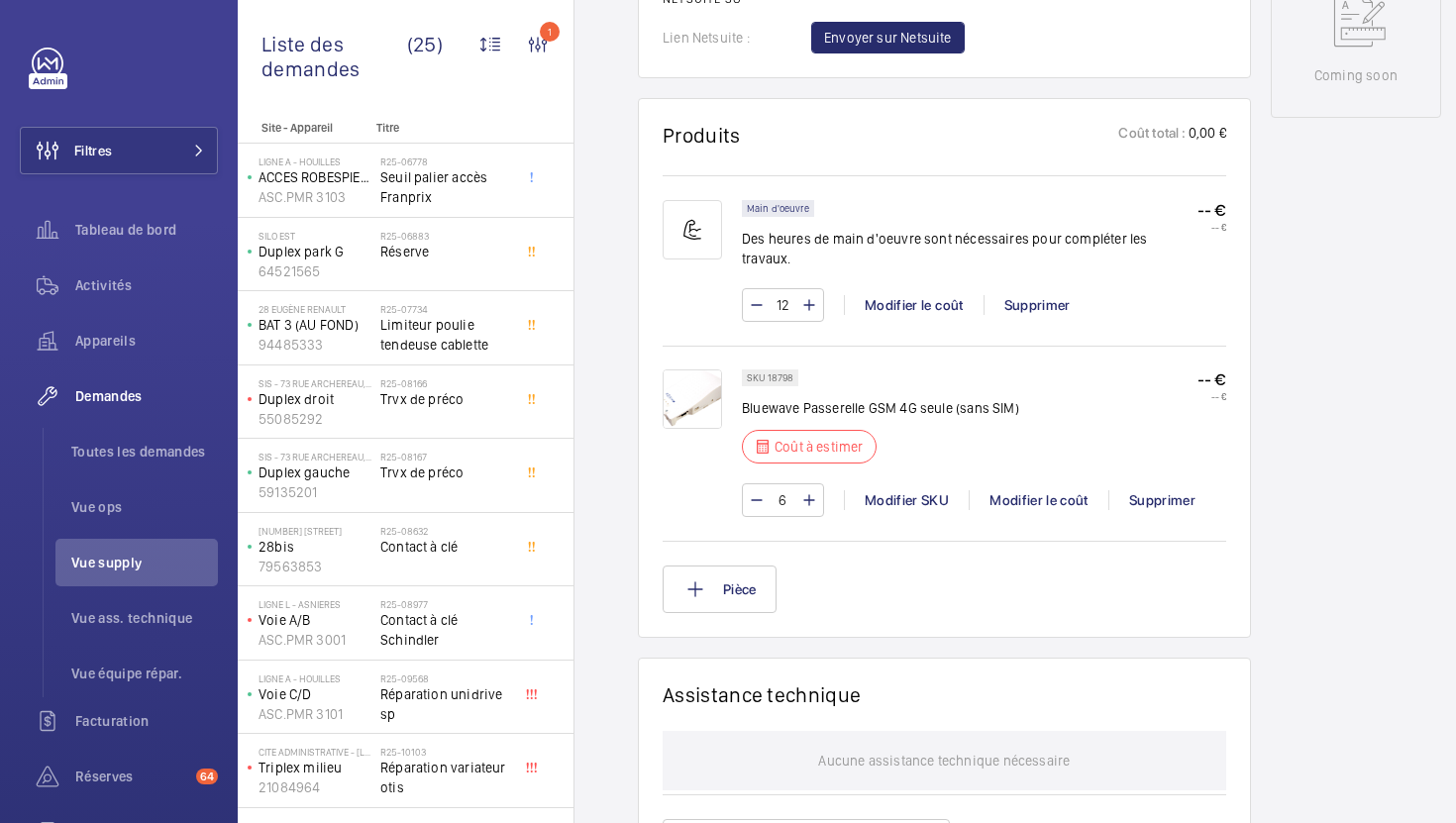scroll, scrollTop: 1095, scrollLeft: 0, axis: vertical 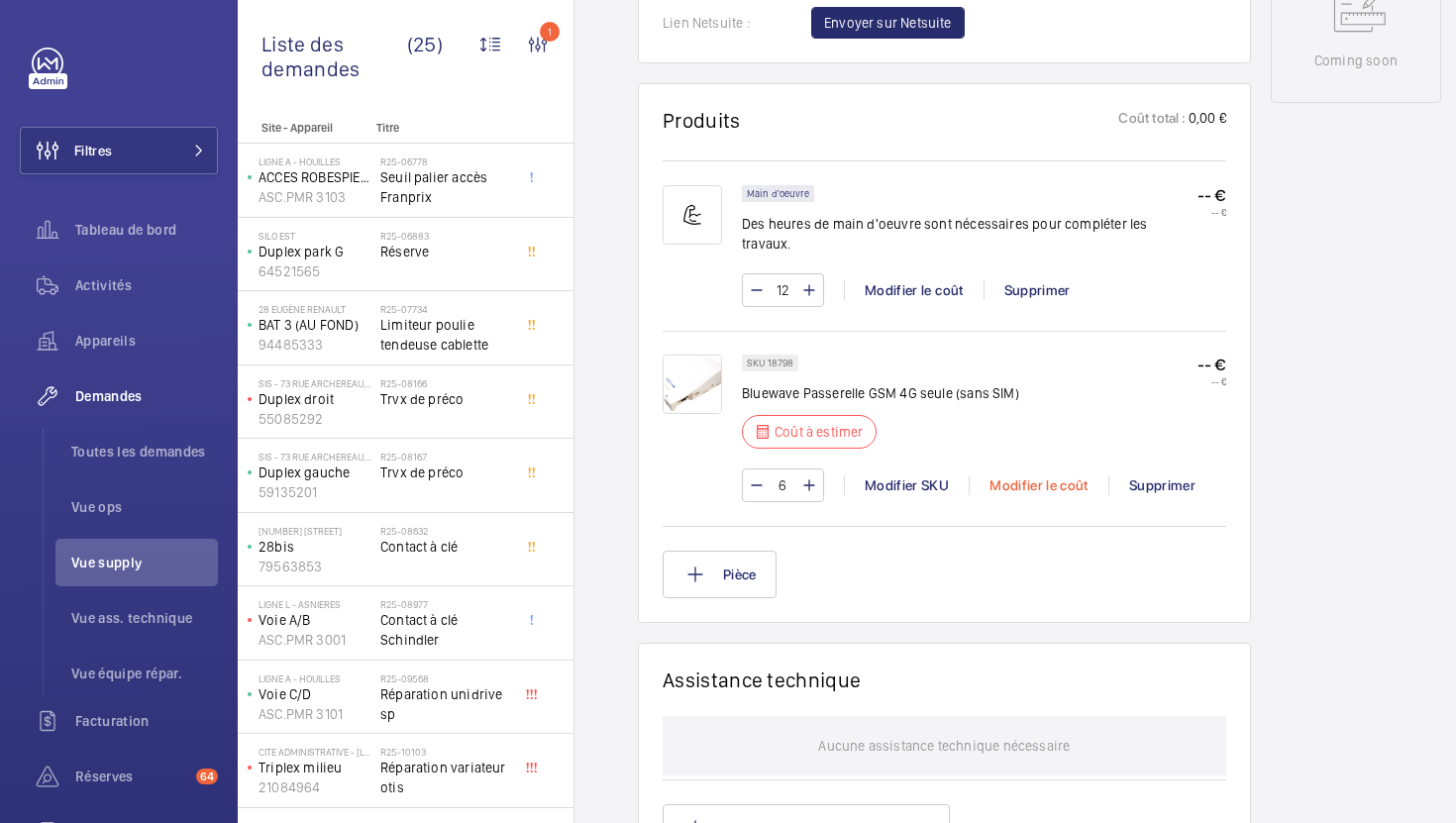 click on "Modifier le coût" 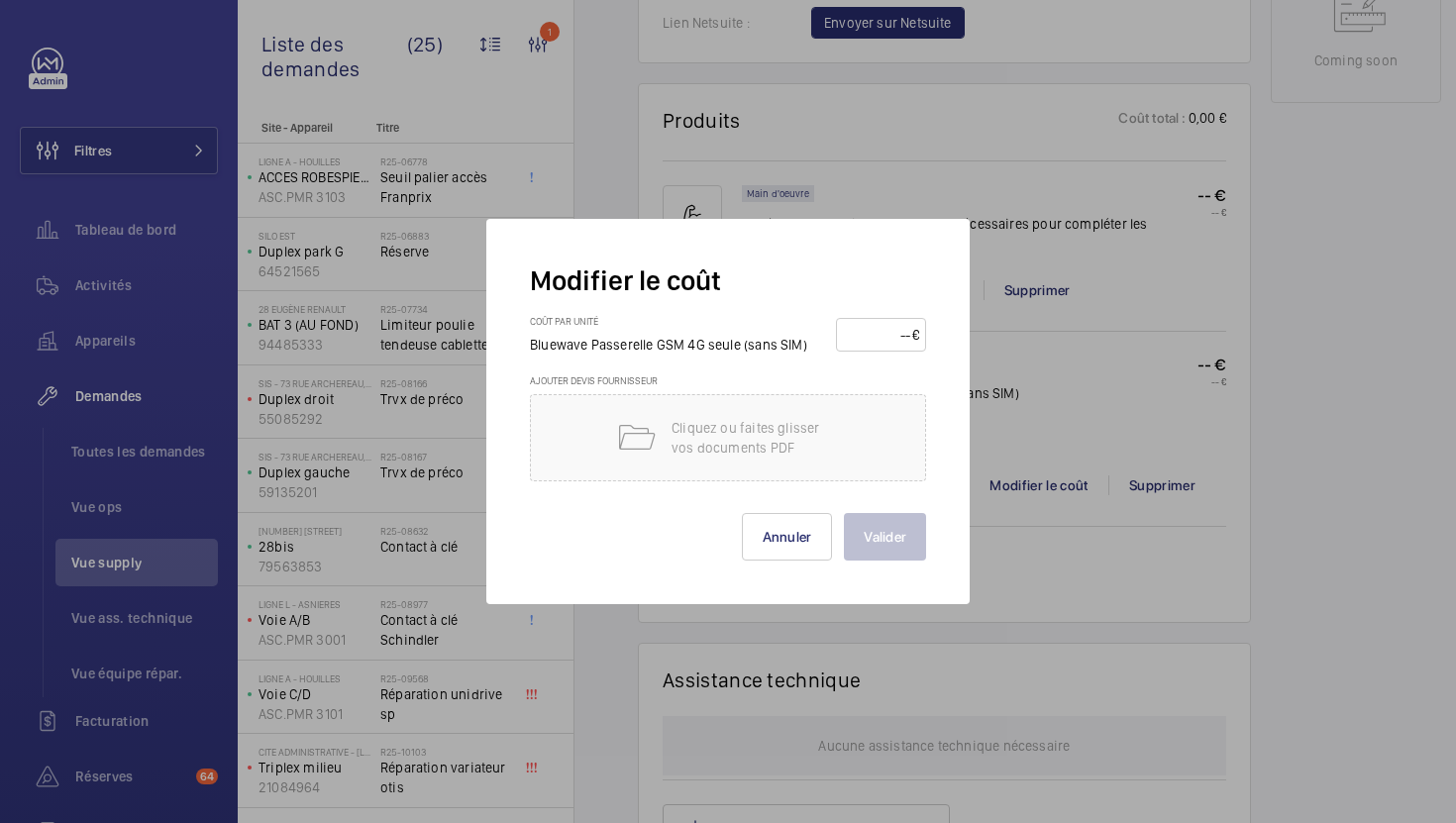 click at bounding box center [878, 335] 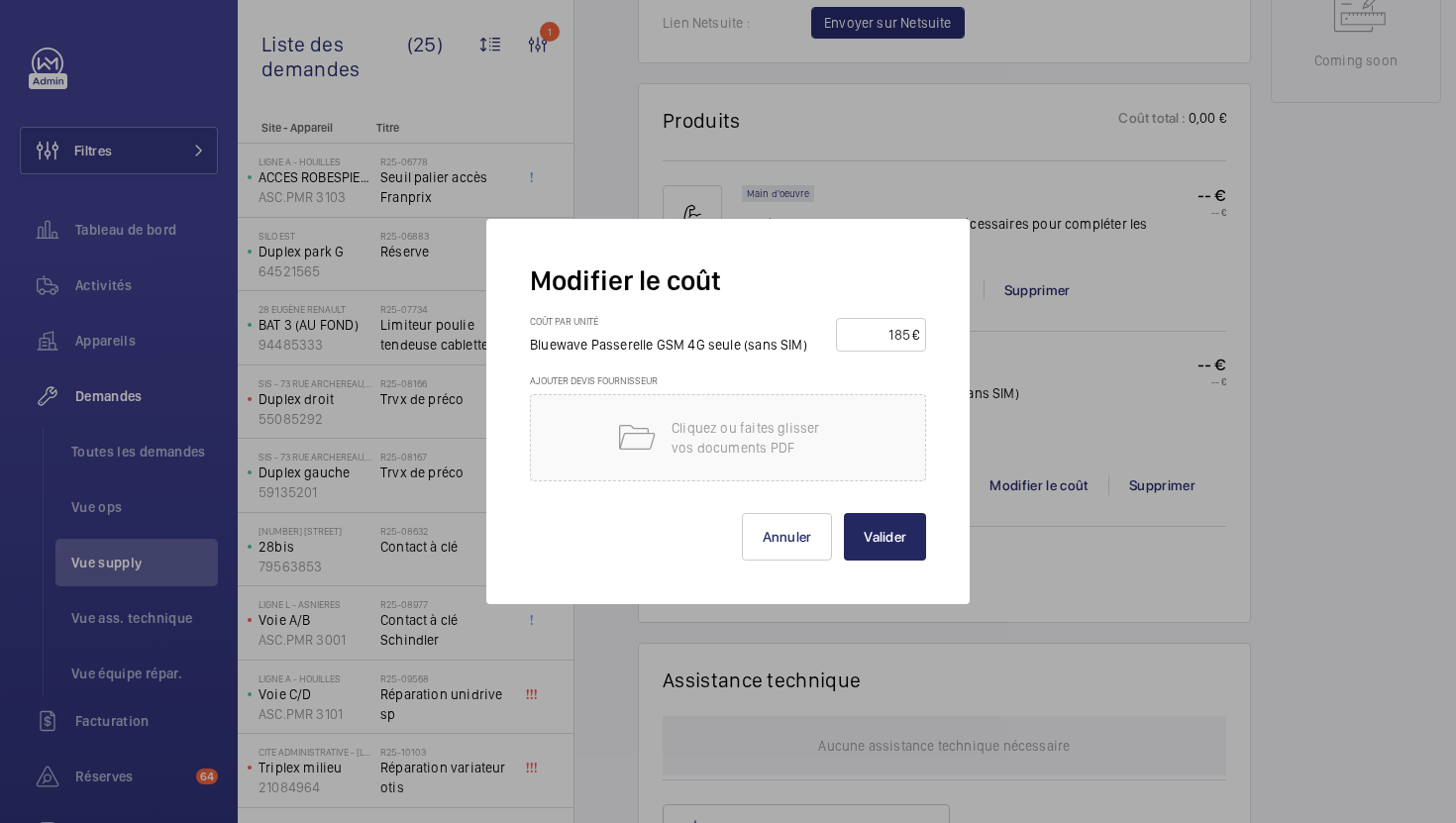 type on "185" 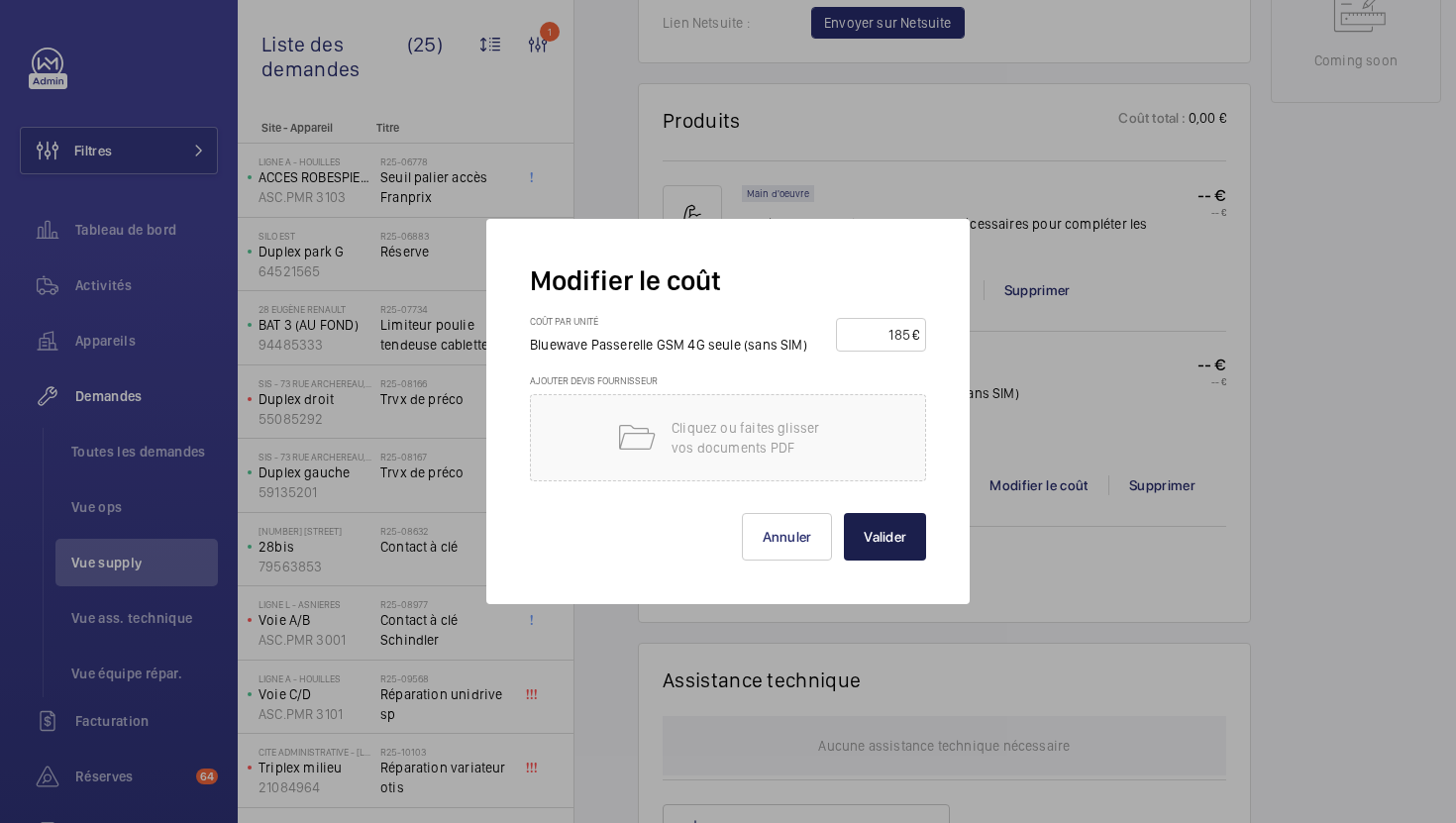 click on "Valider" at bounding box center [884, 537] 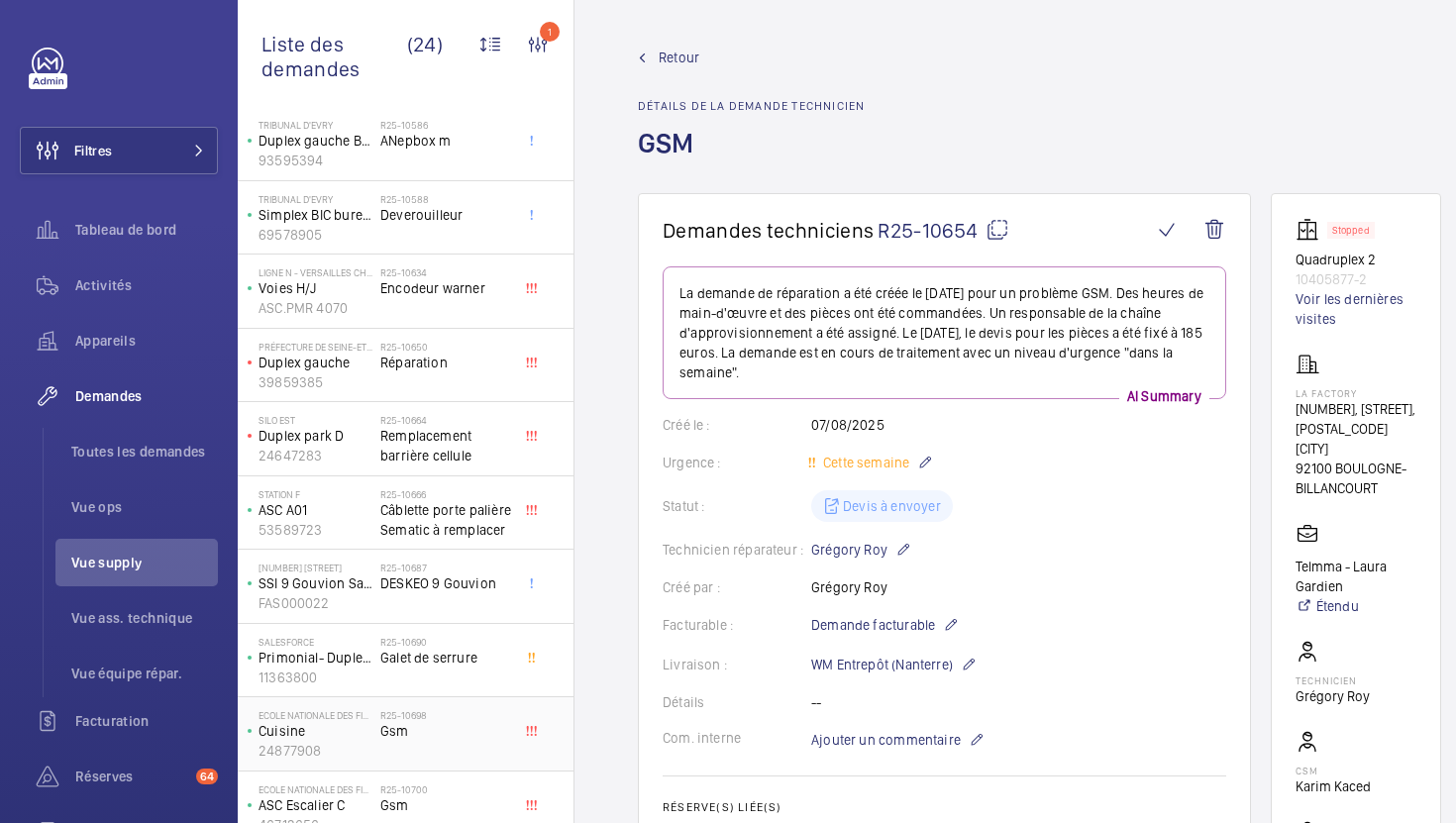 scroll, scrollTop: 1091, scrollLeft: 0, axis: vertical 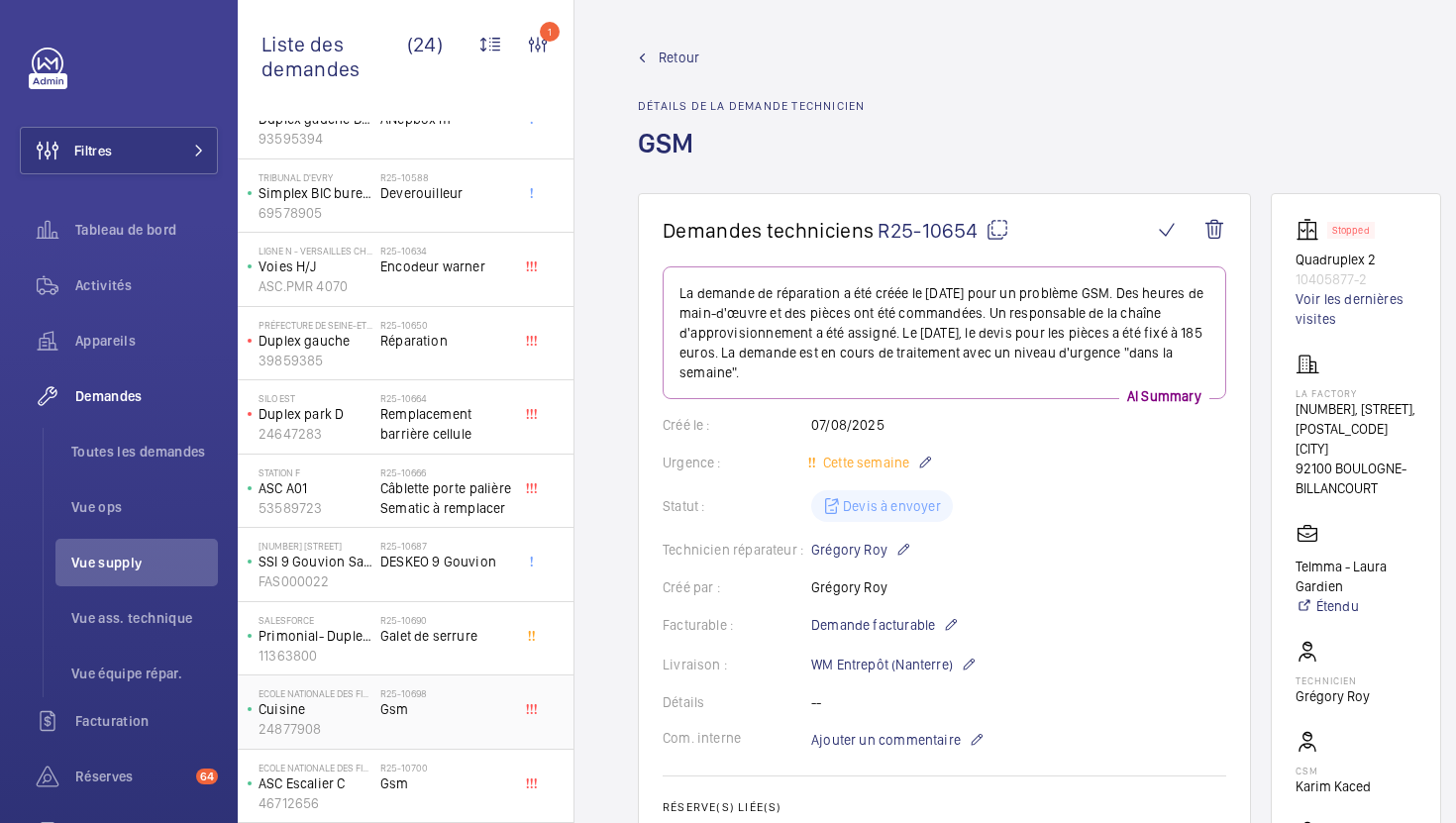 click on "Gsm" 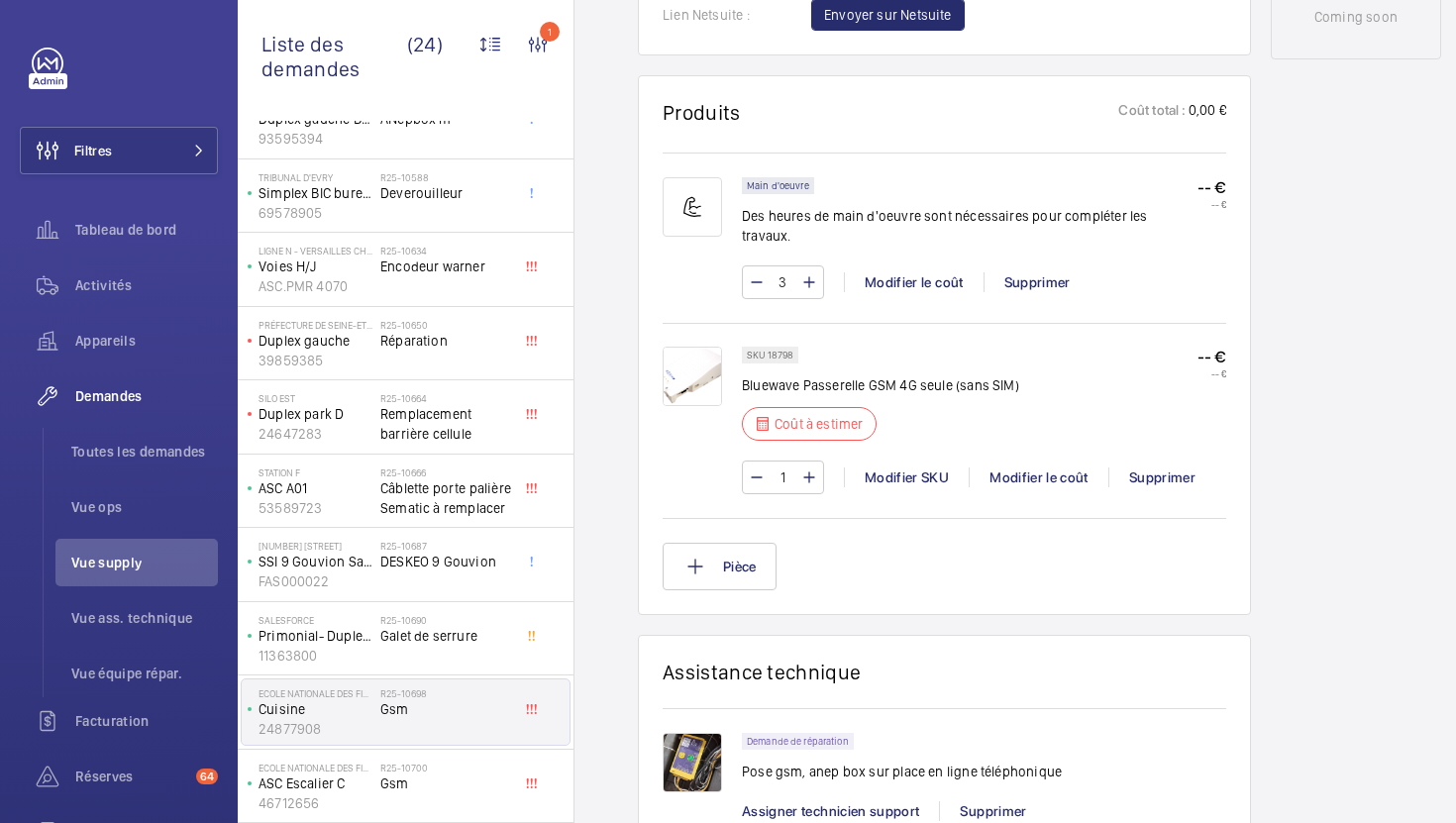 scroll, scrollTop: 1126, scrollLeft: 0, axis: vertical 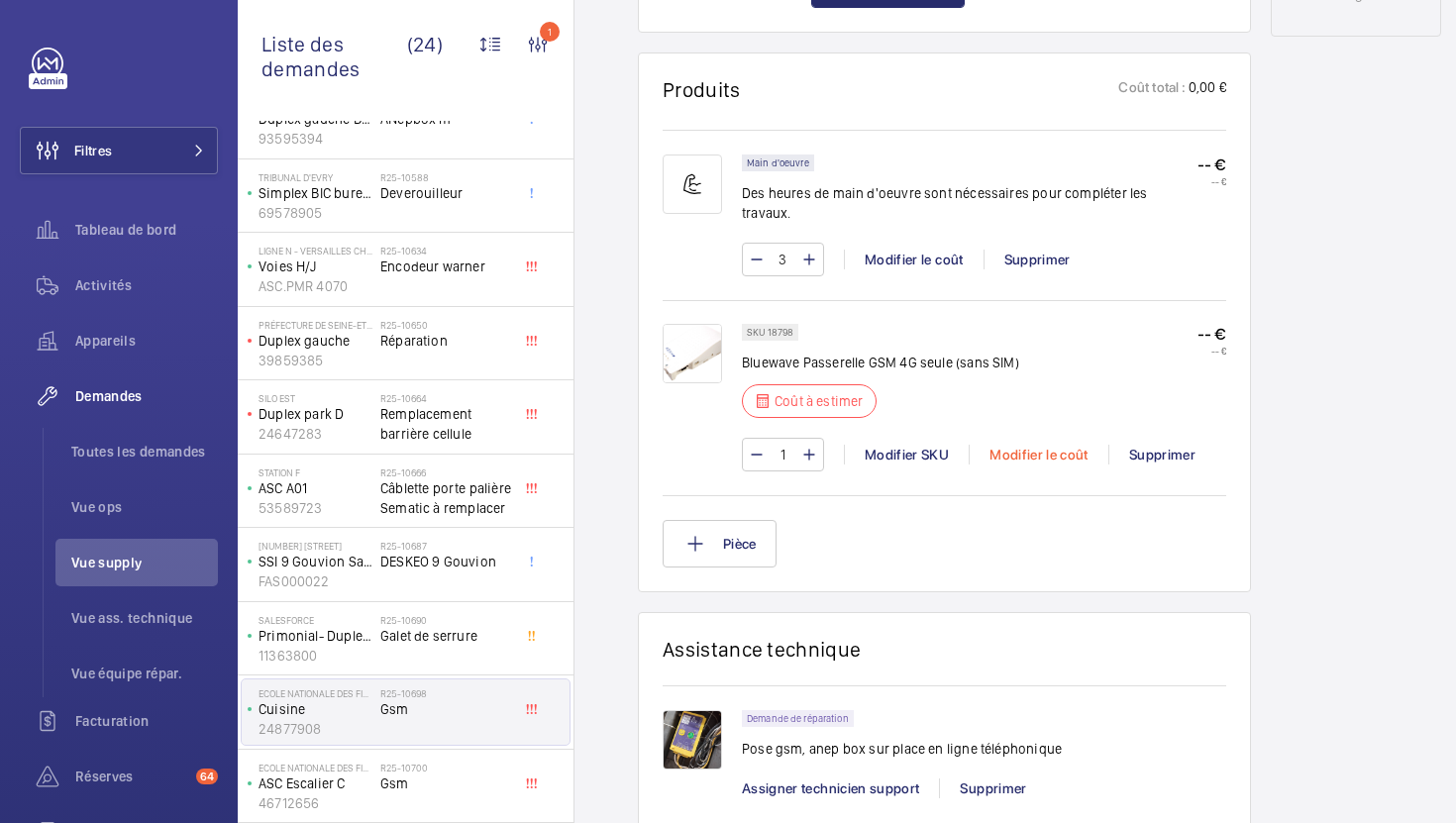 click on "Modifier le coût" 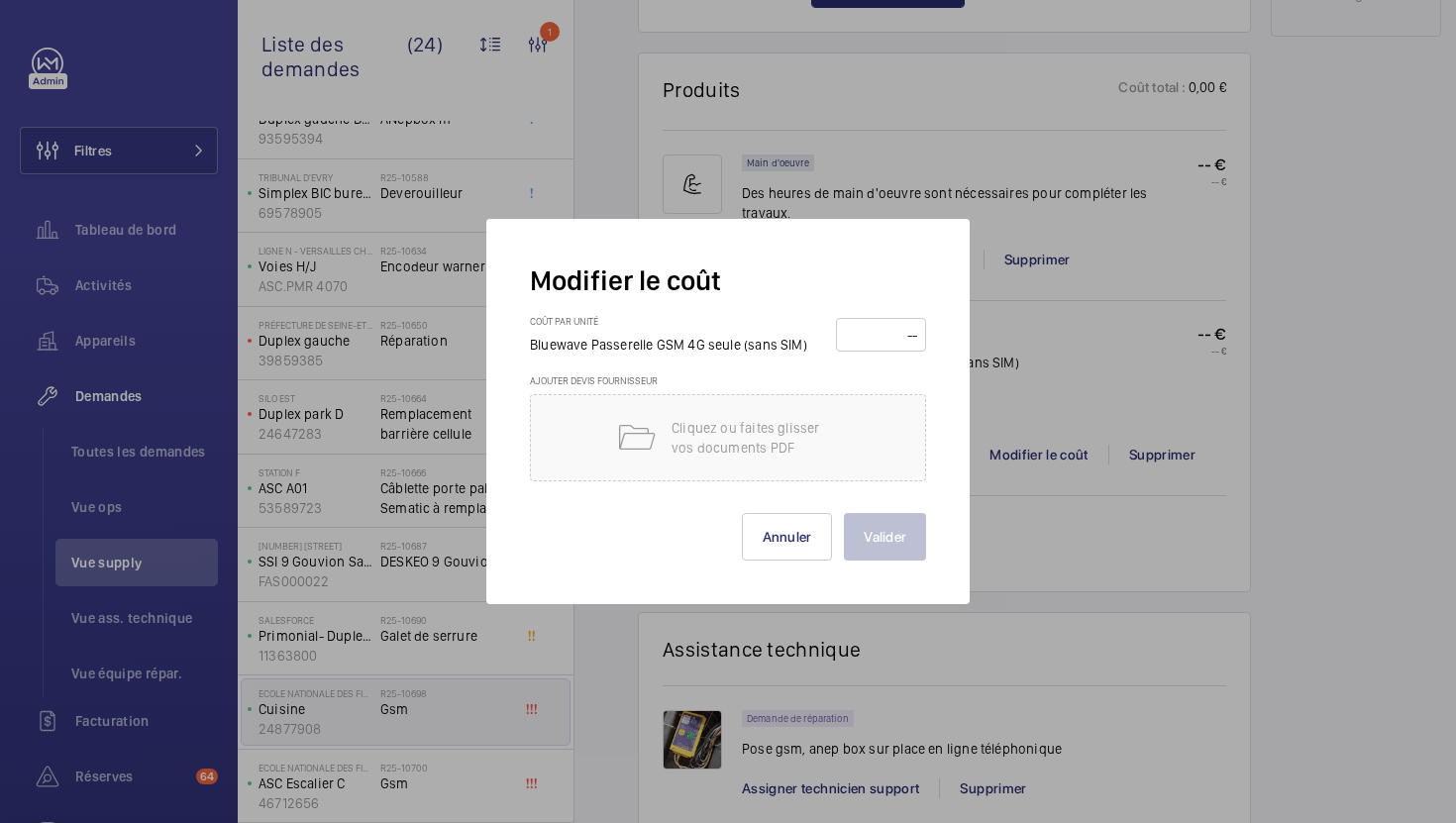 click at bounding box center [881, 335] 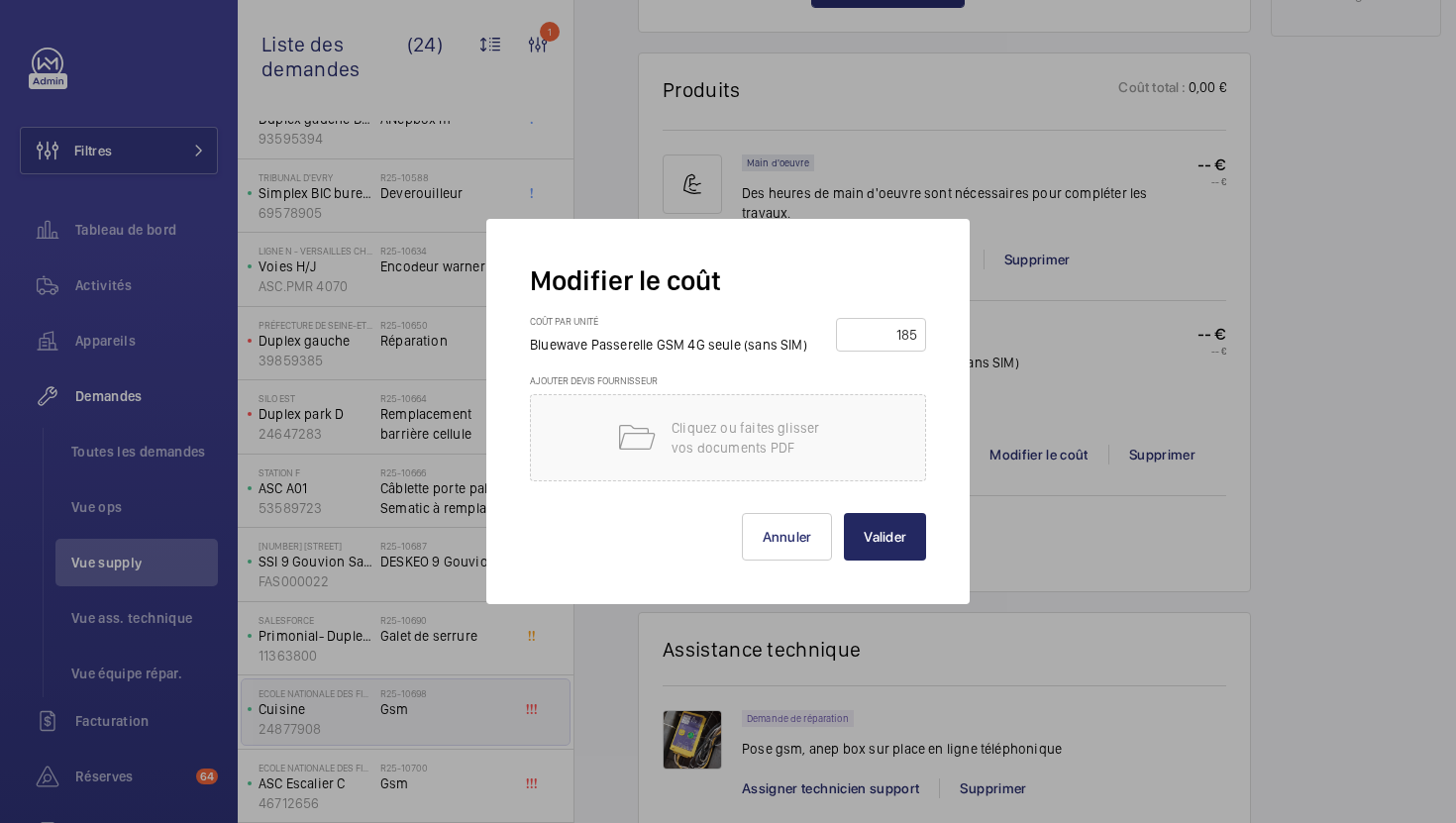 type on "185" 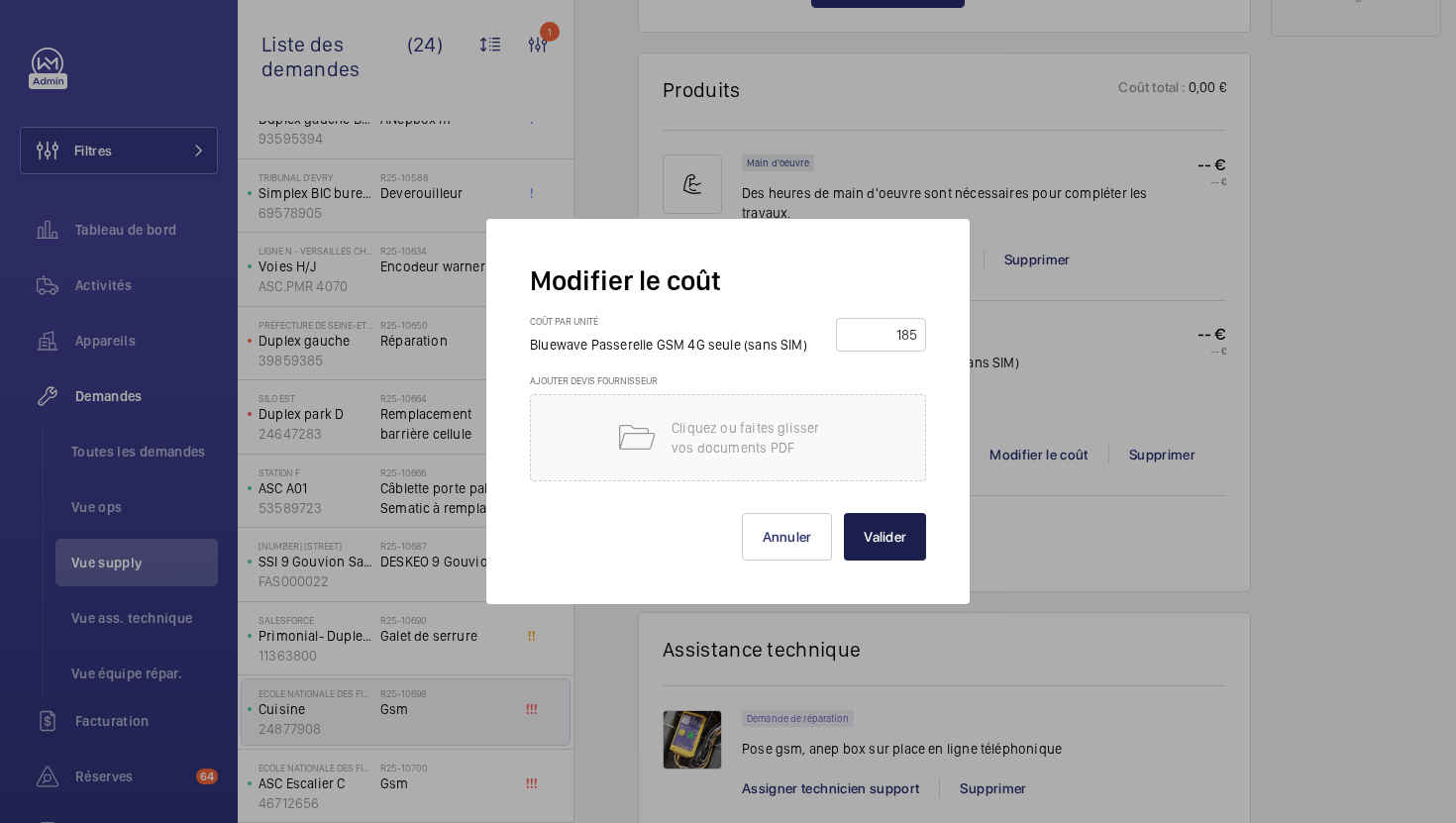 click on "Valider" at bounding box center [884, 537] 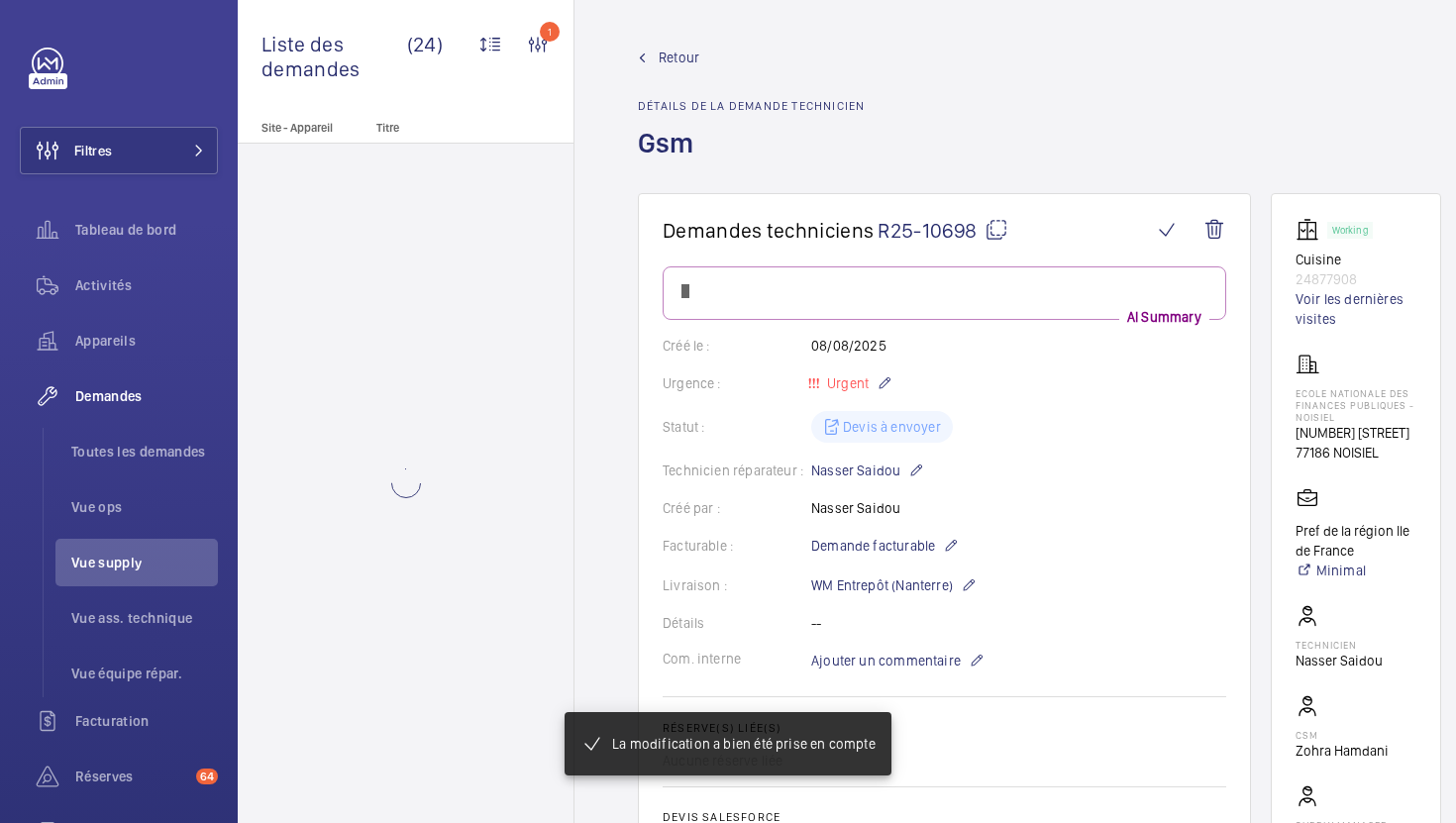 scroll, scrollTop: 0, scrollLeft: 0, axis: both 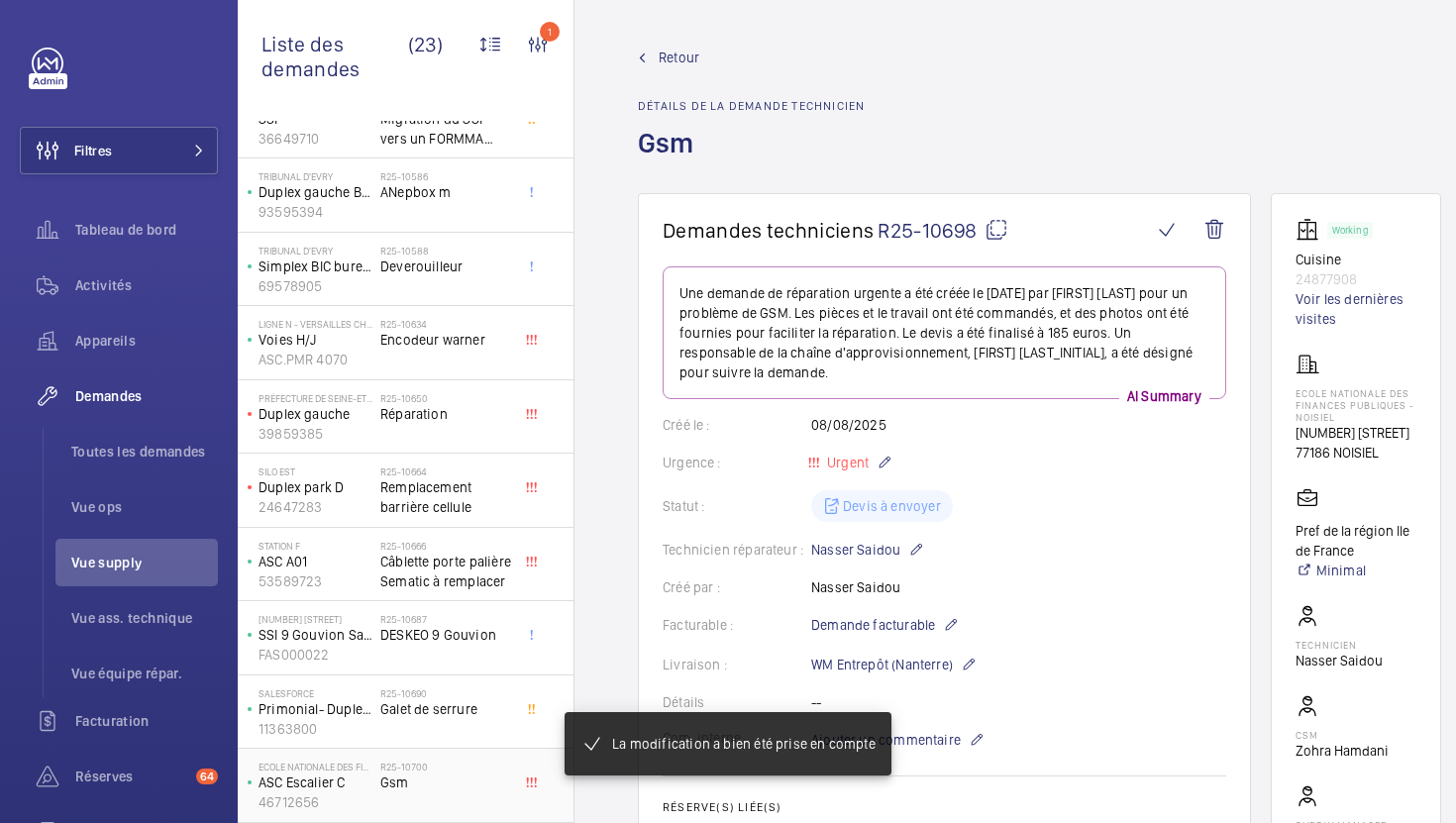 click on "Gsm" 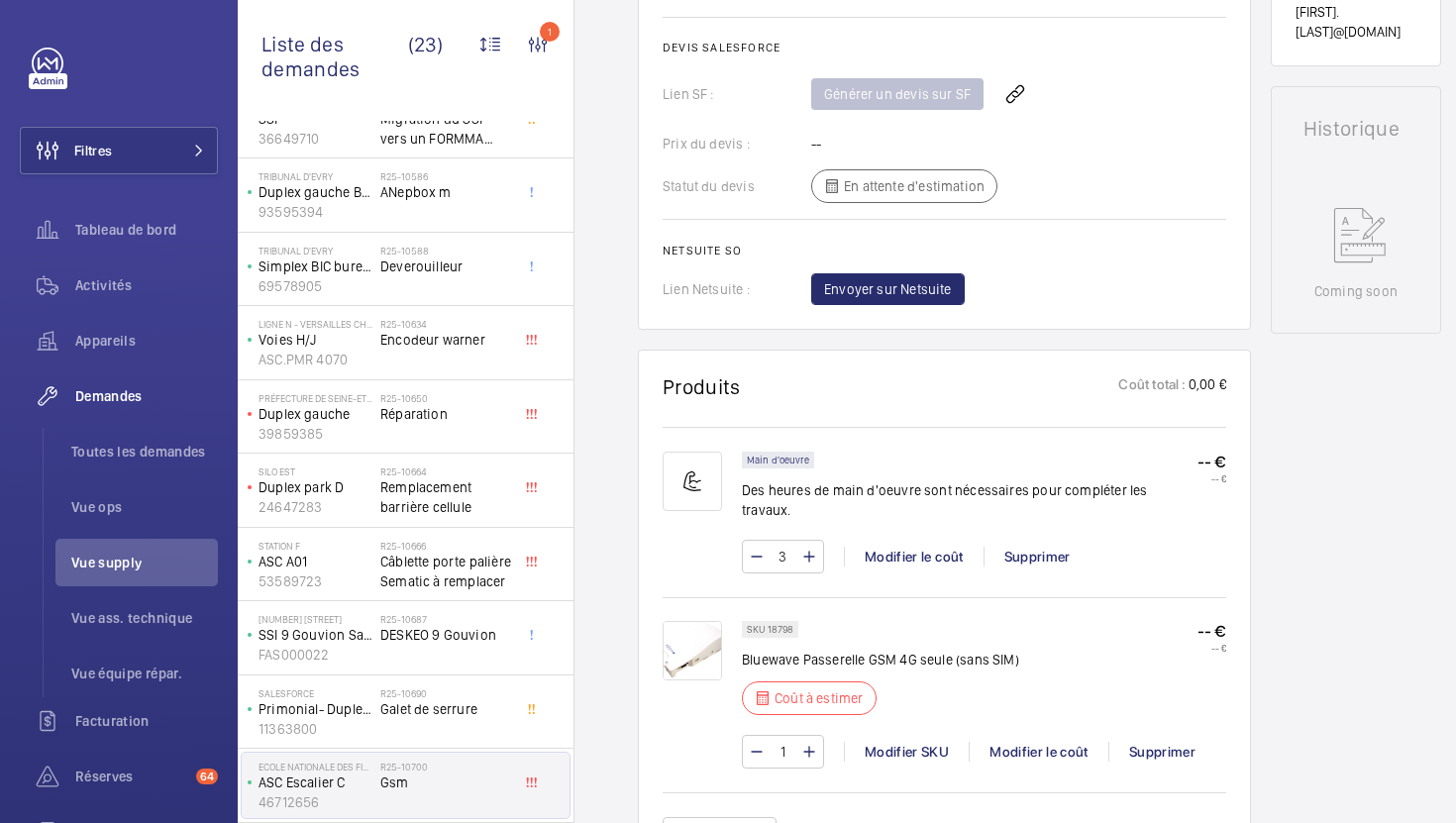 scroll, scrollTop: 930, scrollLeft: 0, axis: vertical 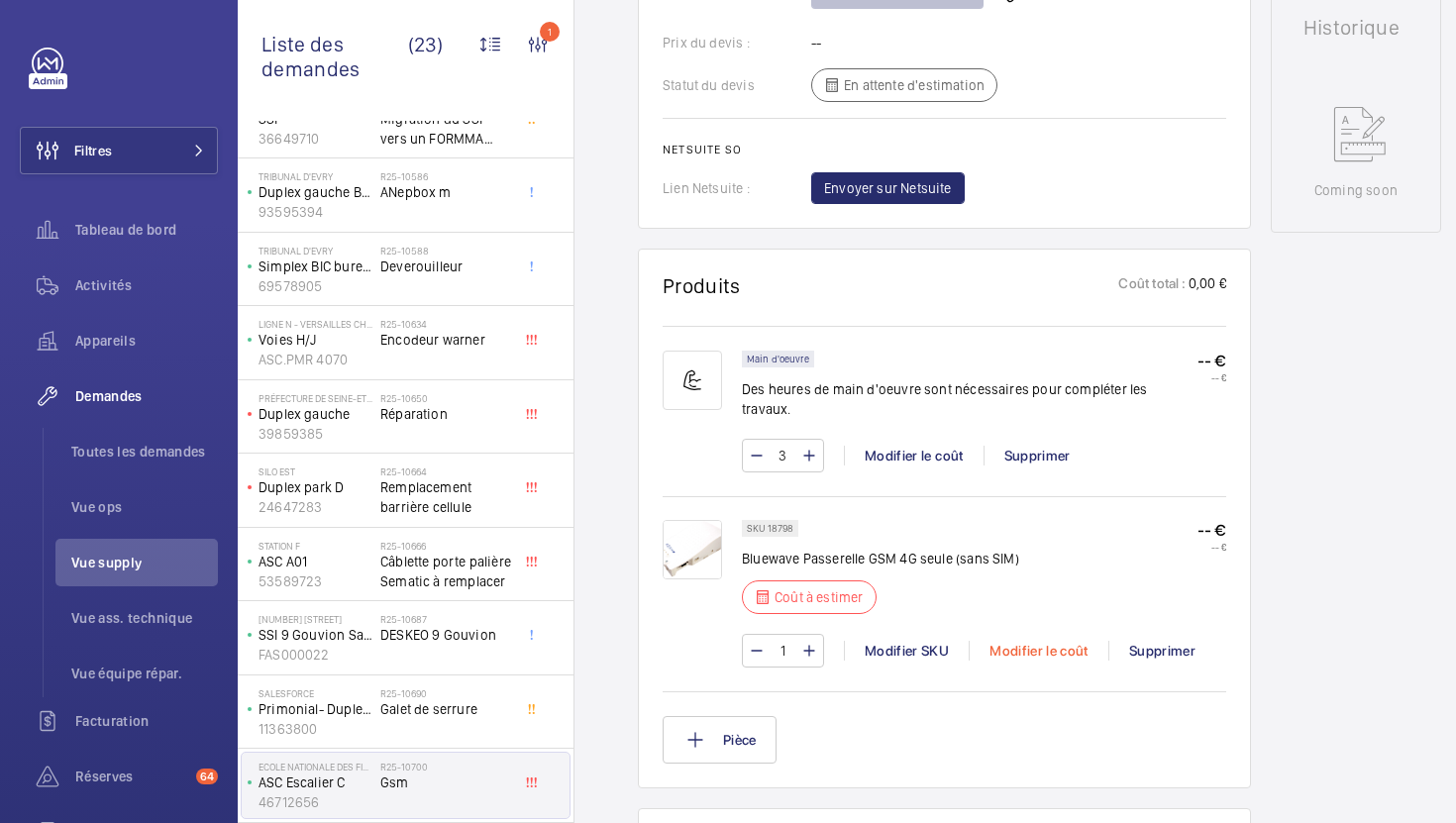 click on "Modifier le coût" 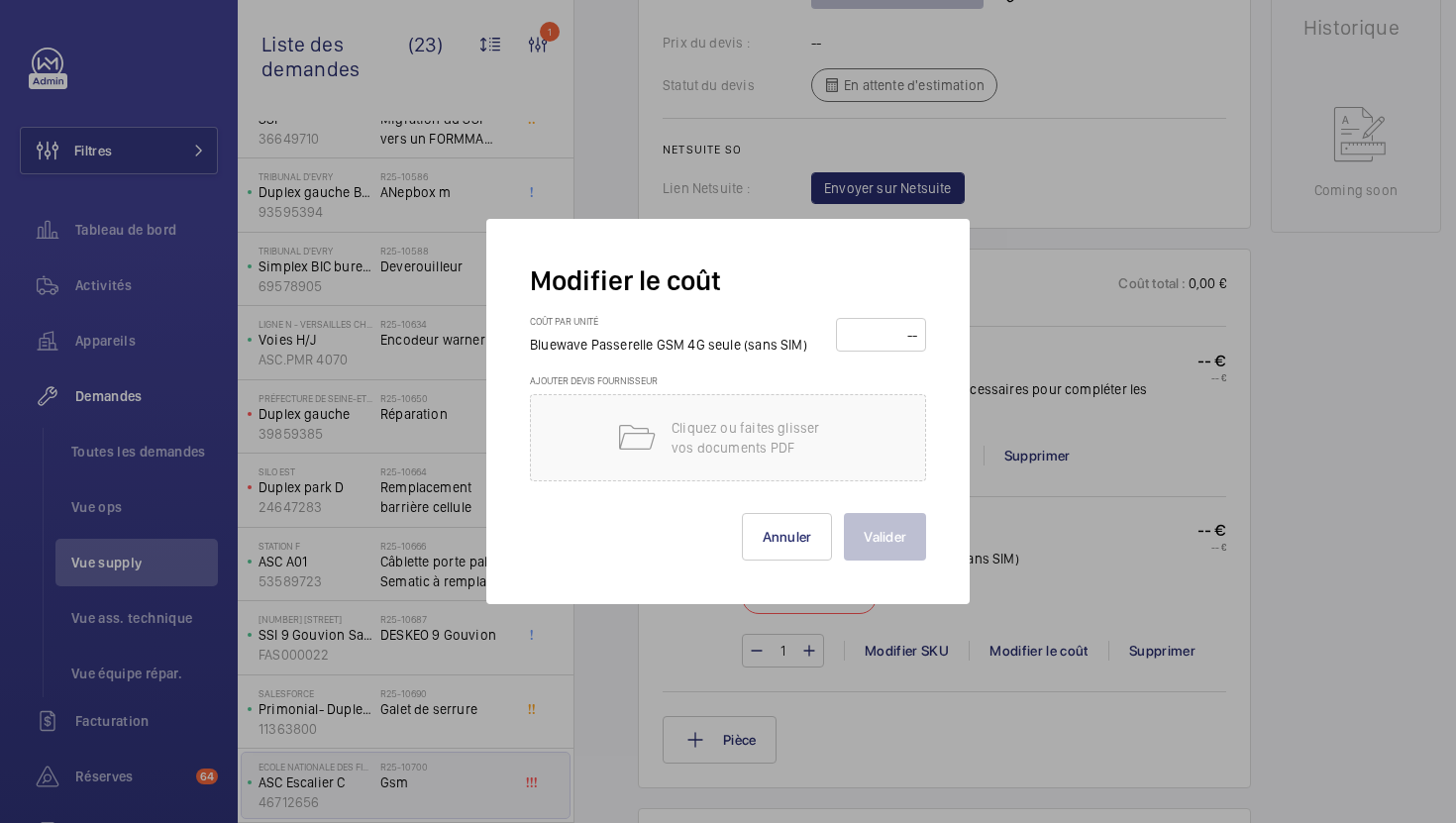 click at bounding box center (881, 335) 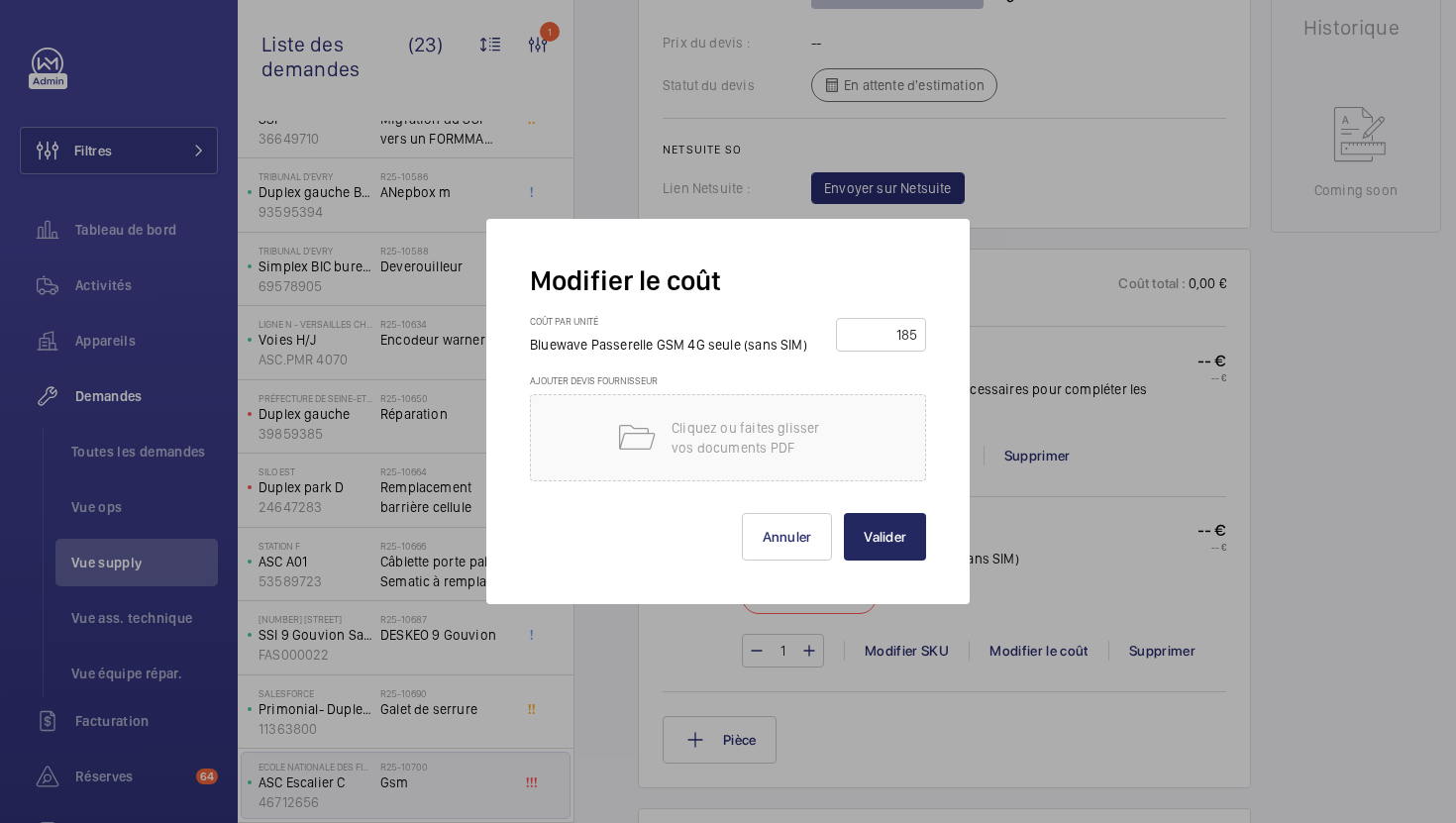 type on "185" 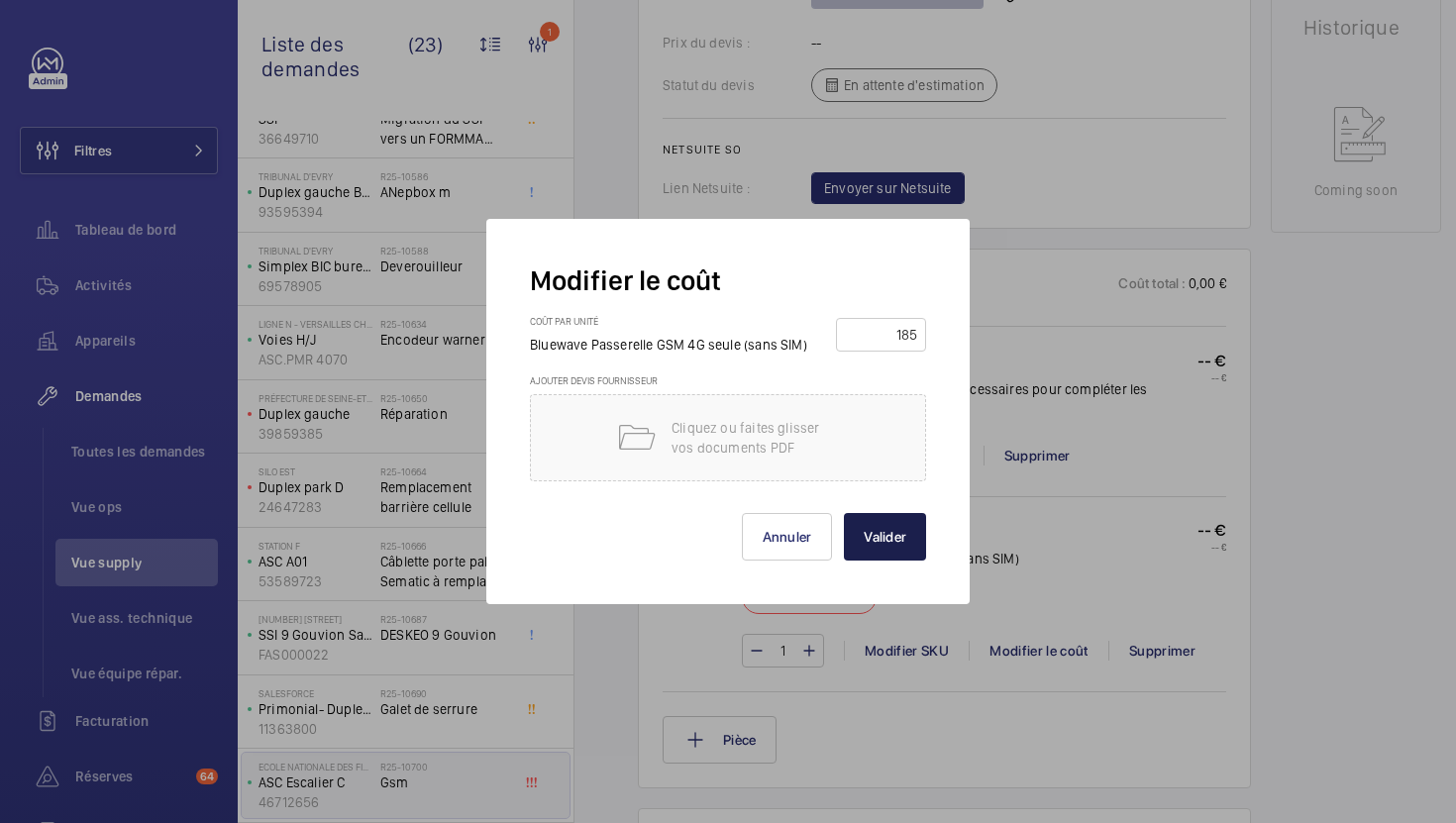 click on "Valider" at bounding box center (884, 537) 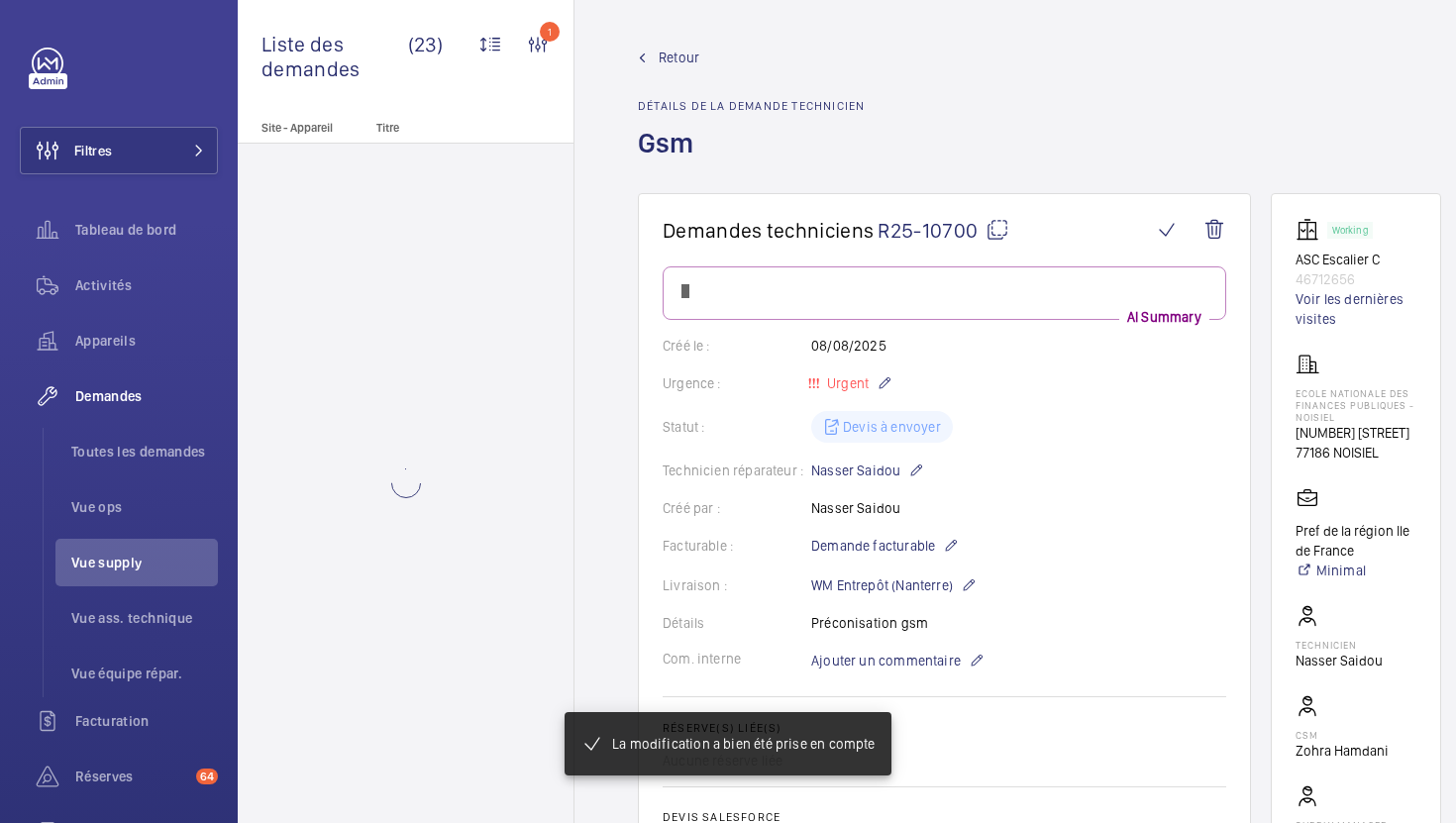 scroll, scrollTop: 0, scrollLeft: 0, axis: both 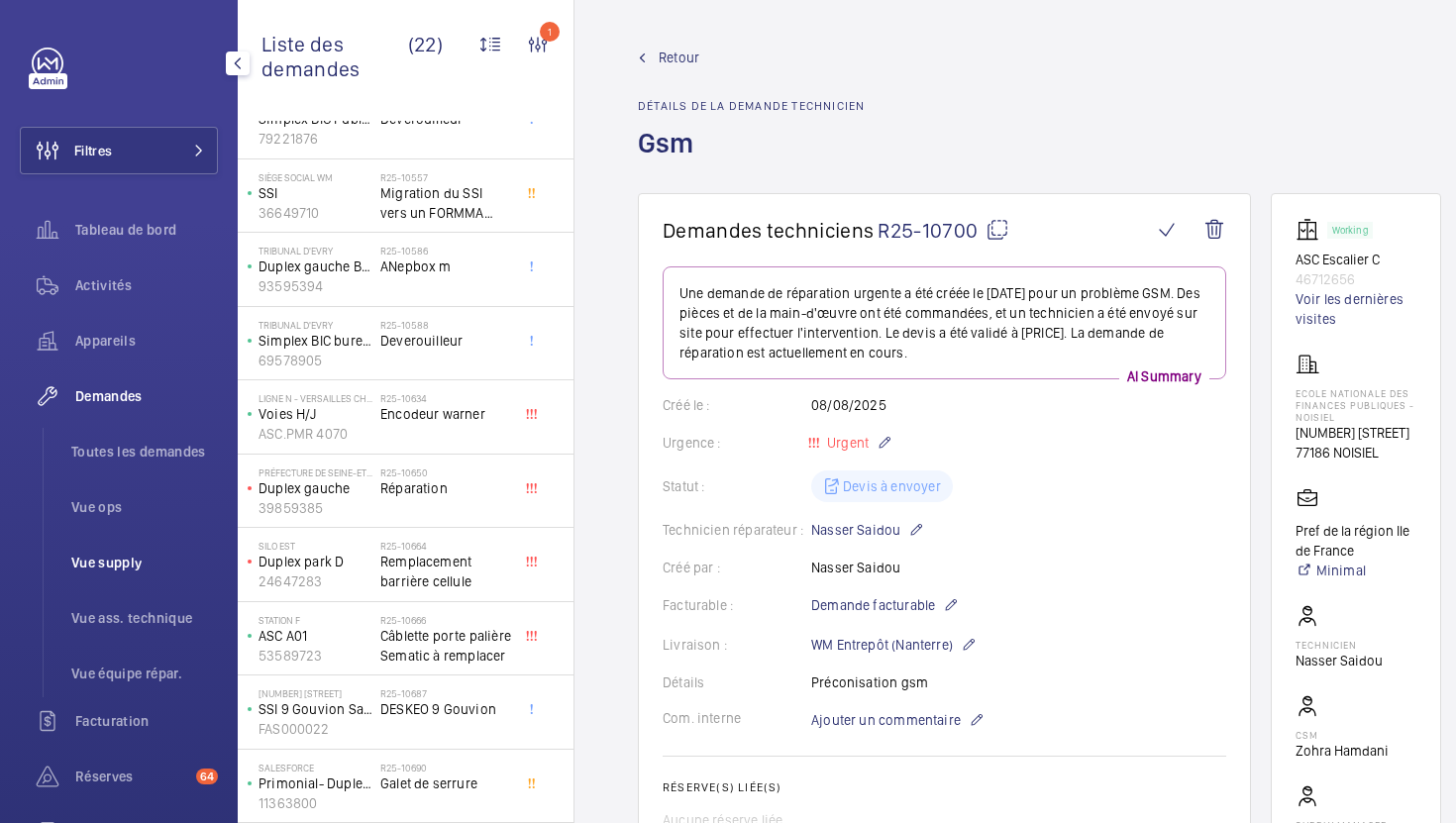 click on "Vue supply" 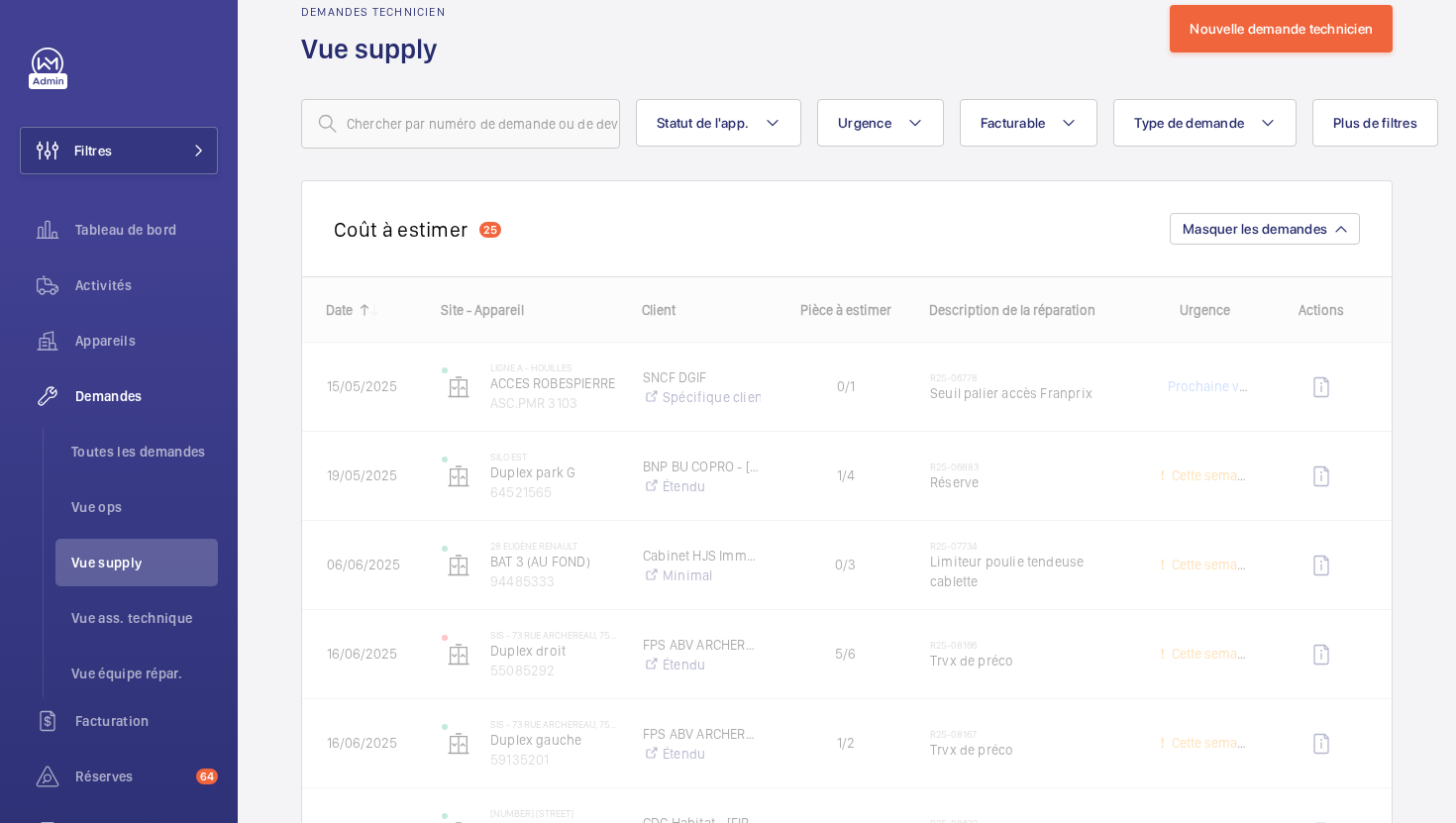 scroll, scrollTop: 6, scrollLeft: 0, axis: vertical 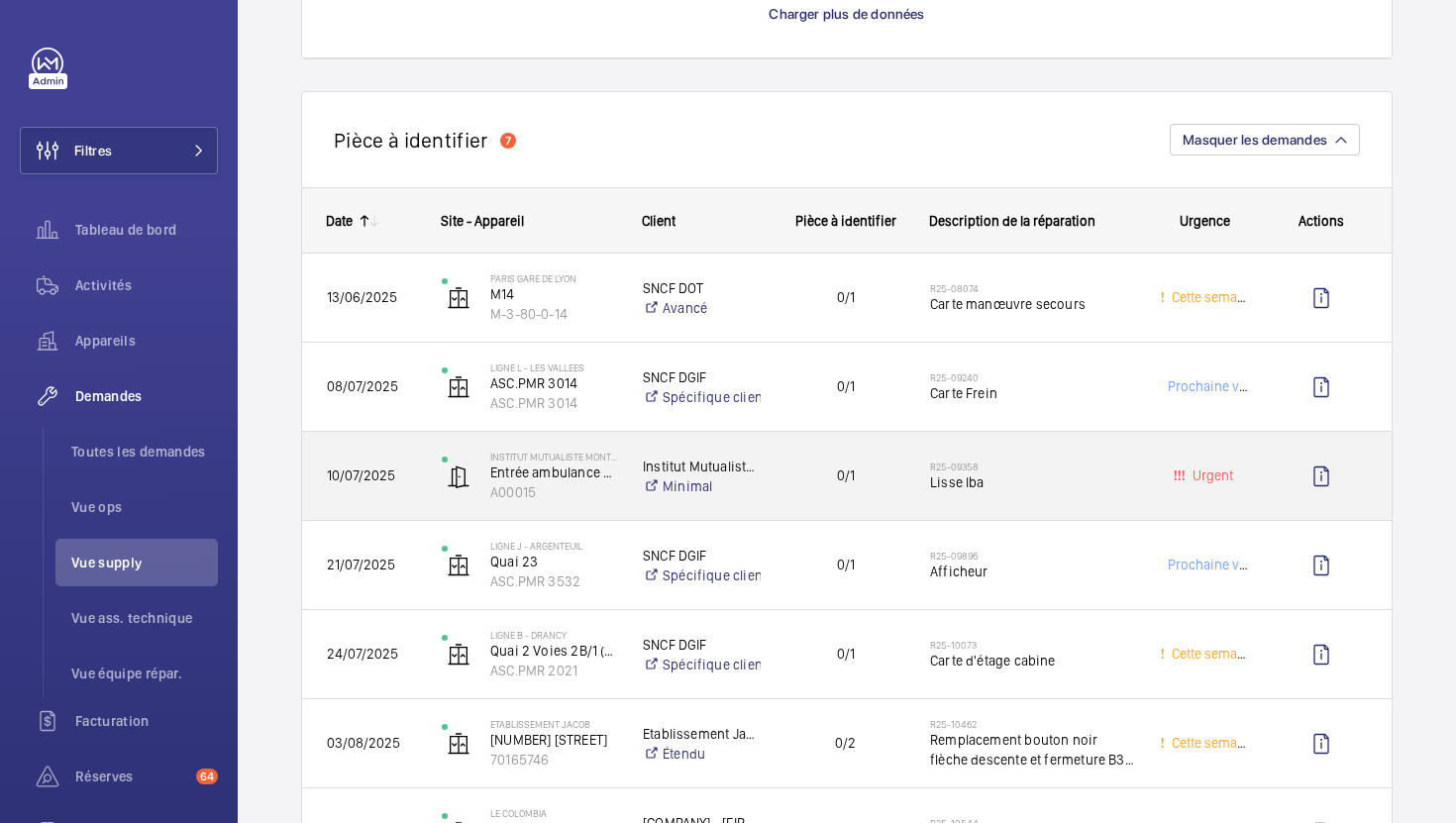 click on "0/1" 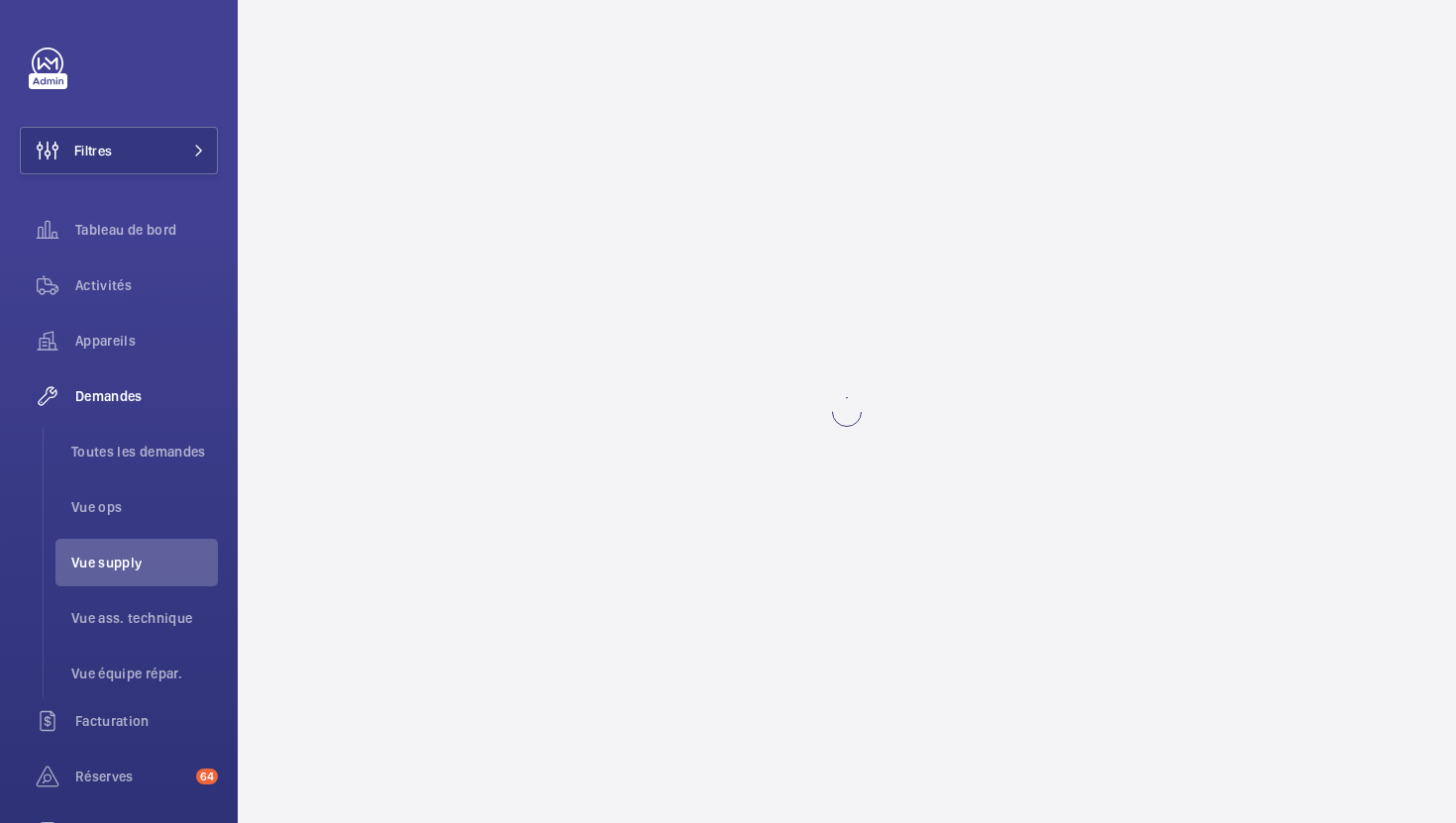scroll, scrollTop: 0, scrollLeft: 0, axis: both 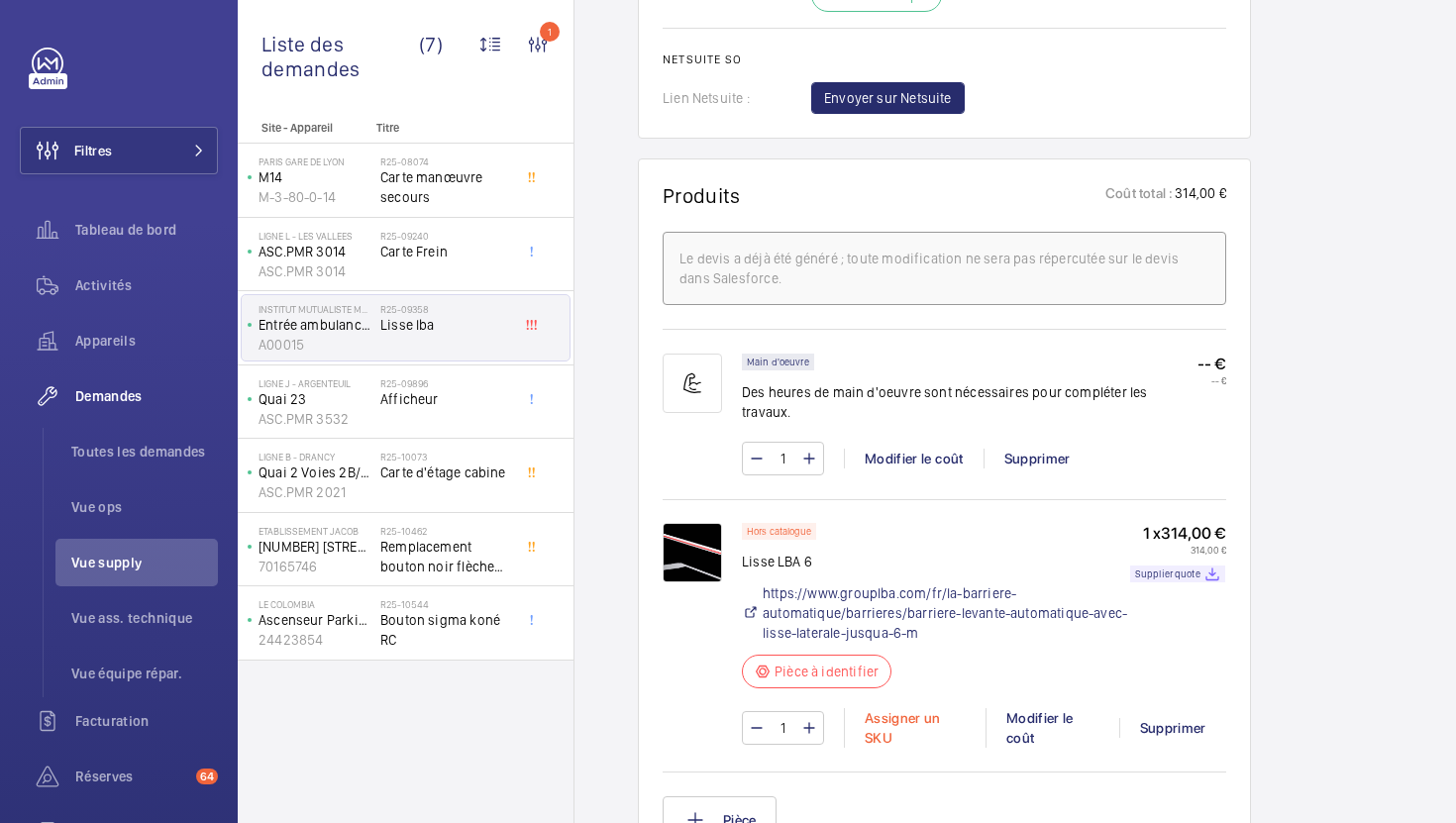 click on "Assigner un SKU" 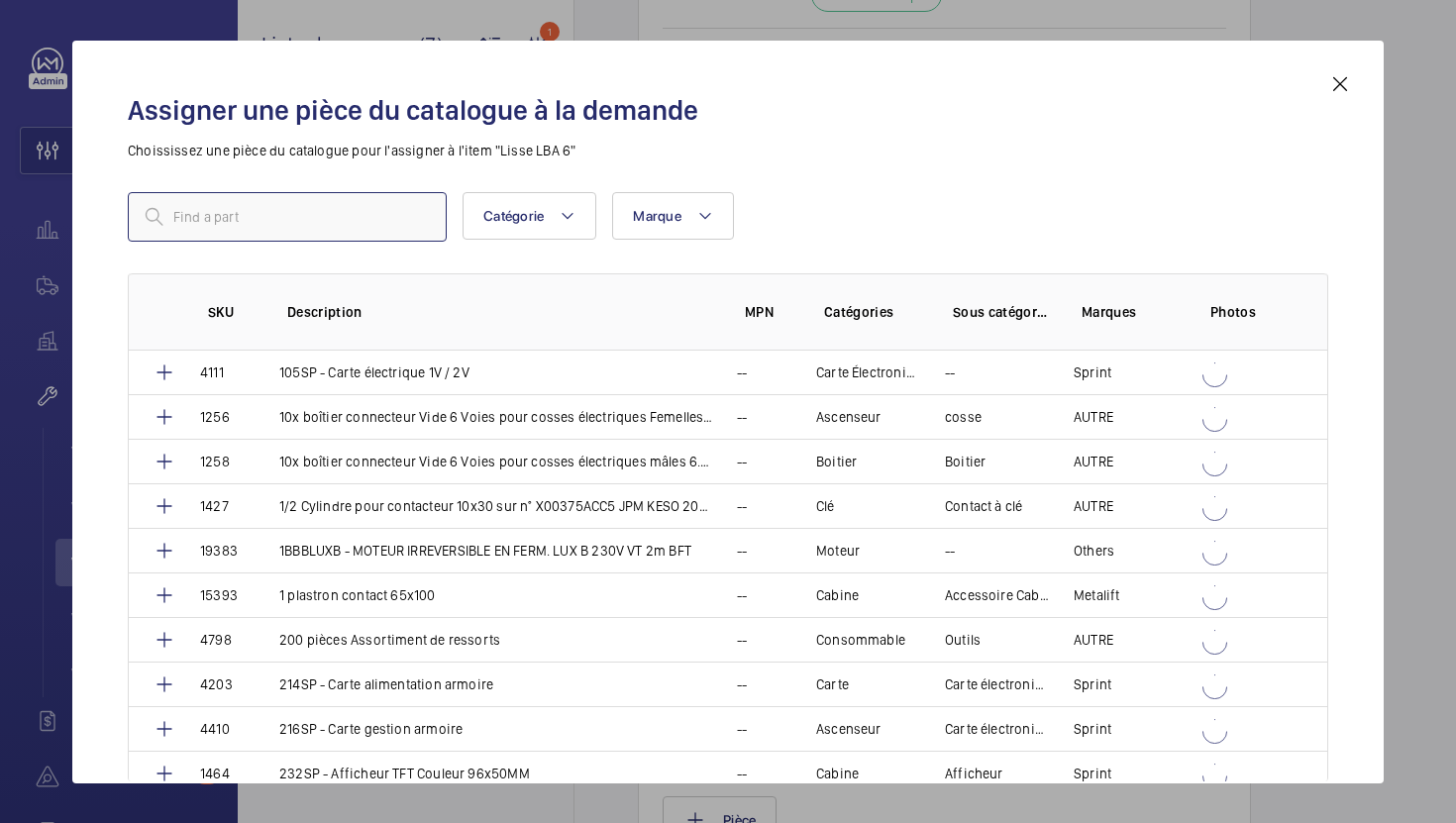 click at bounding box center [287, 217] 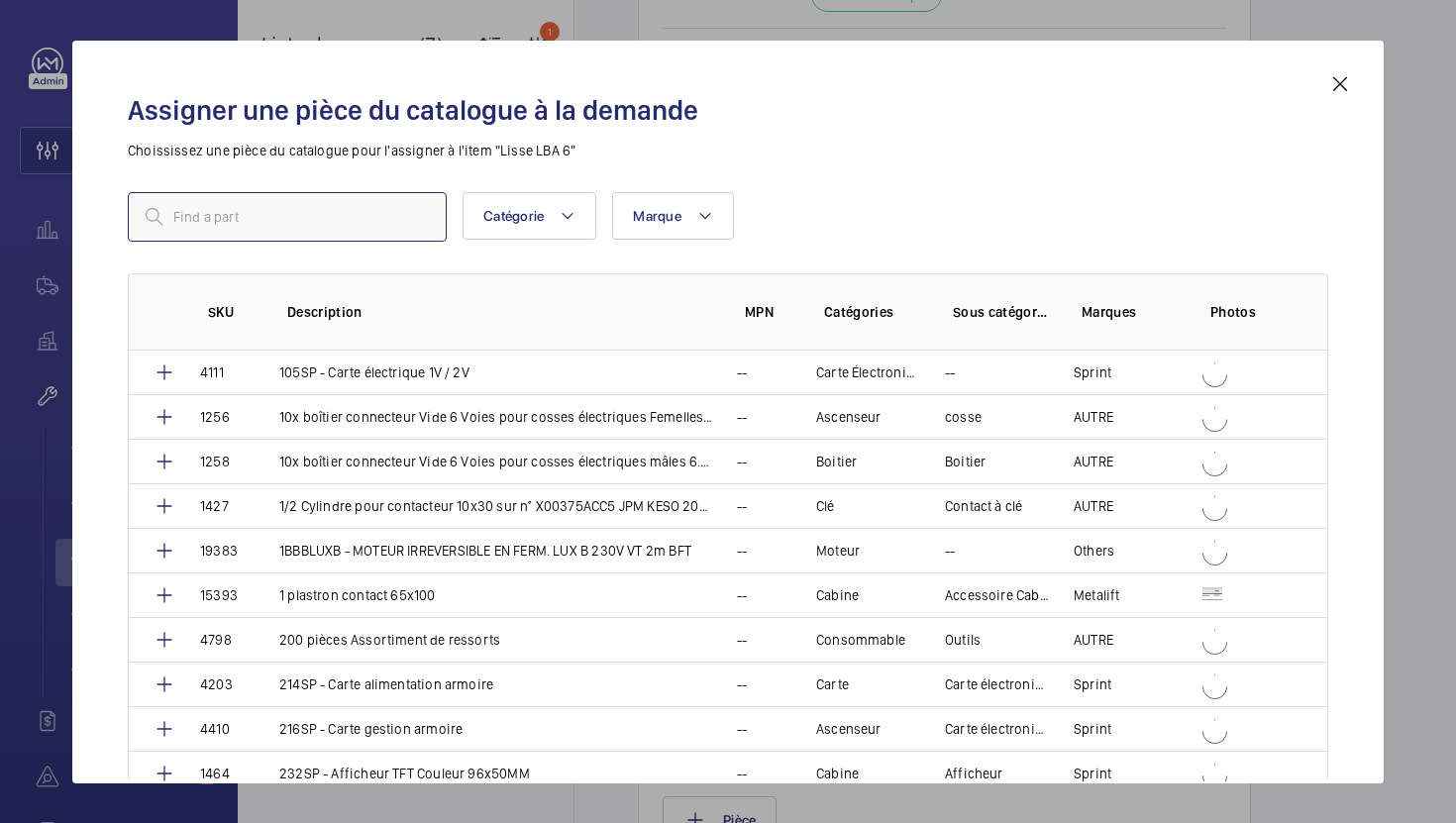 paste on "1009914" 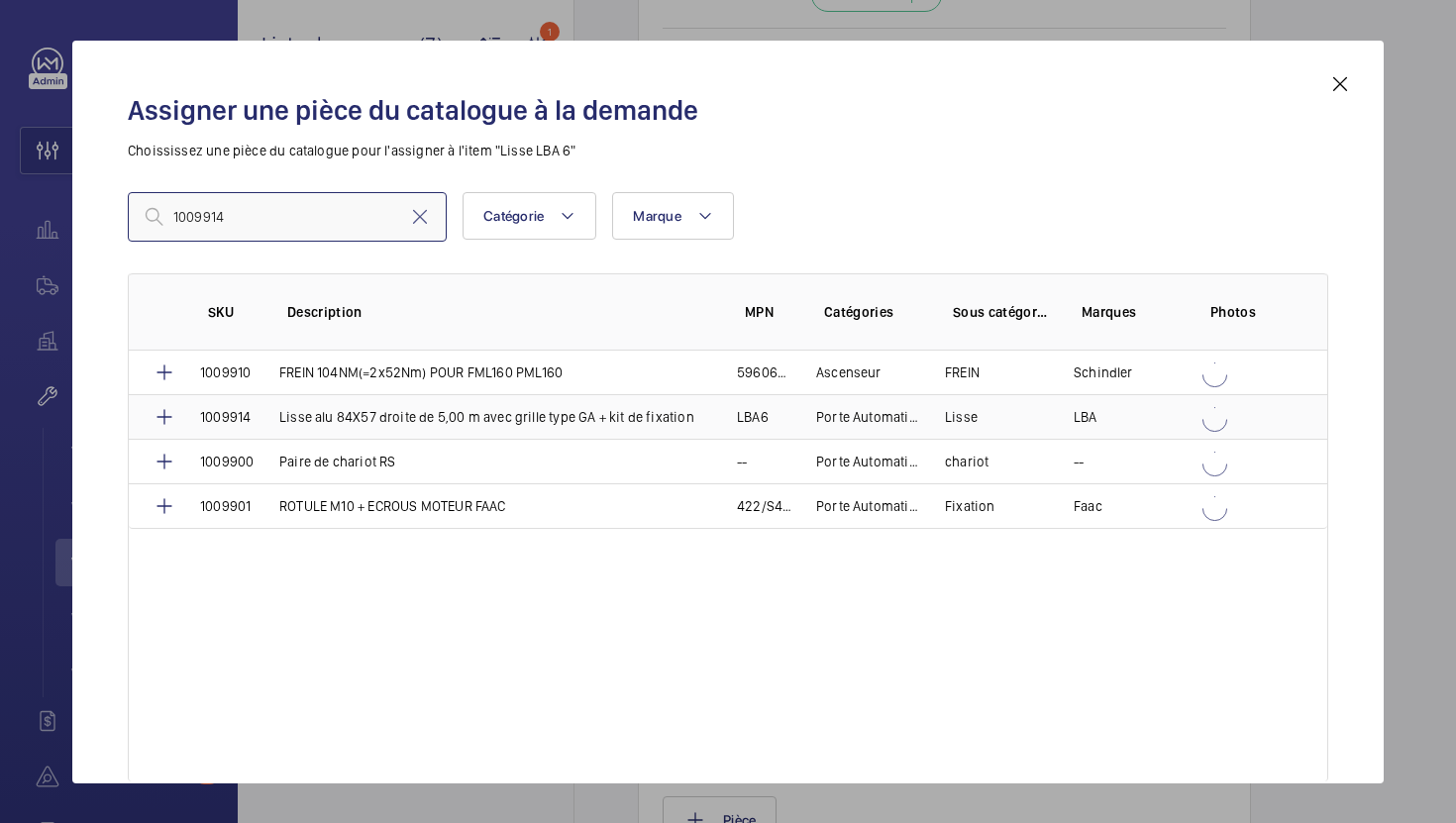 type on "1009914" 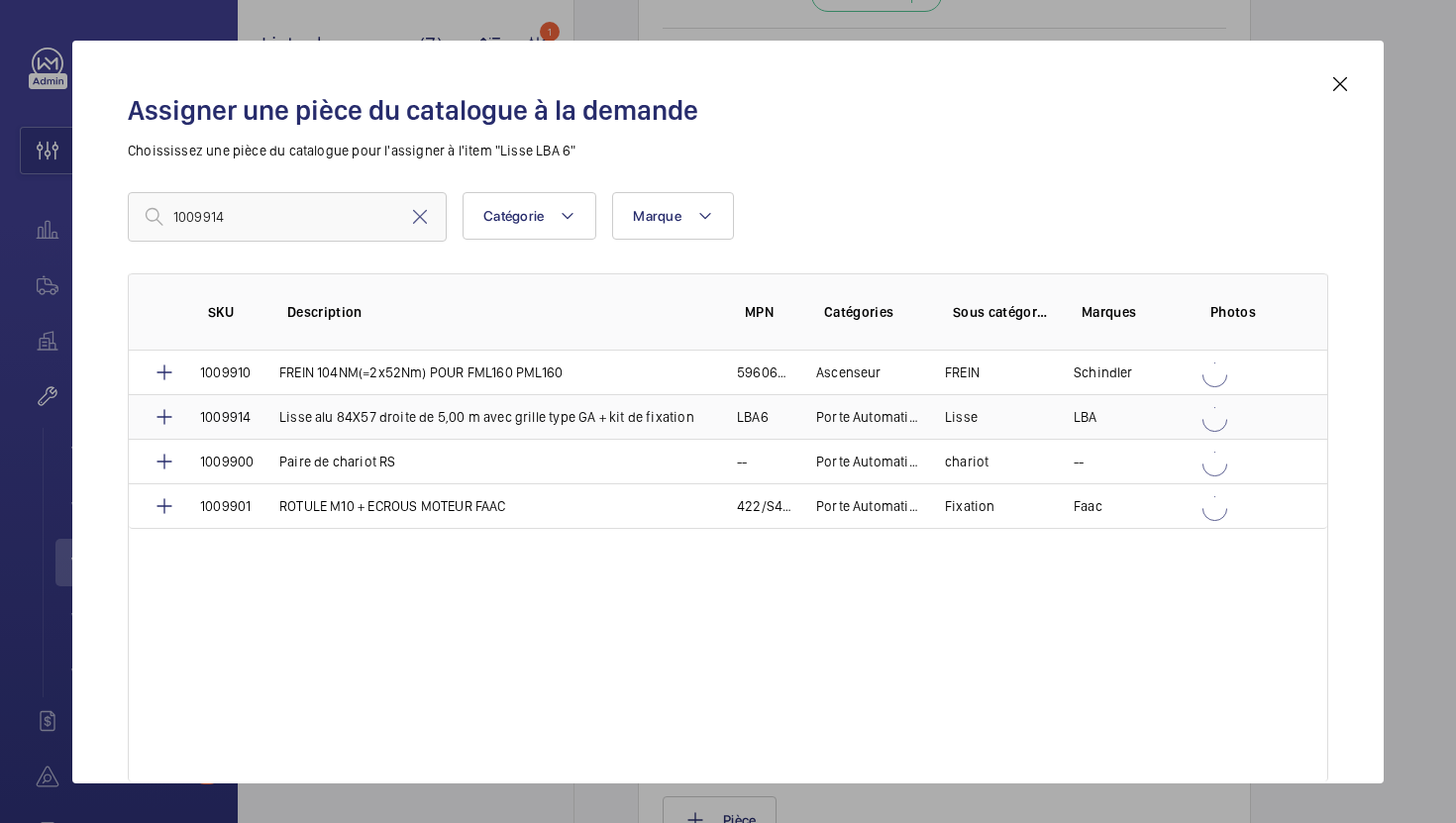 click on "Lisse alu 84X57 droite de 5,00 m avec grille type GA + kit de fixation" at bounding box center (484, 416) 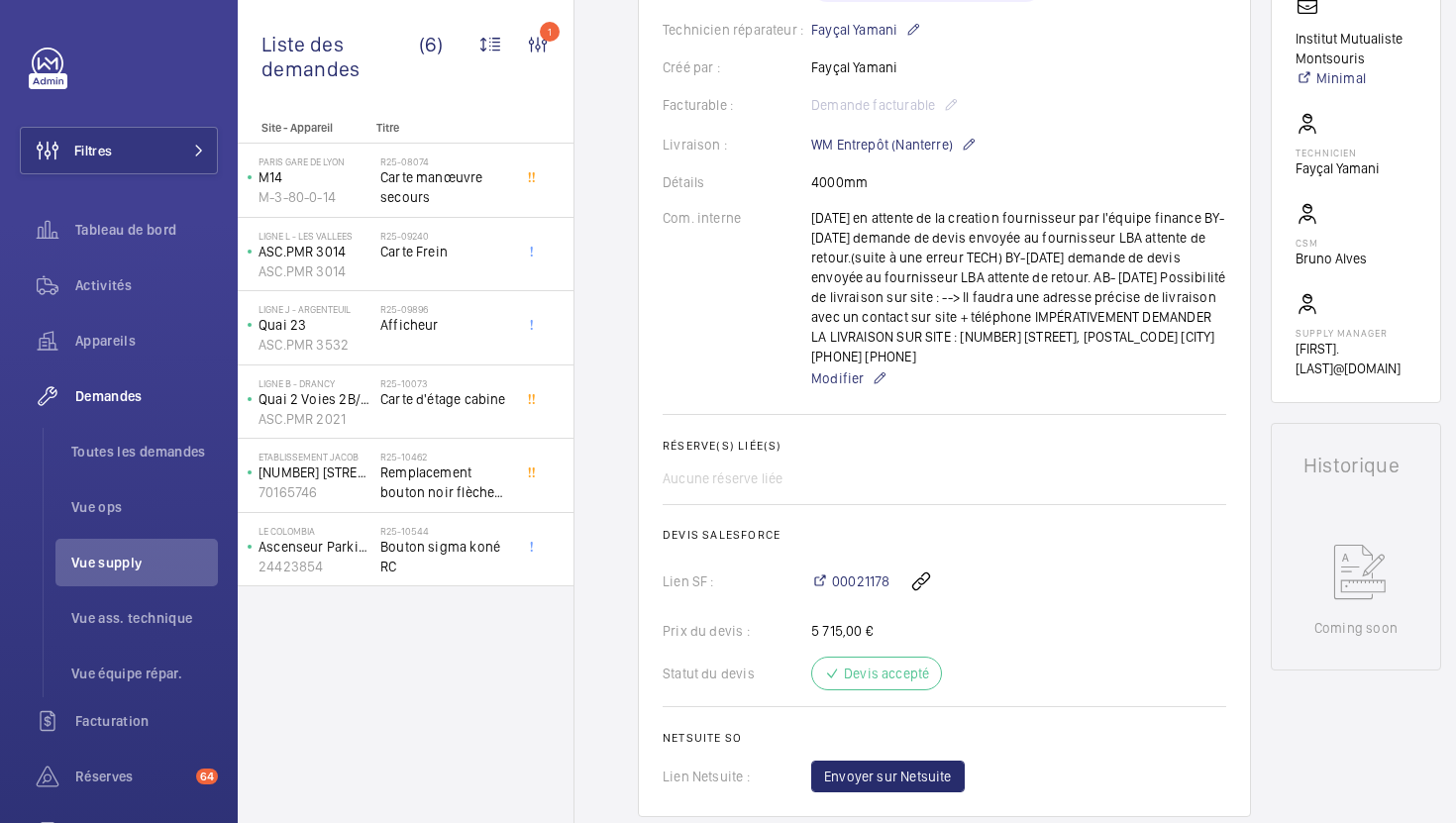 scroll, scrollTop: 519, scrollLeft: 0, axis: vertical 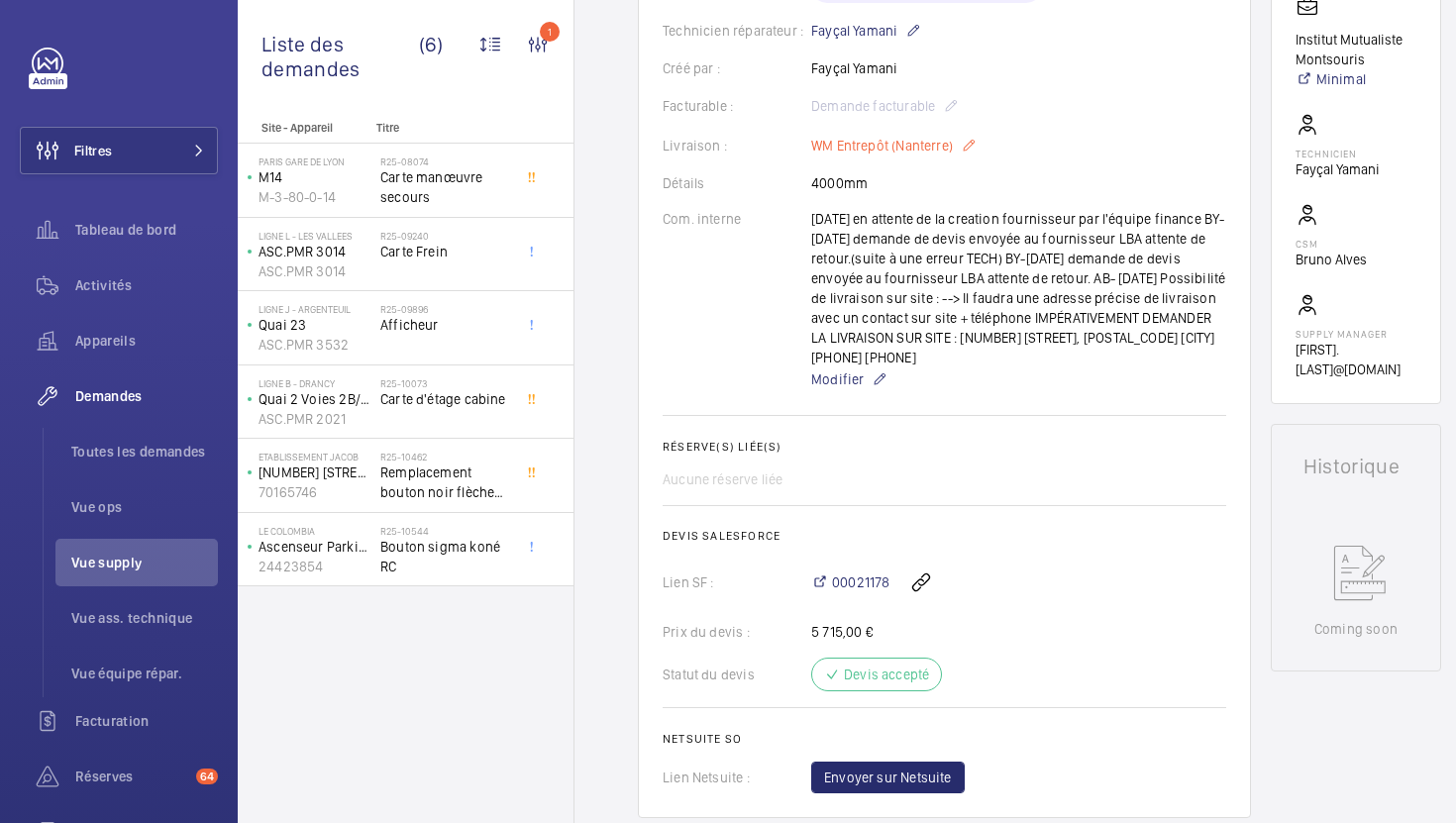 click on "WM Entrepôt (Nanterre)" 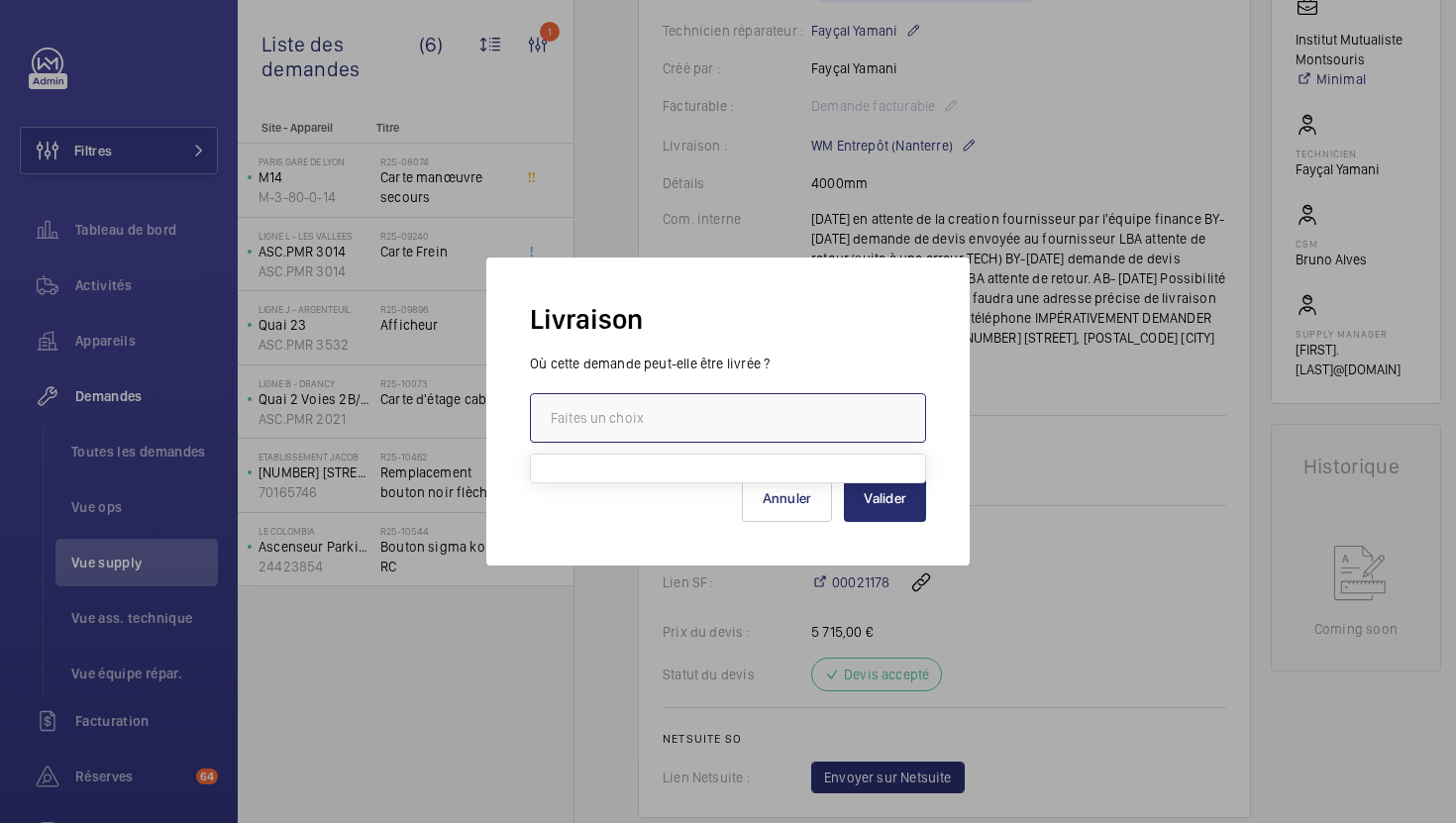 click at bounding box center [728, 418] 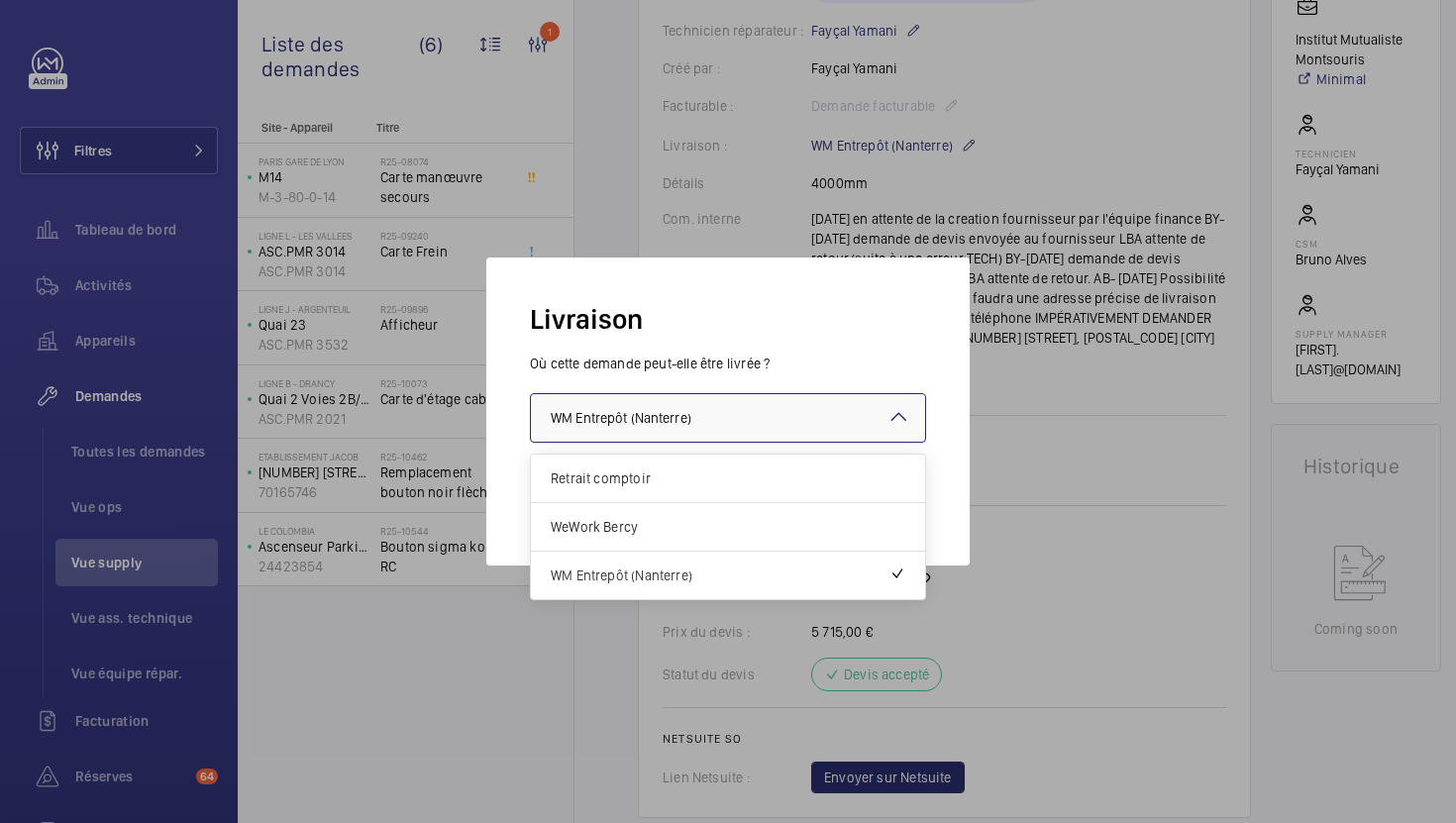 click at bounding box center (728, 411) 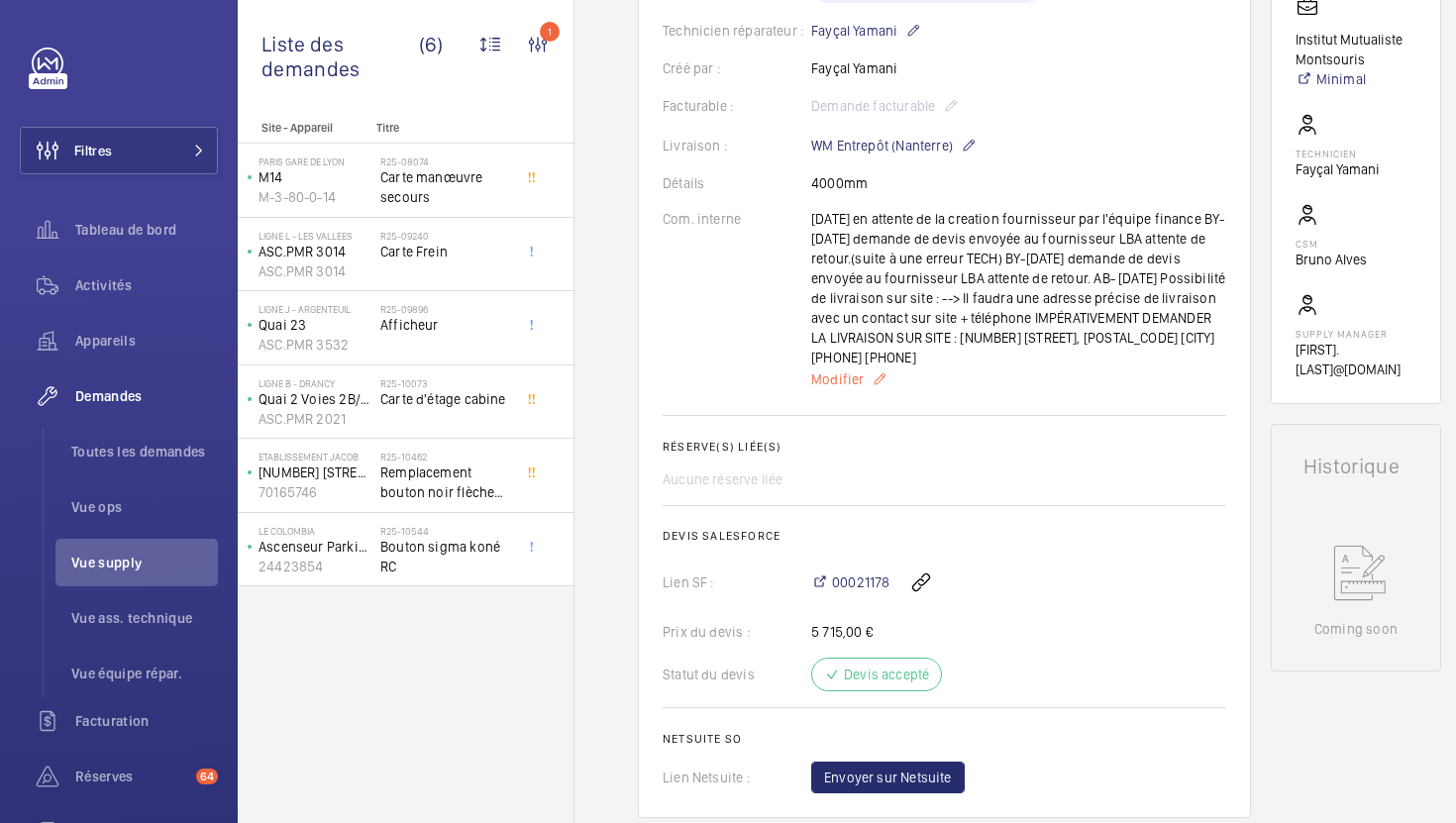 click on "Modifier" 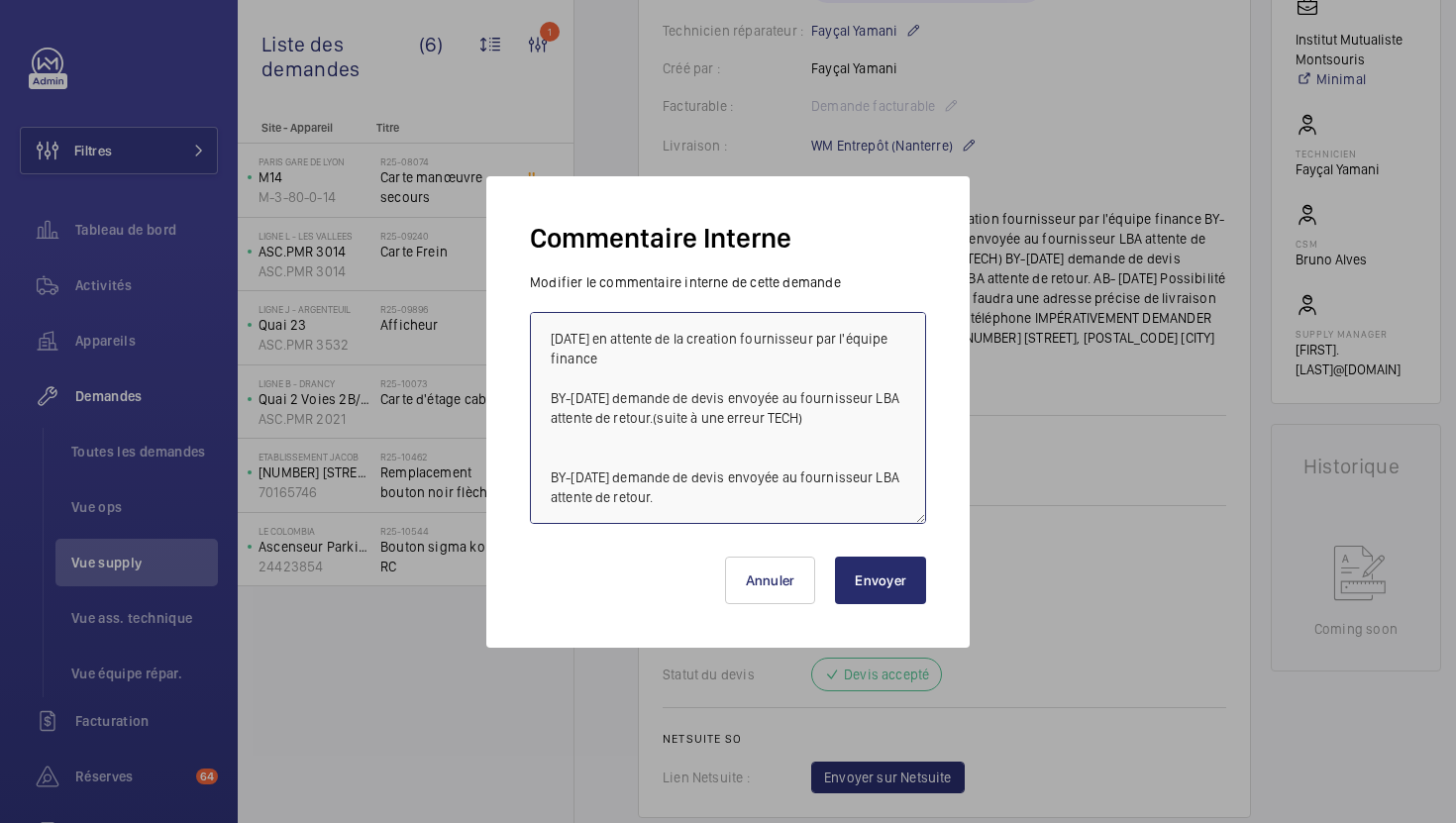 click on "[DATE] en attente de la creation fournisseur par l'équipe finance
BY-[DATE] demande de devis envoyée au fournisseur LBA attente de retour.(suite à une erreur TECH)
BY-[DATE] demande de devis envoyée au fournisseur LBA attente de retour.
AB- [DATE]
Possibilité de livraison sur site :
--> Il faudra une adresse précise de livraison avec un contact sur site + téléphone
IMPÉRATIVEMENT DEMANDER LA LIVRAISON SUR SITE :
[NUMBER] [STREET], [POSTAL_CODE] [CITY]
[PHONE]
[PHONE]" at bounding box center (728, 418) 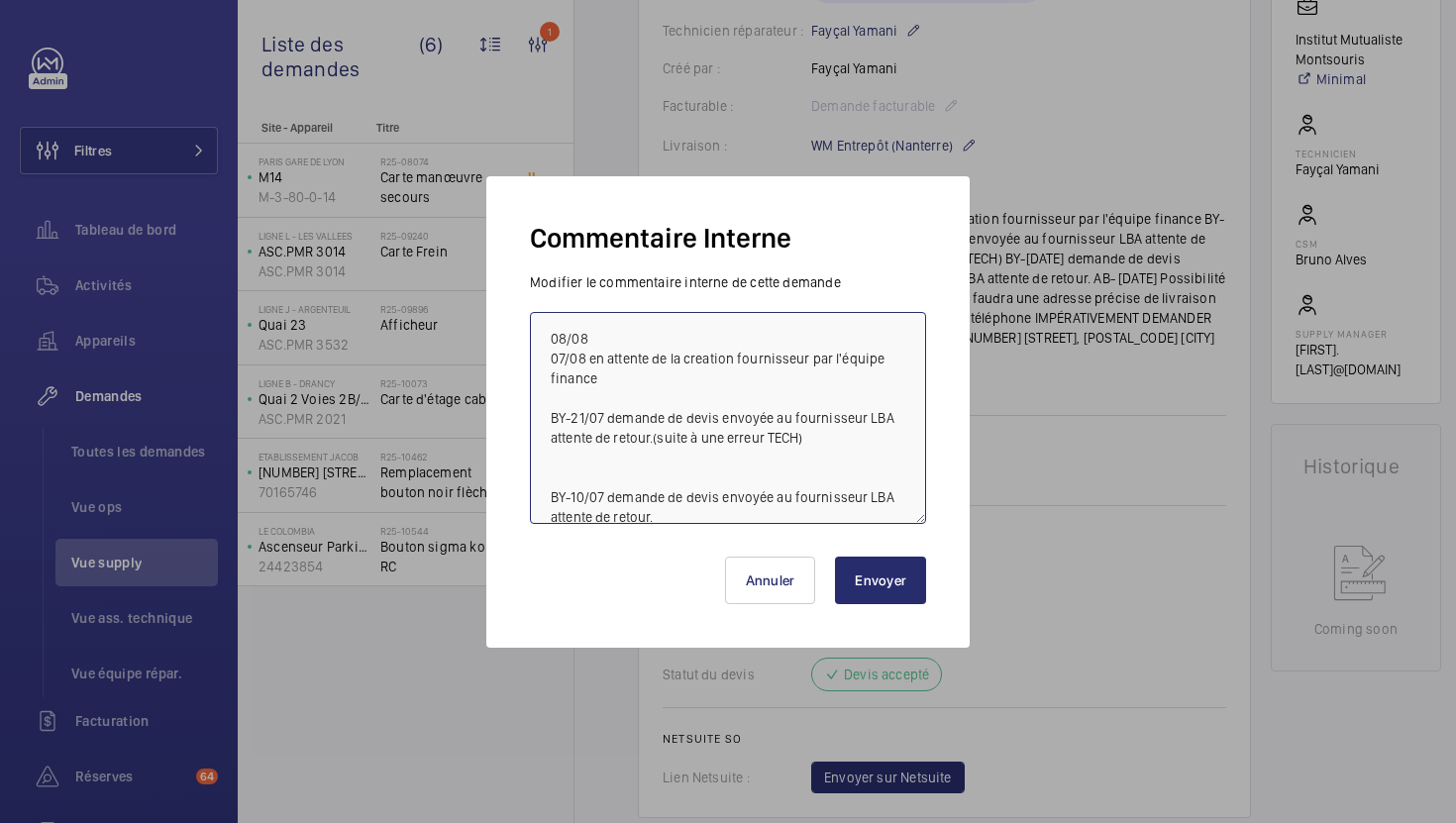 type on "08/08
07/08 en attente de la creation fournisseur par l'équipe finance
BY-21/07 demande de devis envoyée au fournisseur LBA attente de retour.(suite à une erreur TECH)
BY-10/07 demande de devis envoyée au fournisseur LBA attente de retour.
AB- 01/08
Possibilité de livraison sur site :
--> Il faudra une adresse précise de livraison avec un contact sur site + téléphone
IMPÉRATIVEMENT DEMANDER LA LIVRAISON SUR SITE :
[NUMBER] [STREET], [POSTAL_CODE] [CITY]
[PHONE]
[PHONE]" 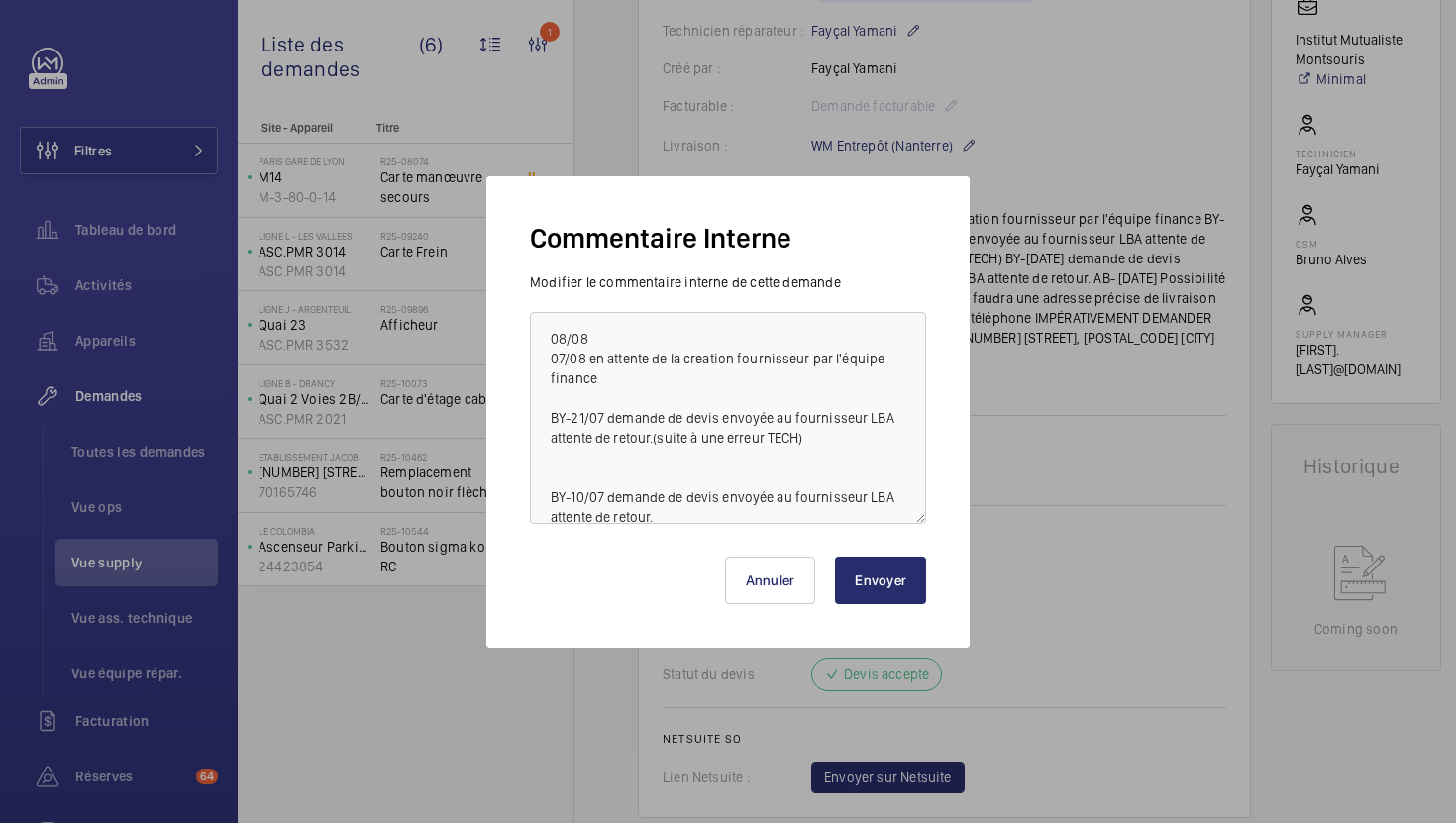 click on "Envoyer" at bounding box center (881, 580) 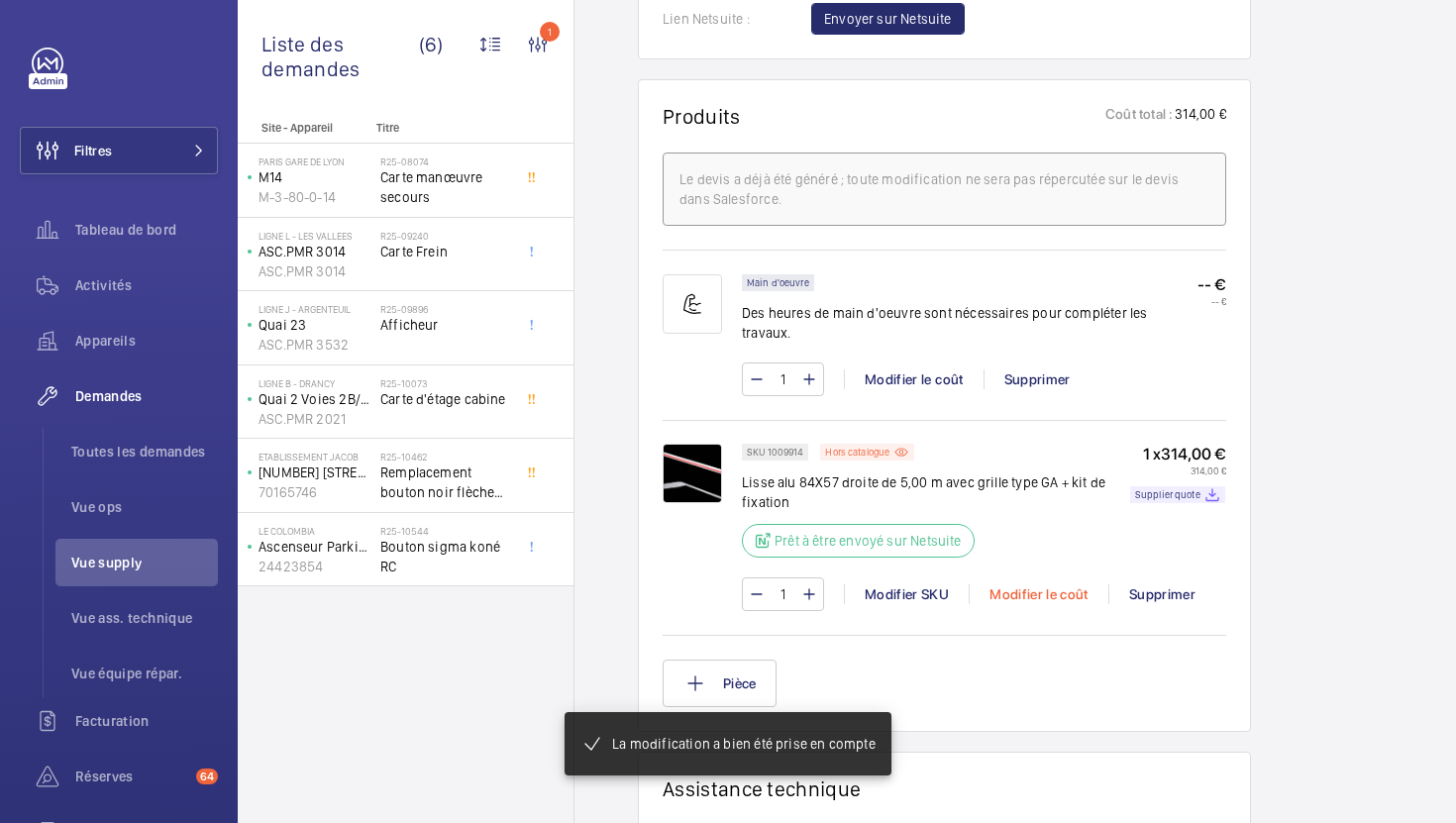 scroll, scrollTop: 1265, scrollLeft: 0, axis: vertical 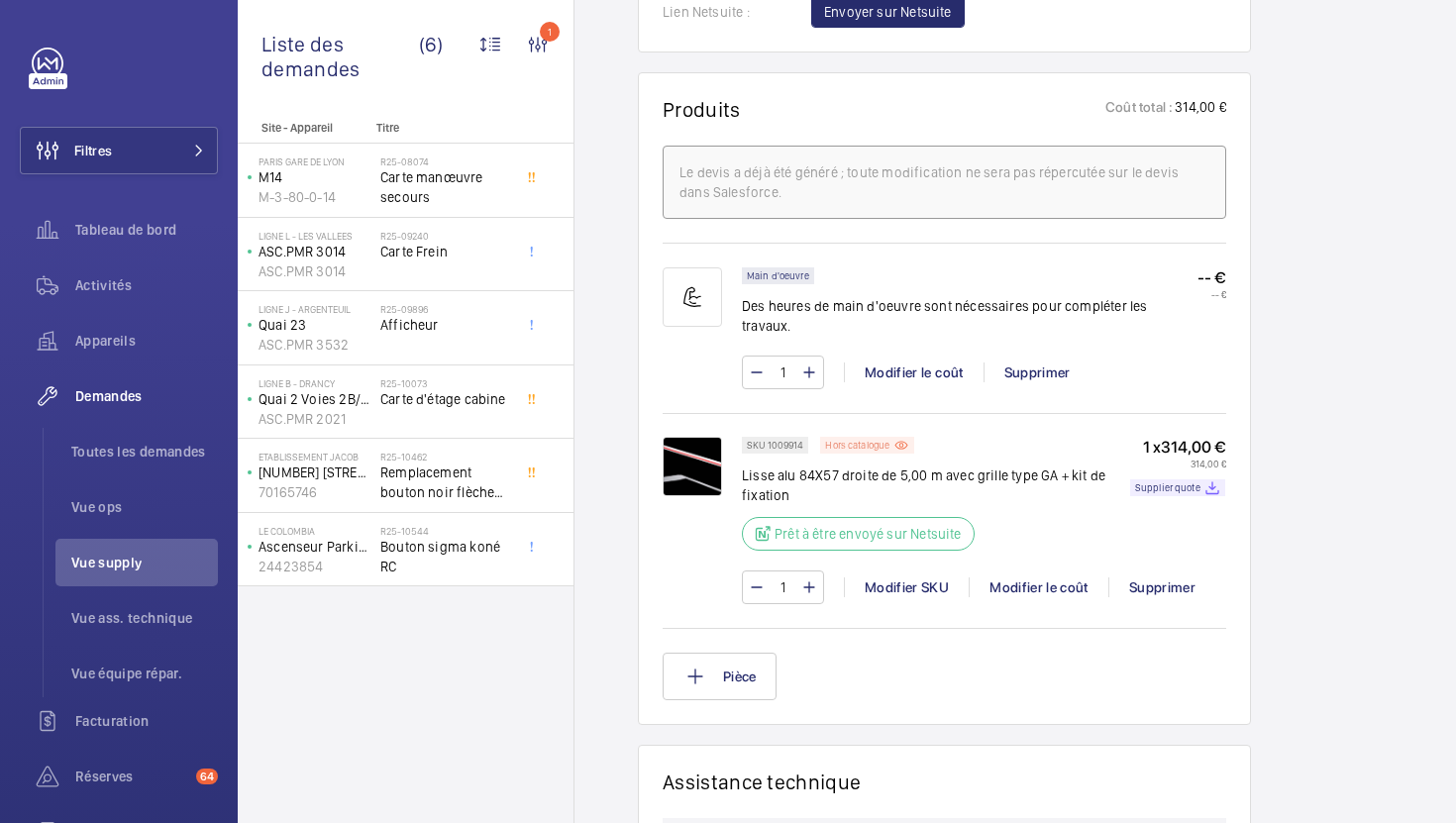 click on "Hors catalogue" 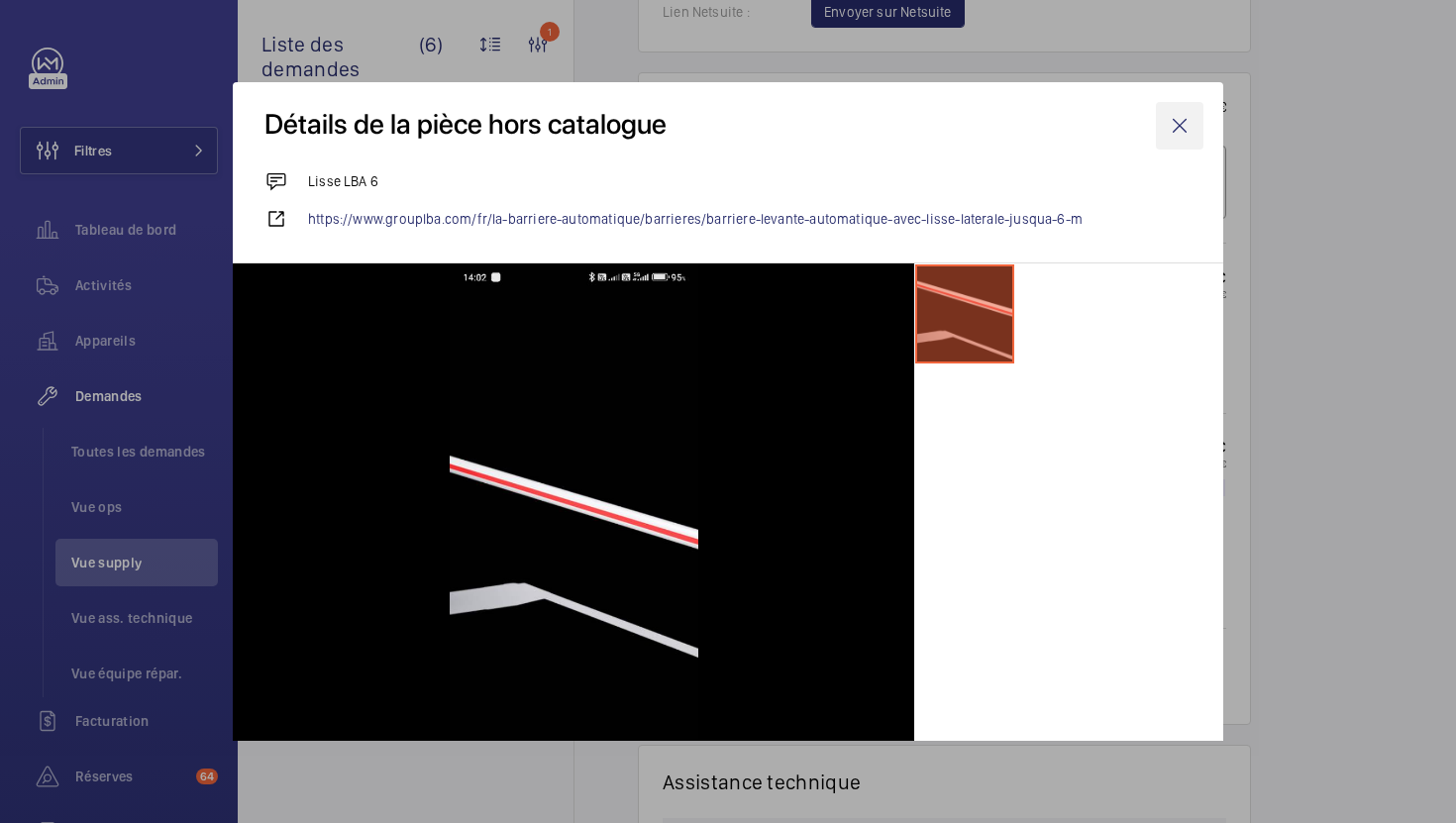 click at bounding box center (1180, 126) 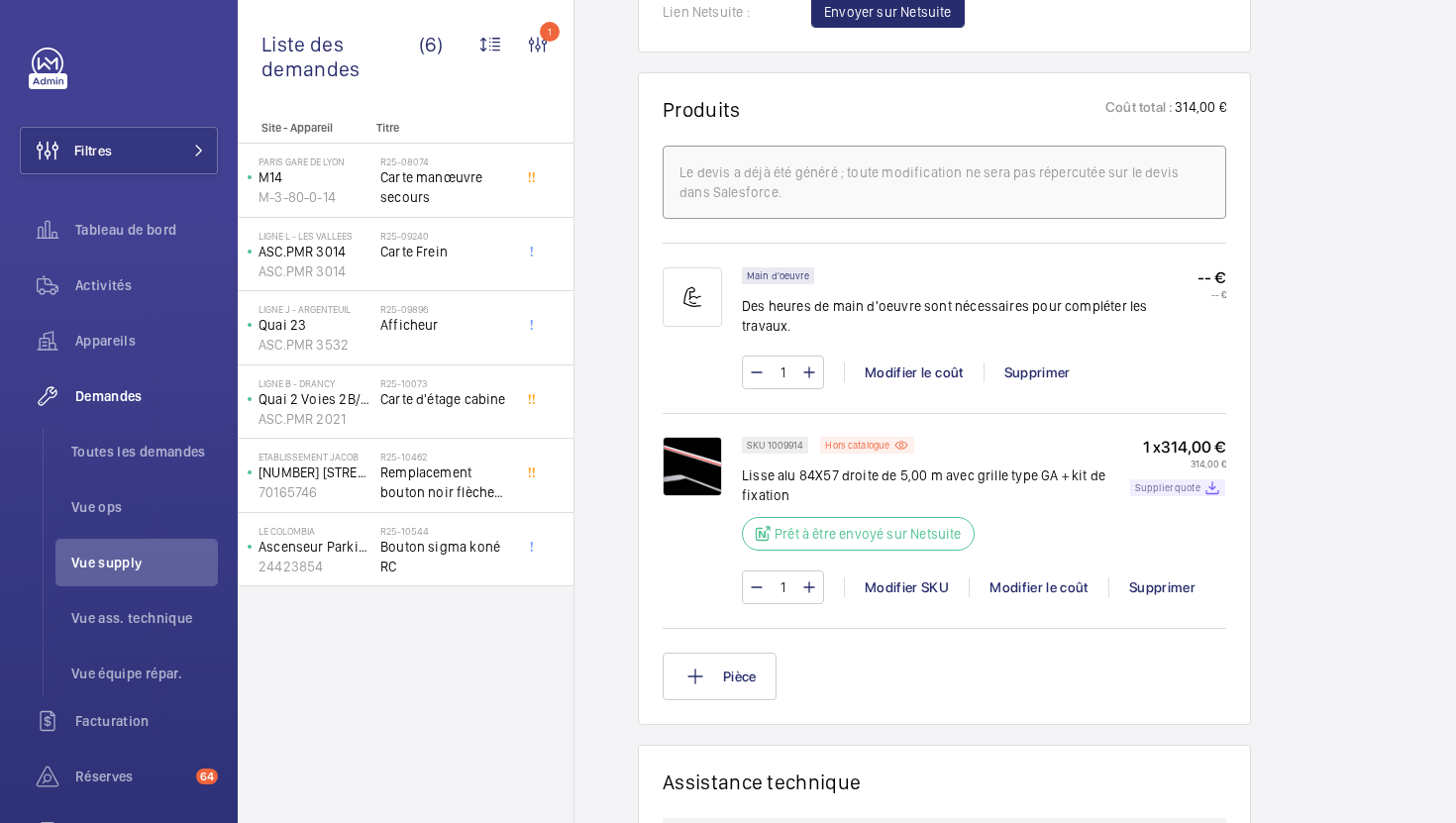 click on "Supplier quote" 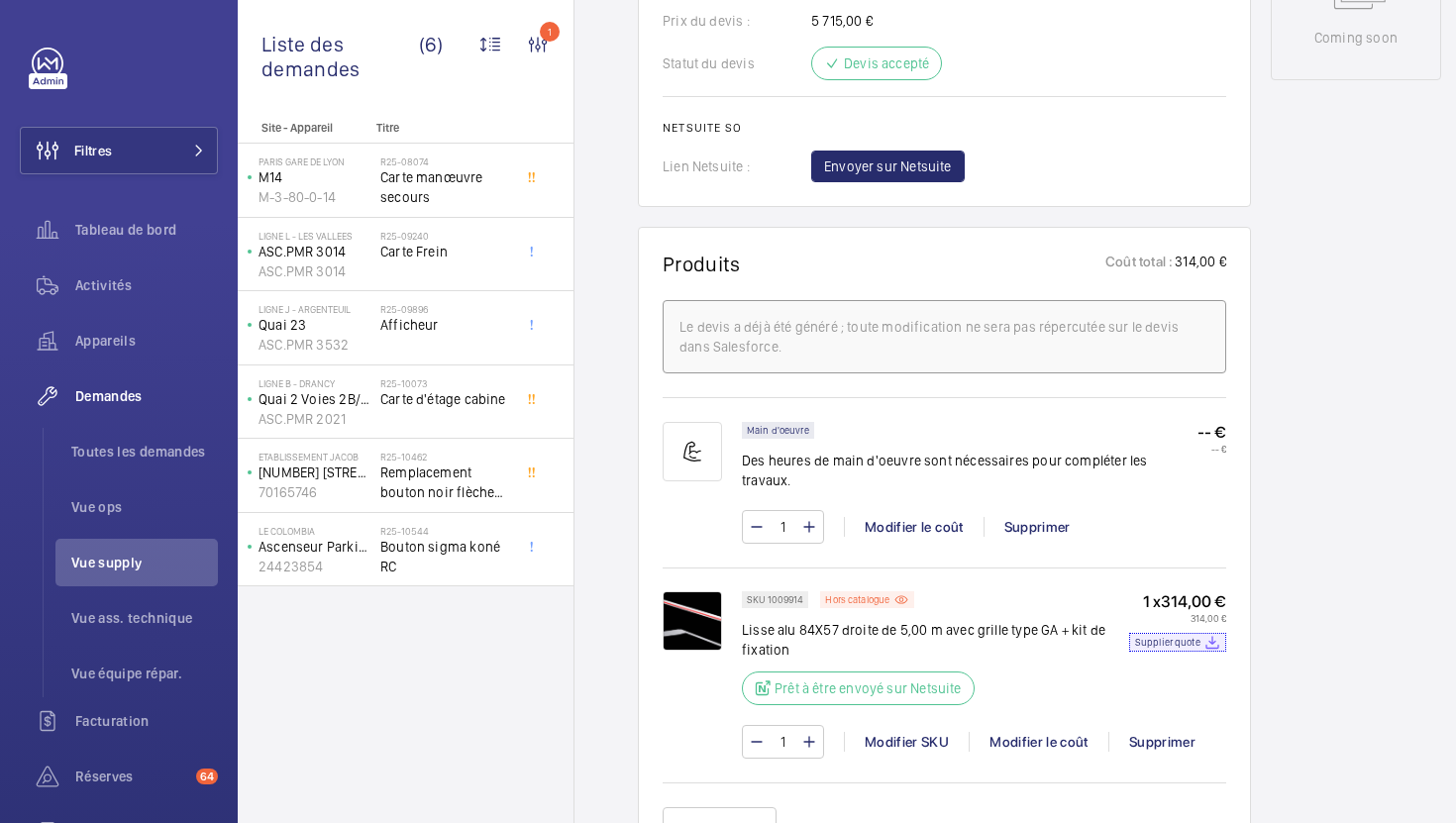 scroll, scrollTop: 1183, scrollLeft: 0, axis: vertical 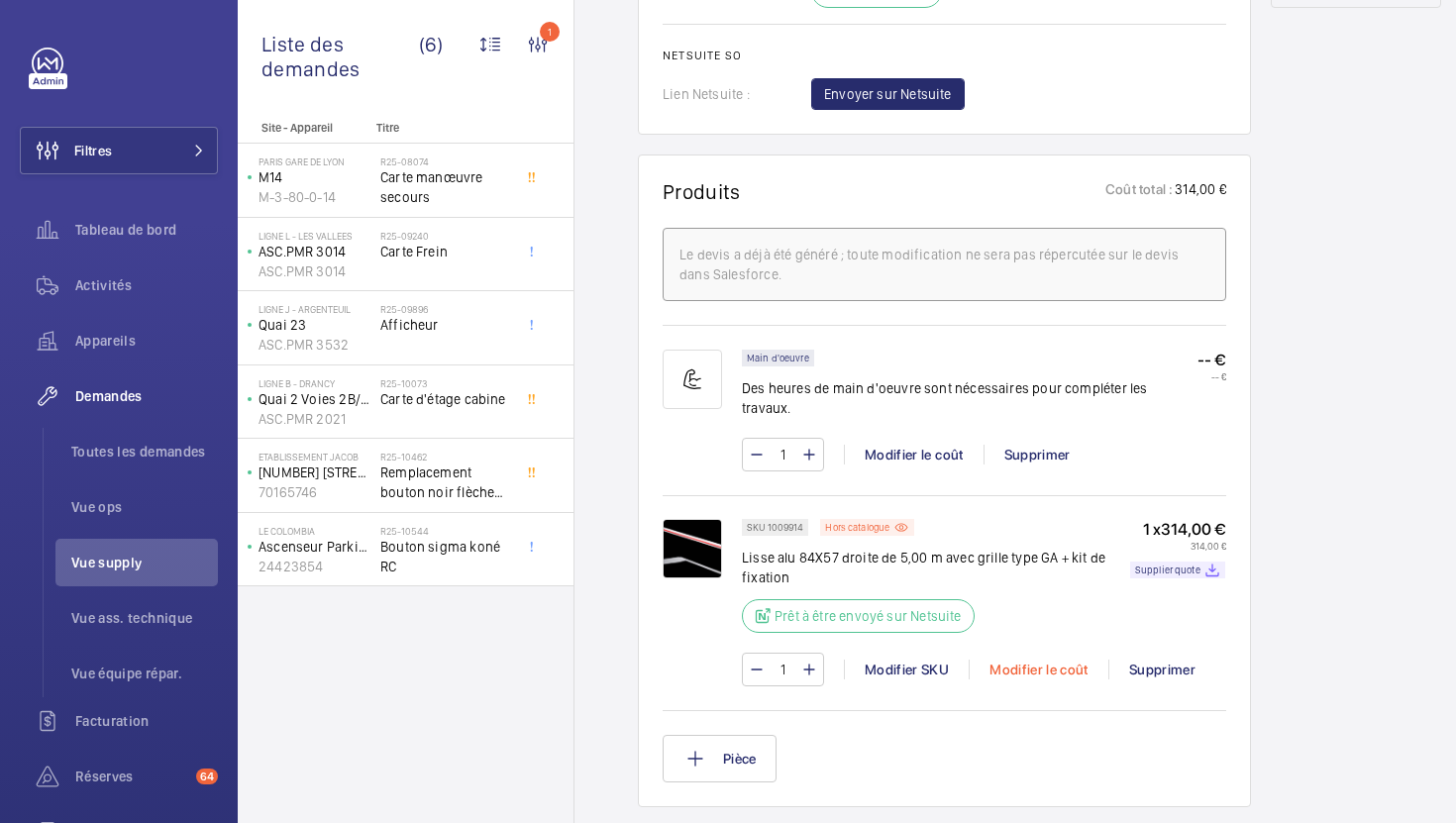 click on "Modifier le coût" 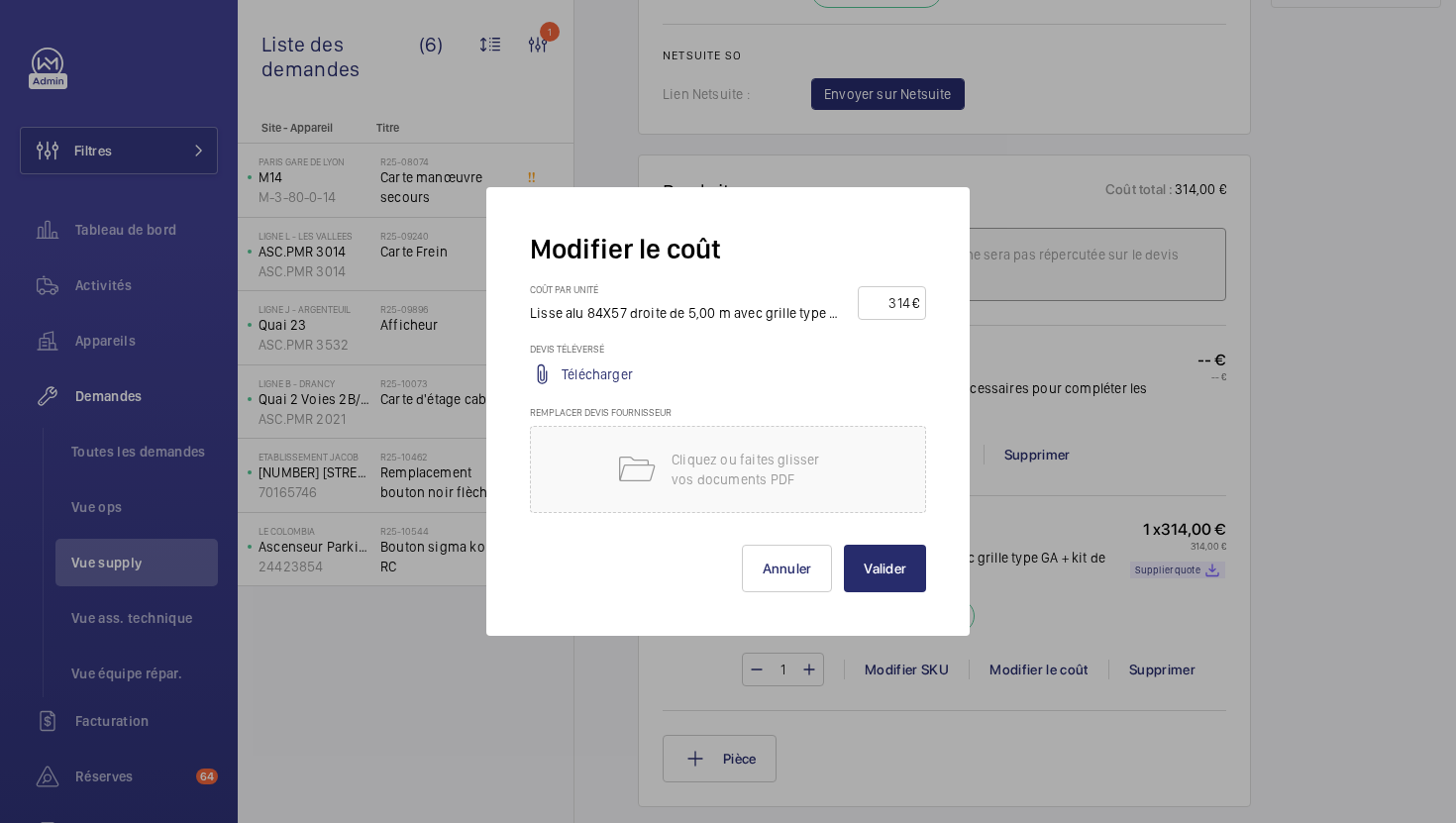 drag, startPoint x: 876, startPoint y: 299, endPoint x: 1113, endPoint y: 288, distance: 237.25514 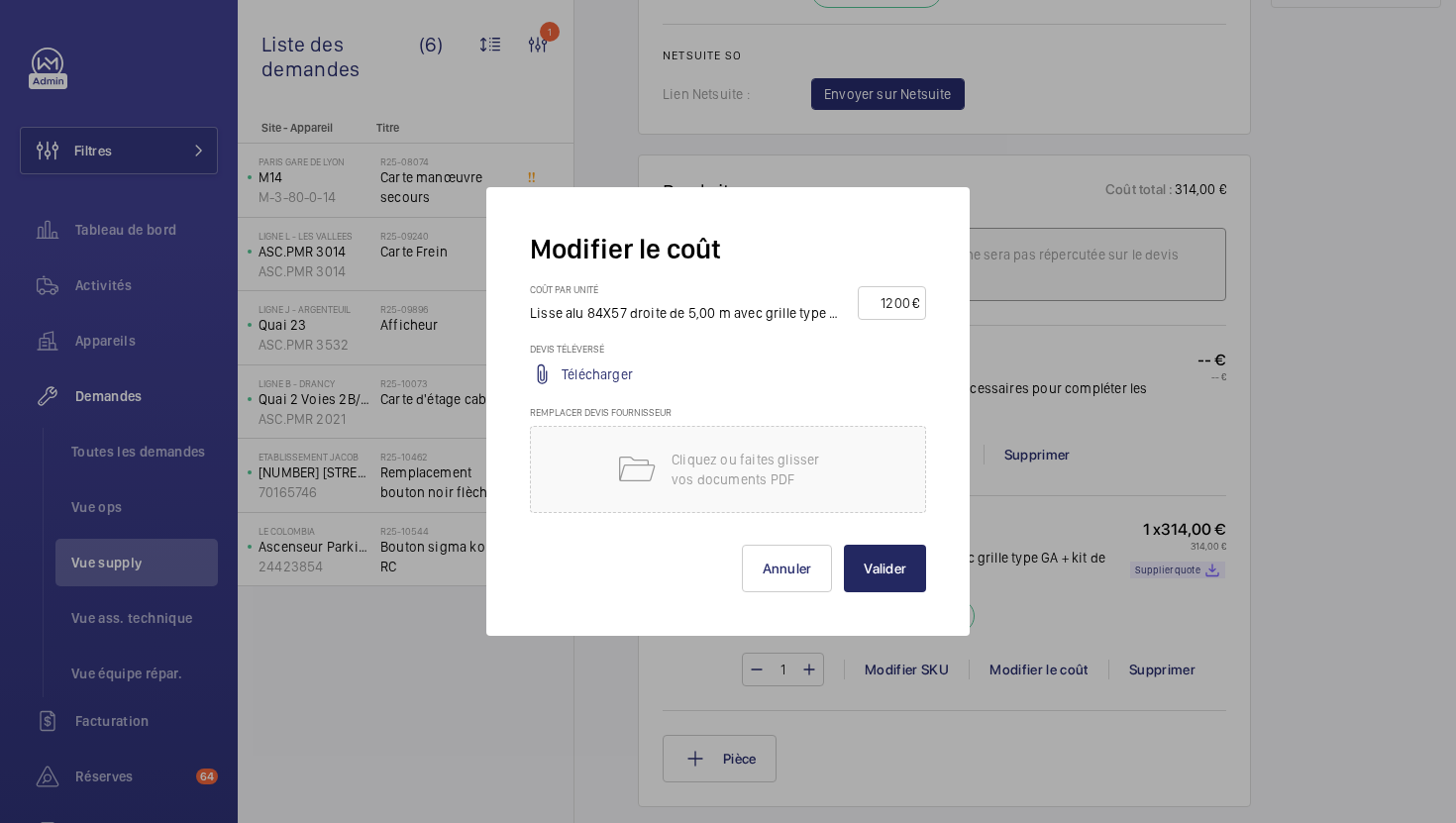 type on "1200" 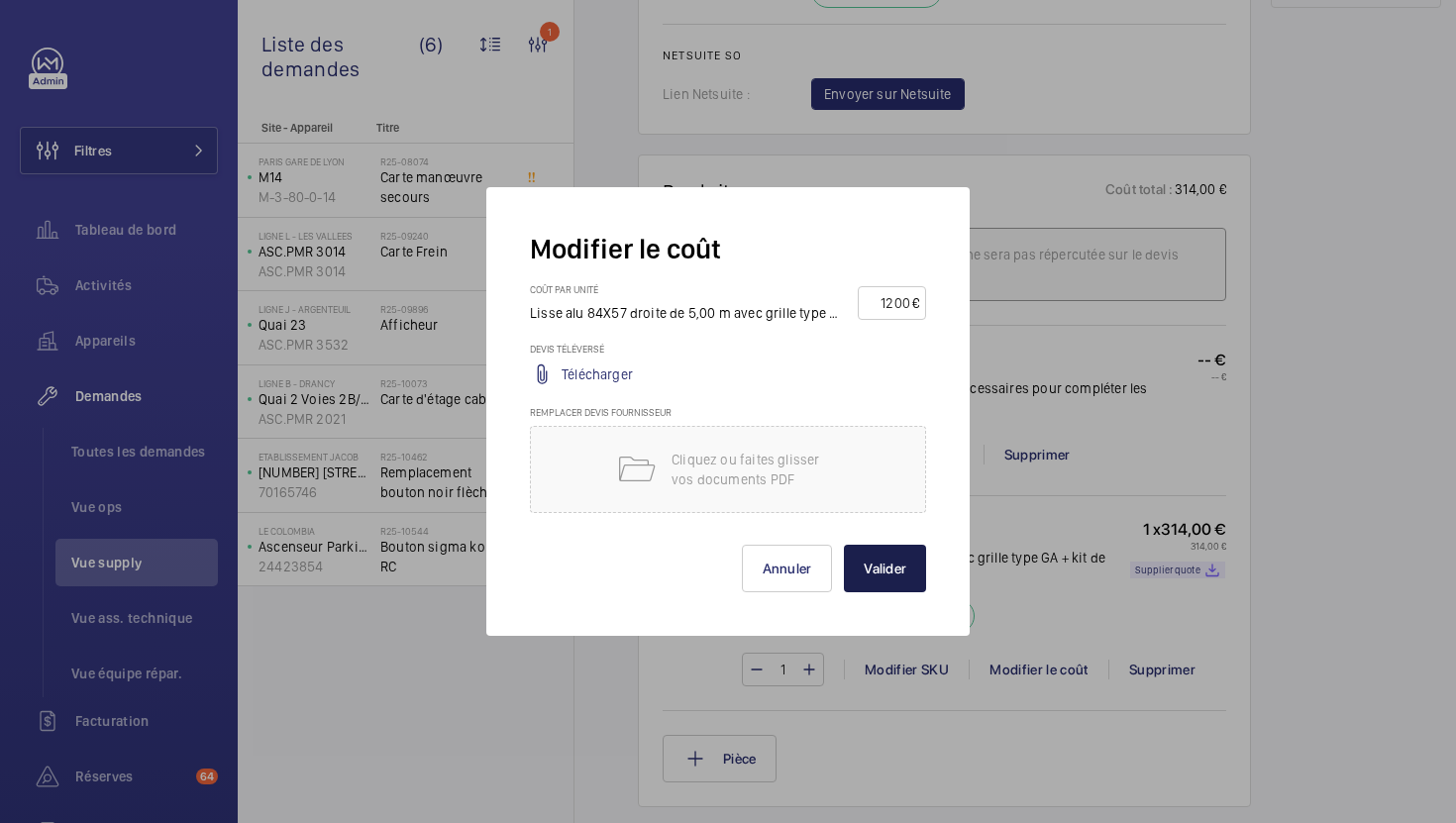 click on "Valider" at bounding box center (884, 568) 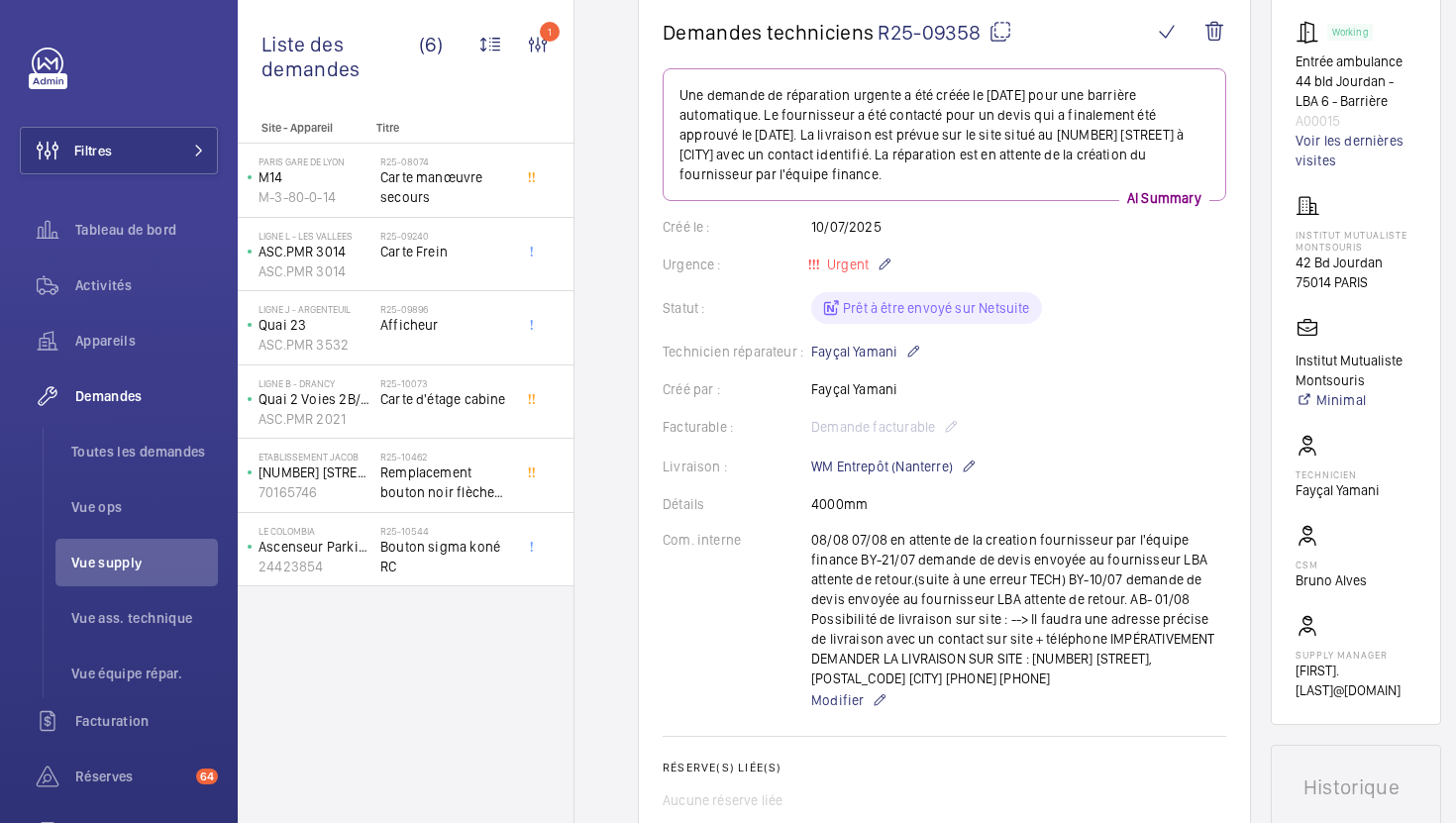 scroll, scrollTop: 184, scrollLeft: 0, axis: vertical 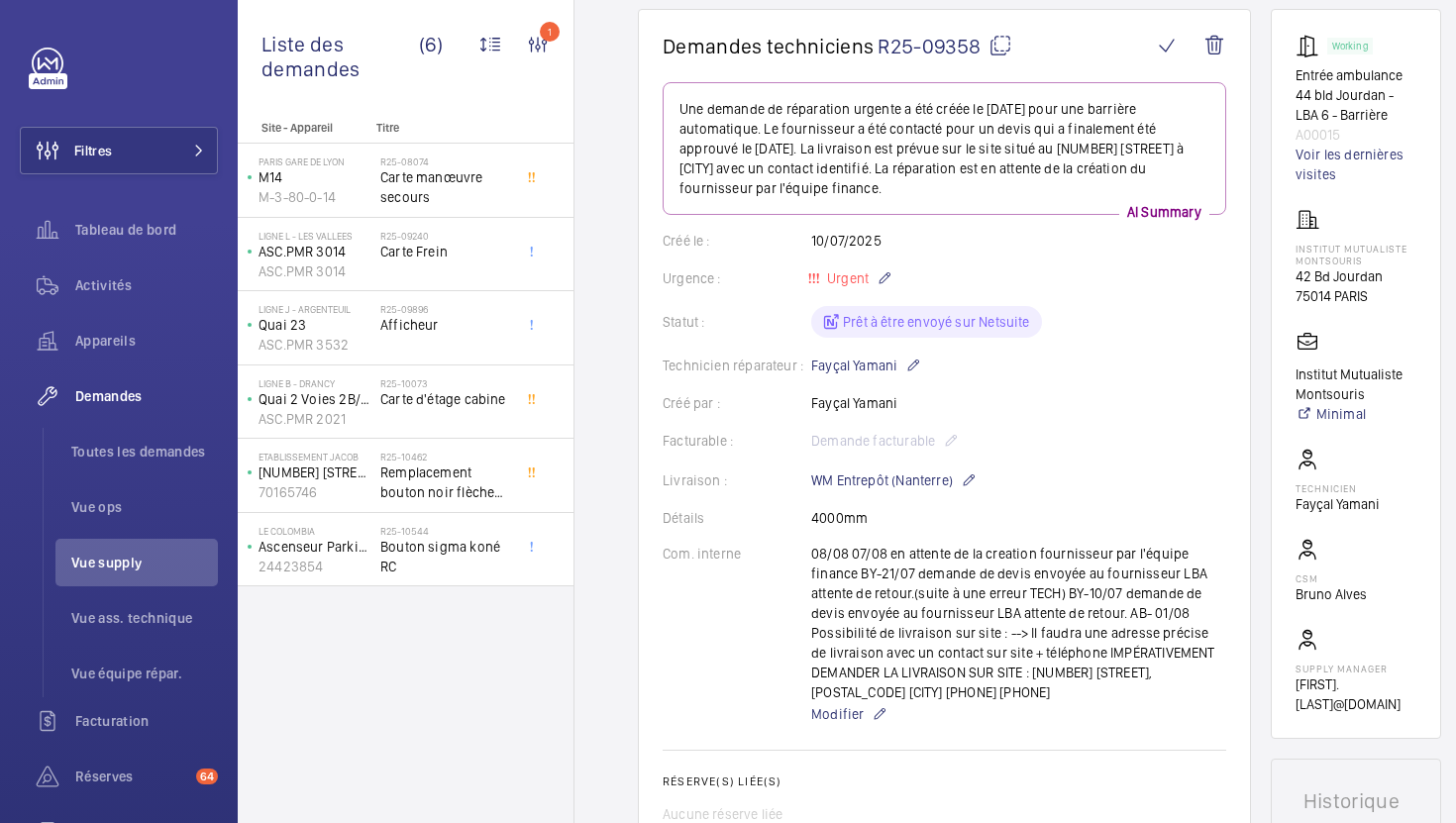 click 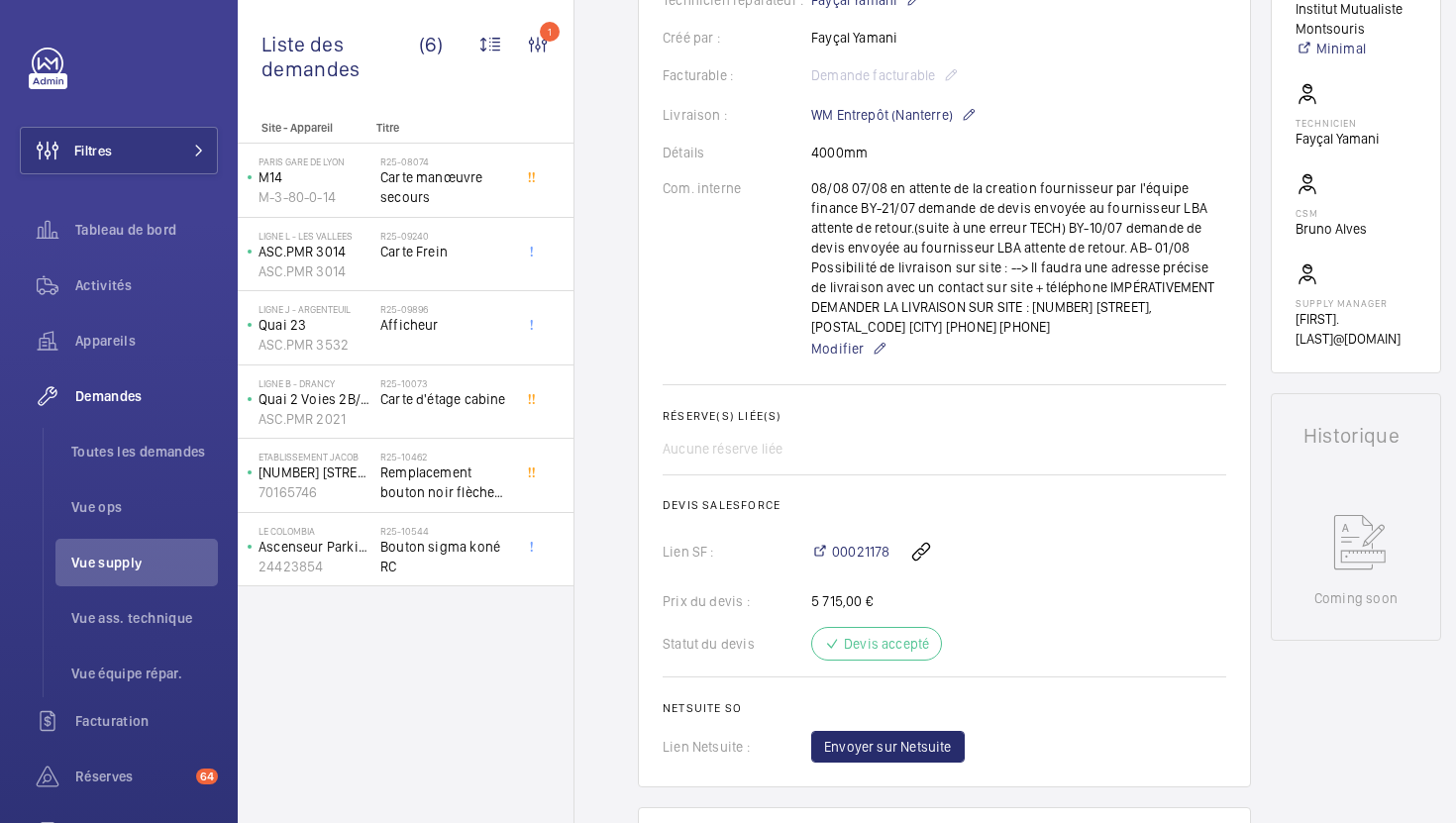 scroll, scrollTop: 558, scrollLeft: 0, axis: vertical 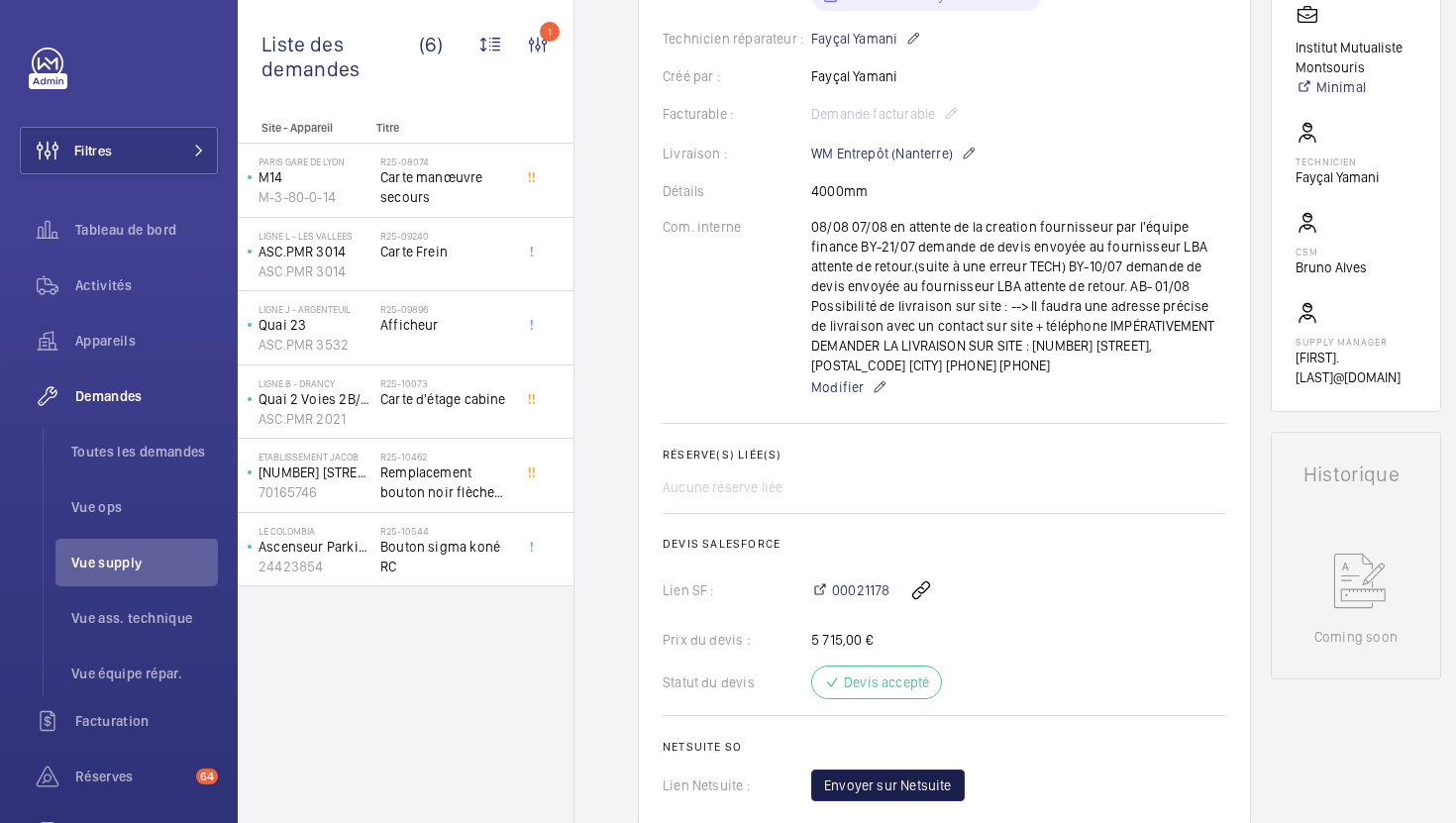 click on "Envoyer sur Netsuite" 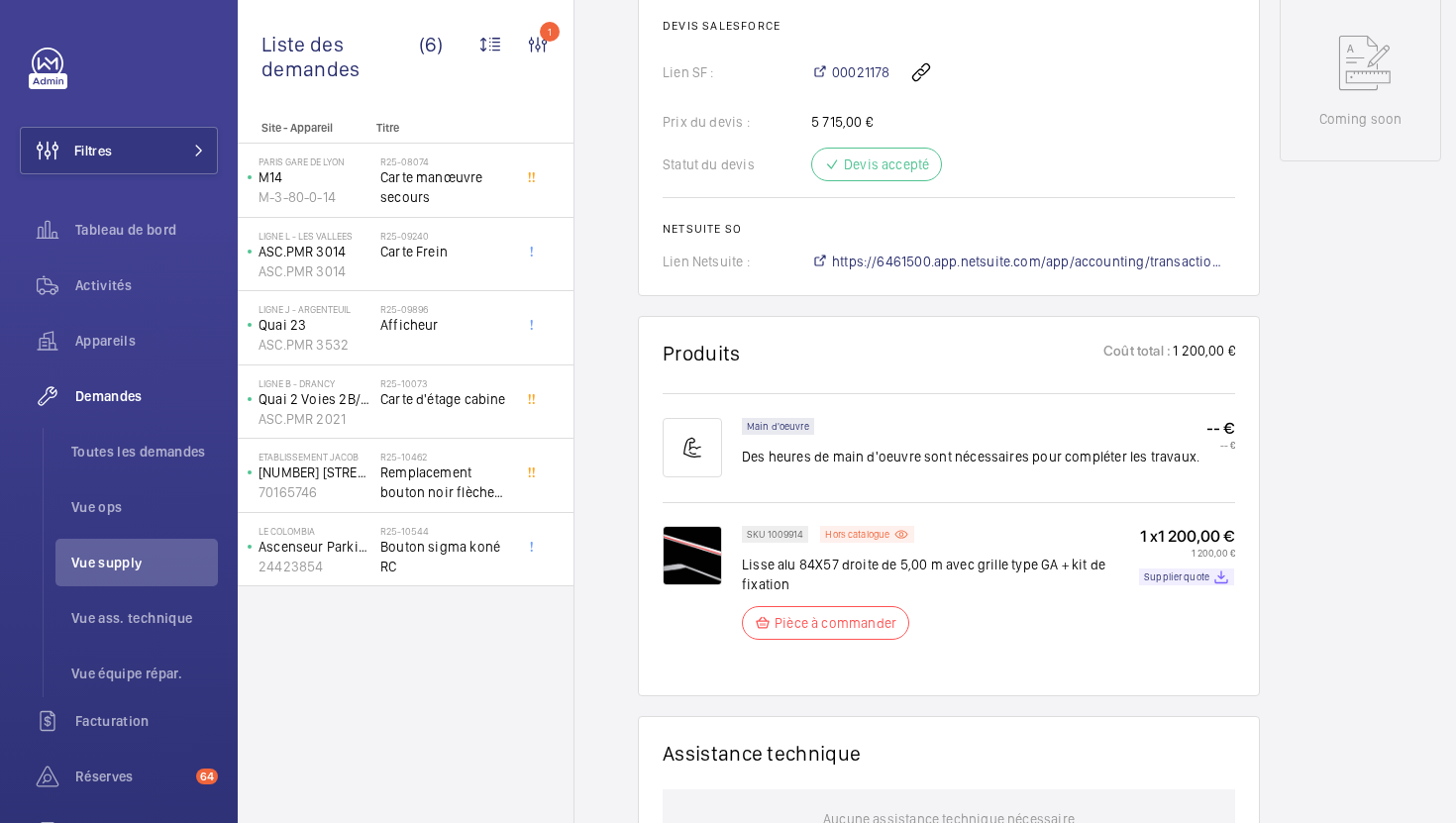 scroll, scrollTop: 1080, scrollLeft: 0, axis: vertical 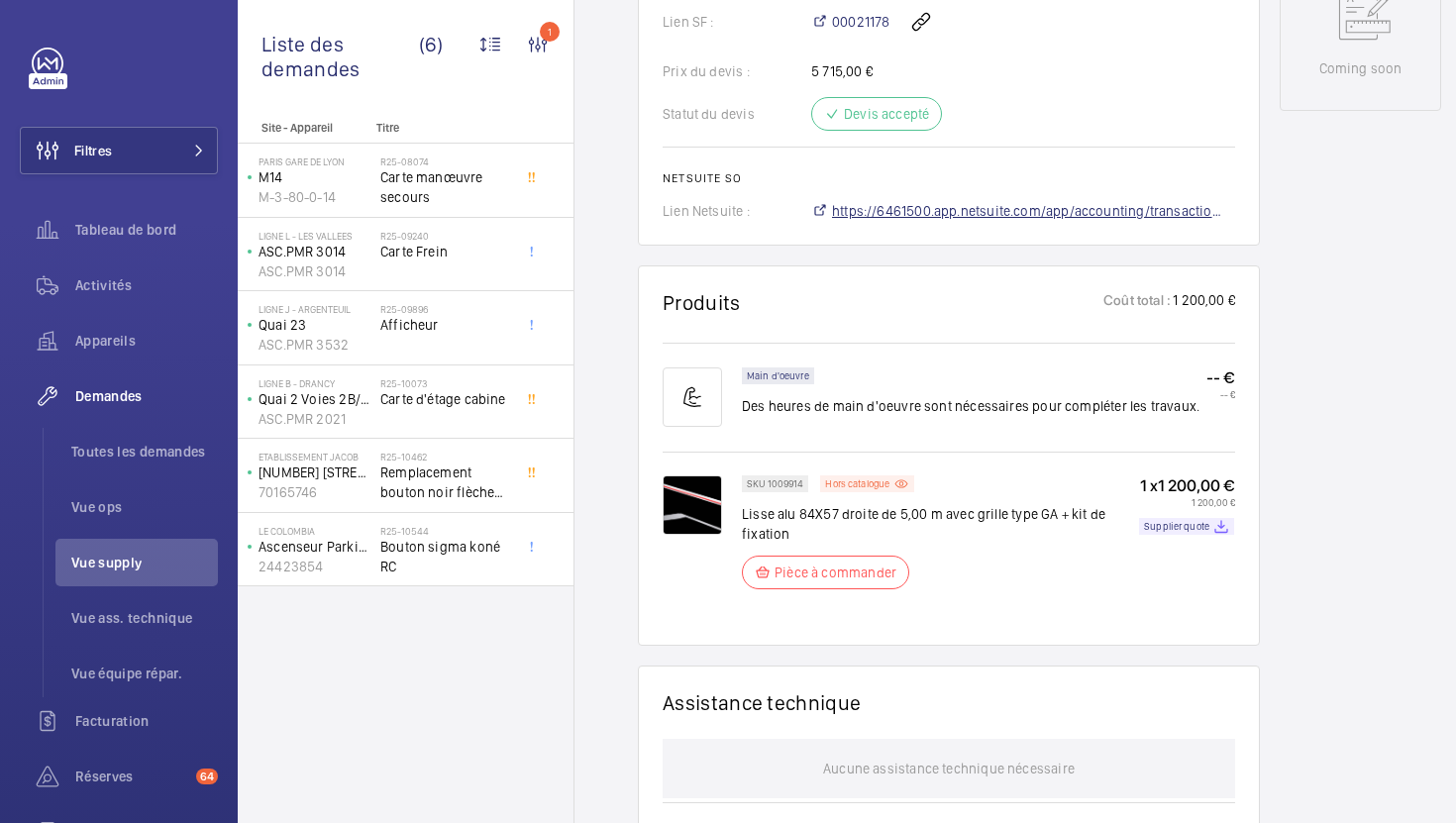 click on "https://6461500.app.netsuite.com/app/accounting/transactions/salesord.nl?id=2889043" 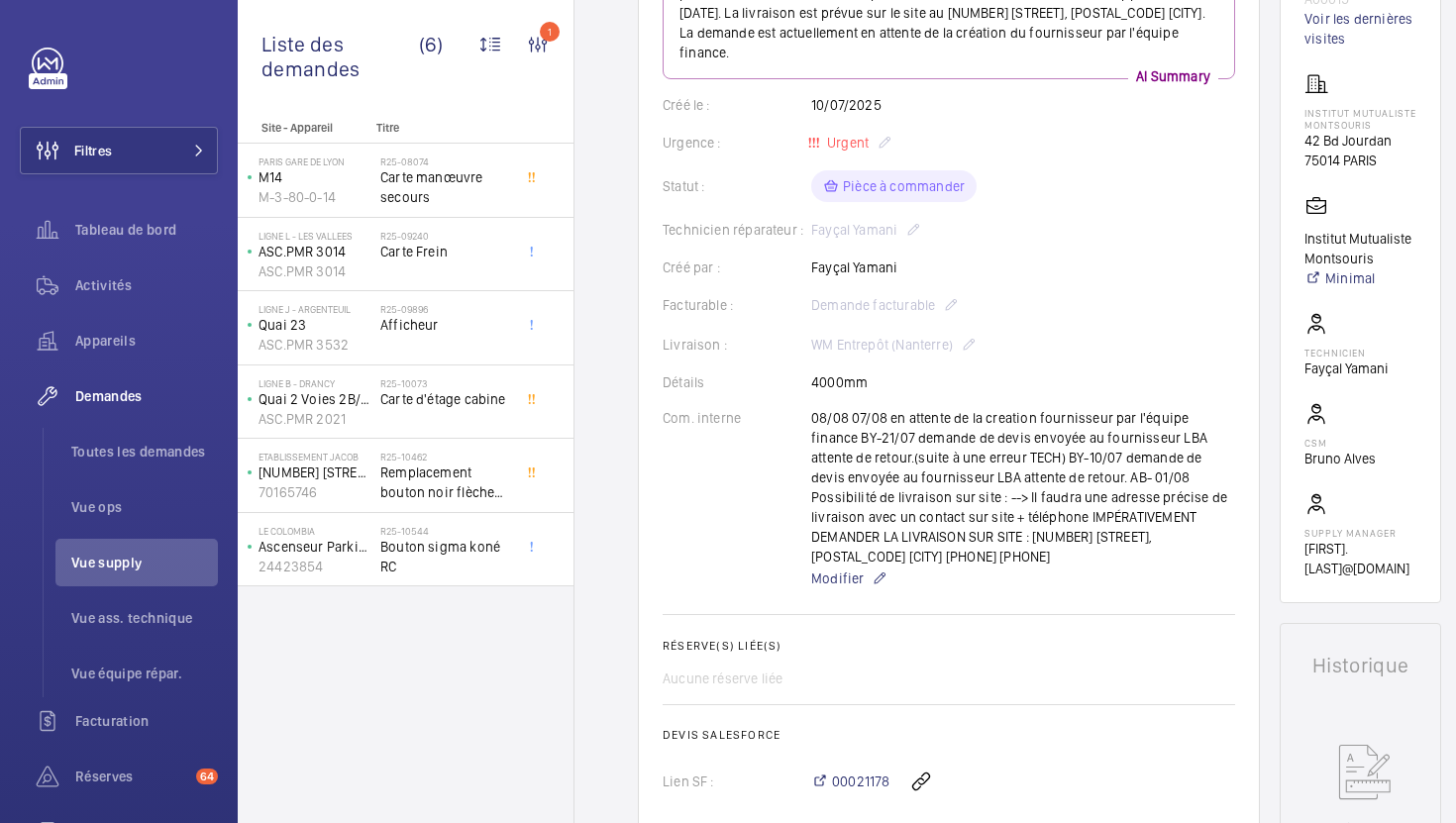 scroll, scrollTop: 304, scrollLeft: 0, axis: vertical 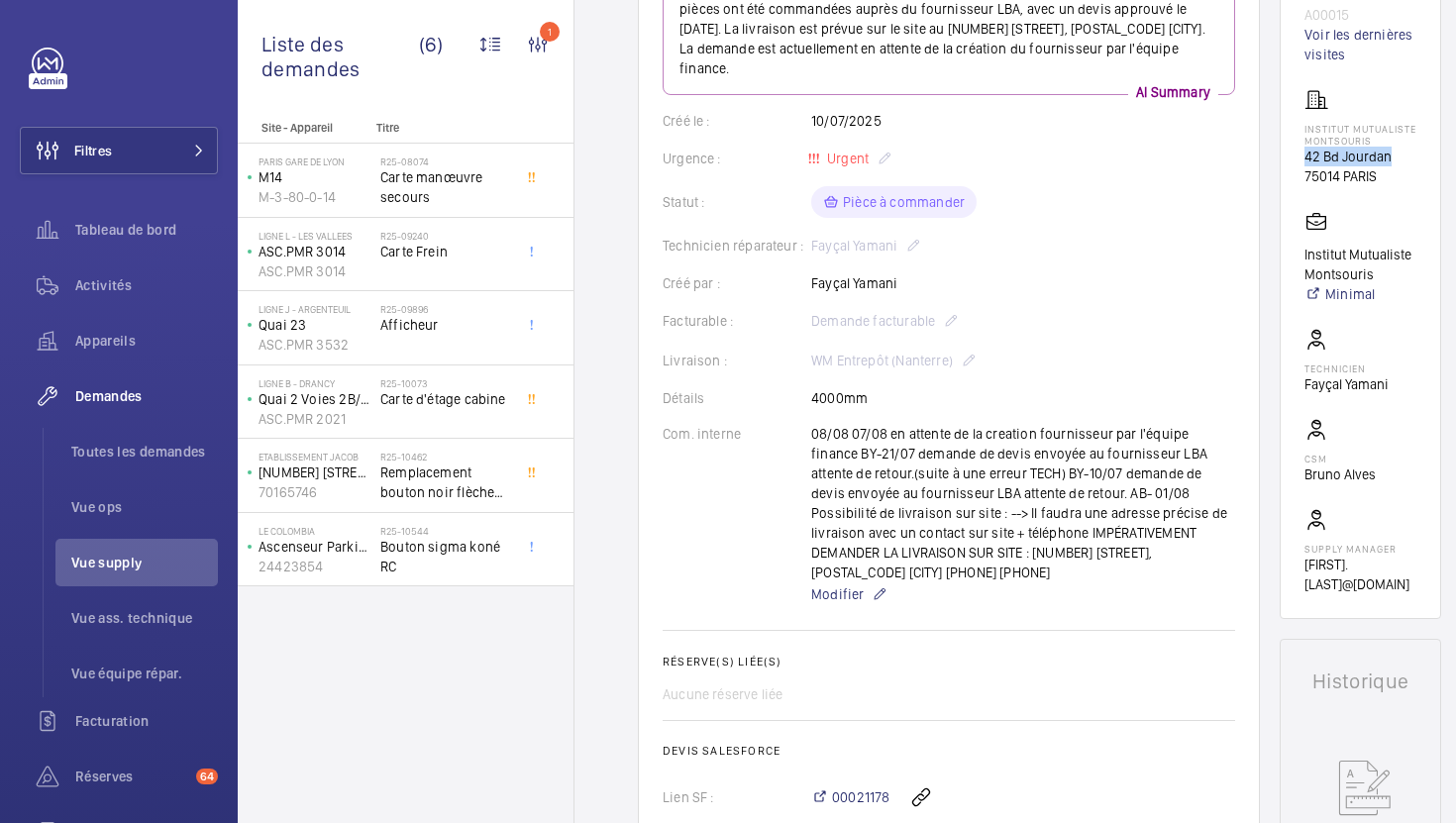 drag, startPoint x: 1389, startPoint y: 167, endPoint x: 1296, endPoint y: 174, distance: 93.26307 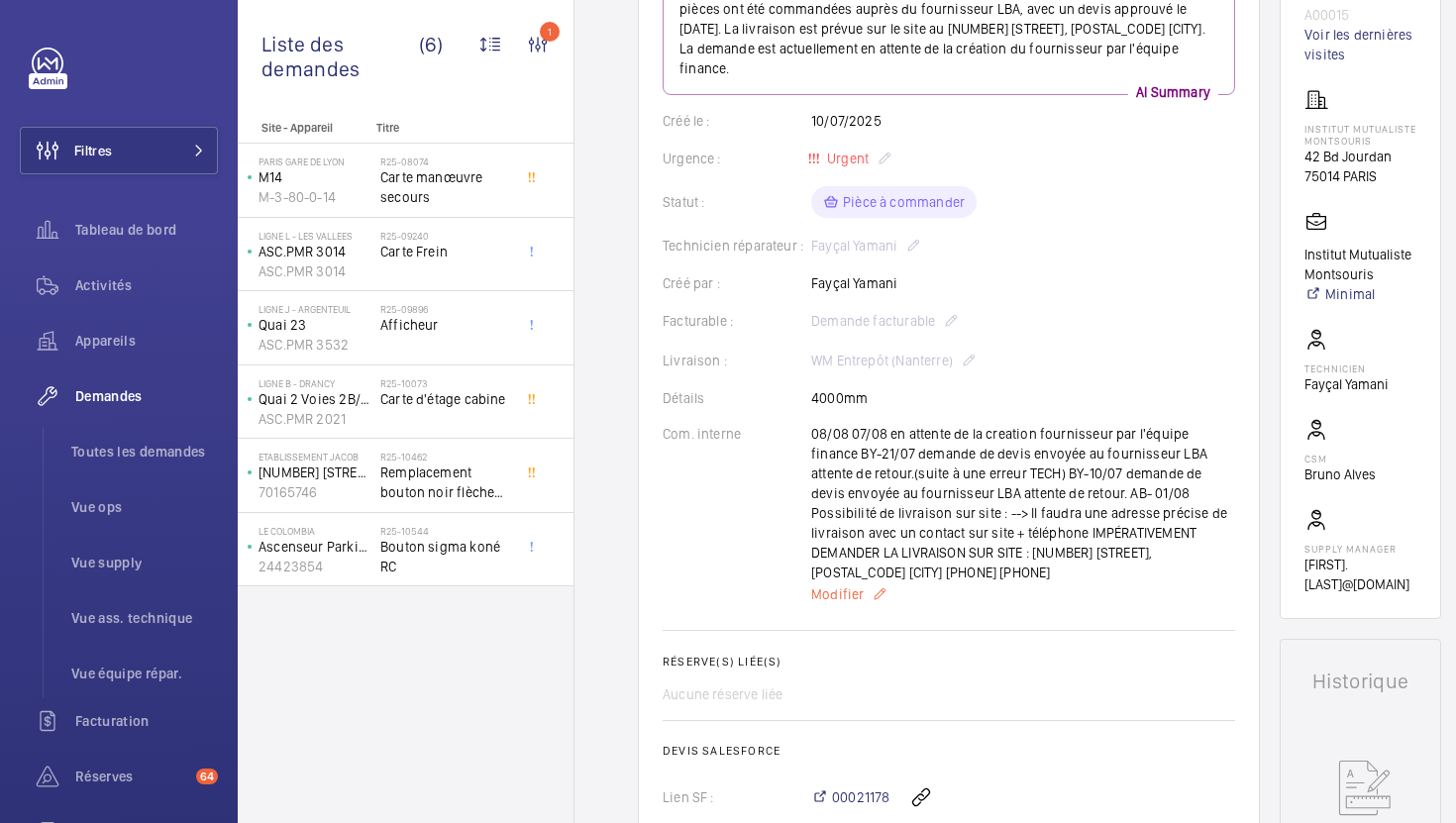 click on "Modifier" 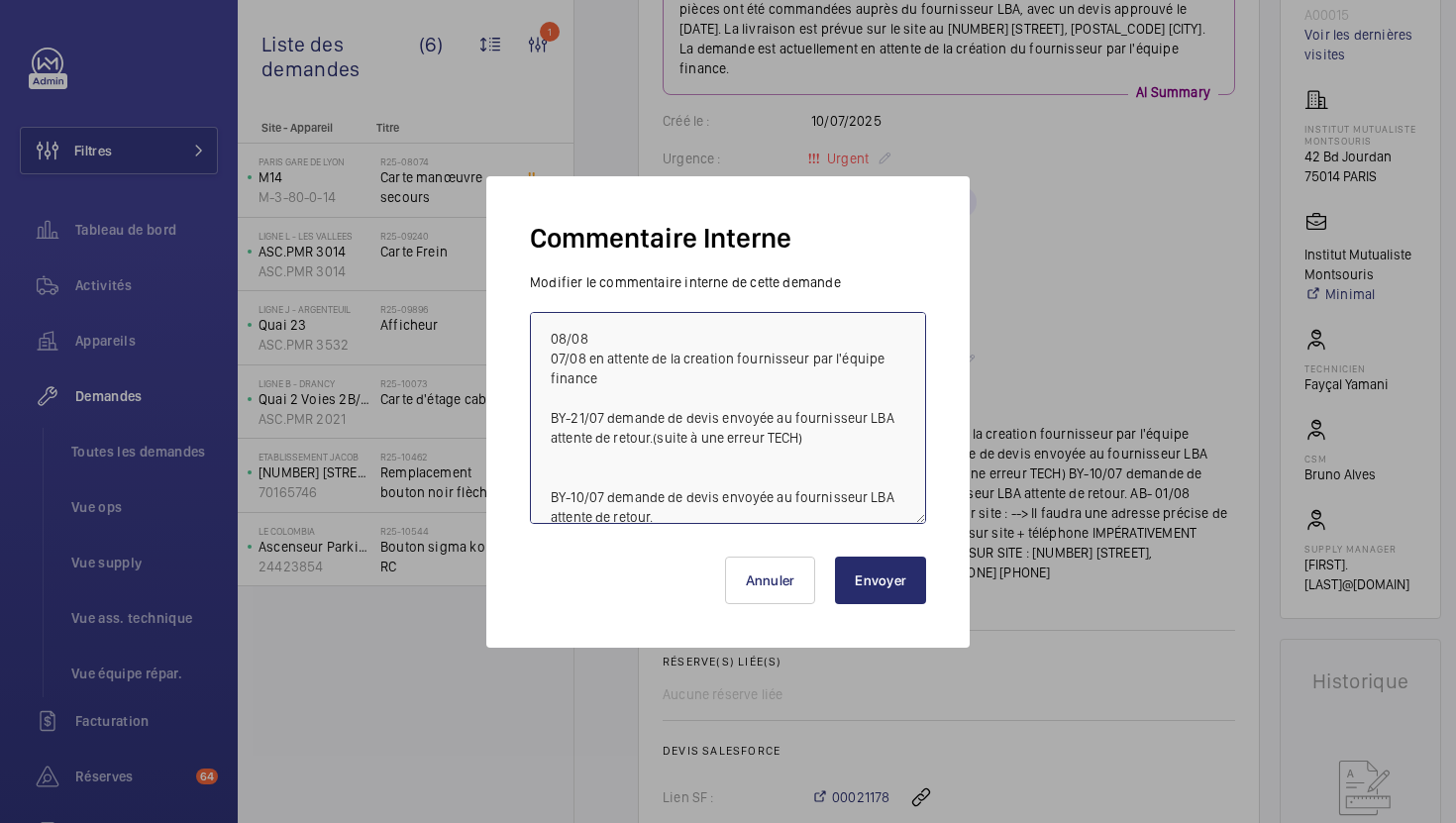 click on "08/08
07/08 en attente de la creation fournisseur par l'équipe finance
BY-21/07 demande de devis envoyée au fournisseur LBA attente de retour.(suite à une erreur TECH)
BY-10/07 demande de devis envoyée au fournisseur LBA attente de retour.
AB- 01/08
Possibilité de livraison sur site :
--> Il faudra une adresse précise de livraison avec un contact sur site + téléphone
IMPÉRATIVEMENT DEMANDER LA LIVRAISON SUR SITE :
[NUMBER] [STREET], [POSTAL_CODE] [CITY]
[PHONE]
[PHONE]" at bounding box center [728, 418] 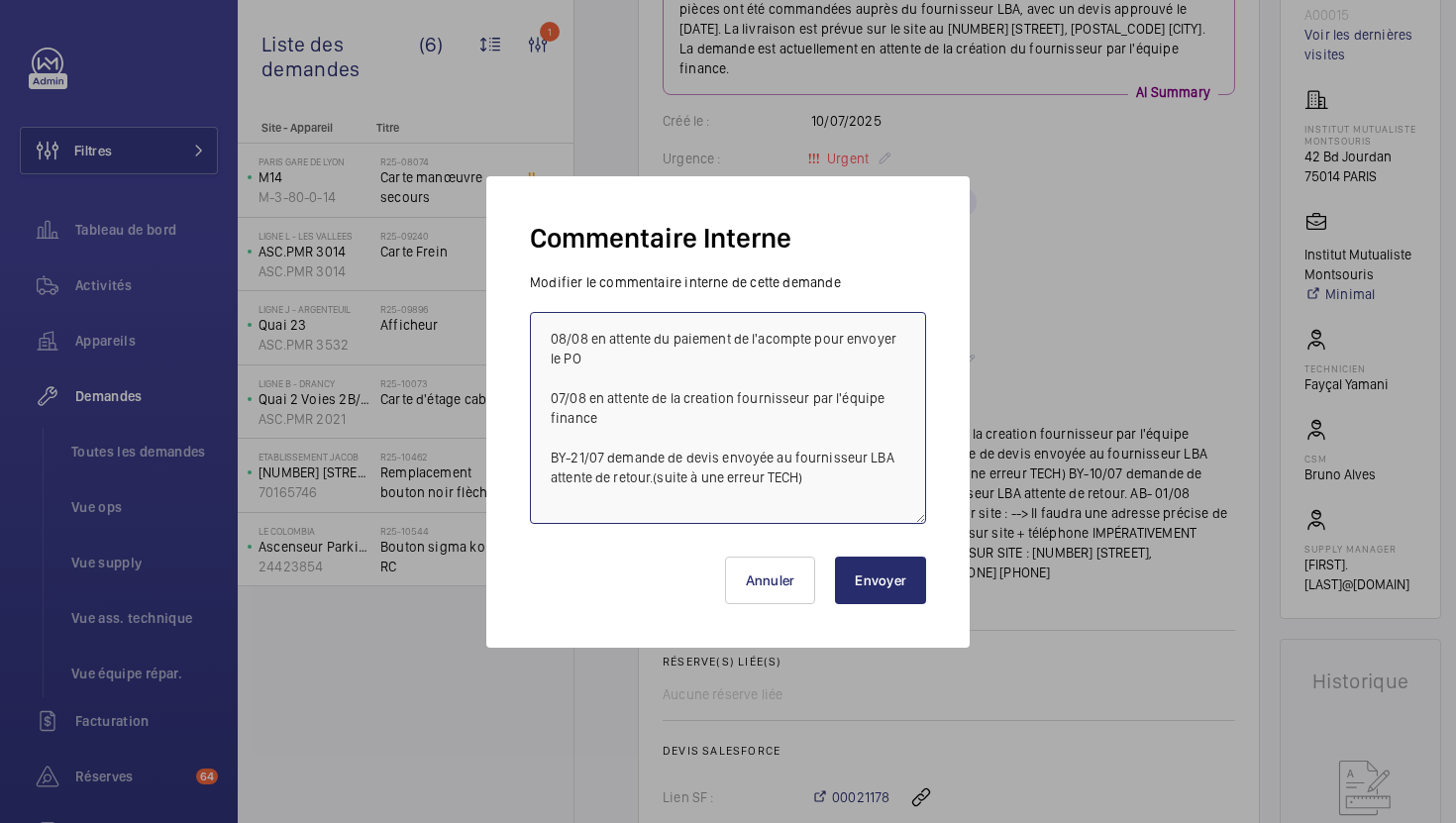 type on "08/08 en attente du paiement de l'acompte pour envoyer le PO
07/08 en attente de la creation fournisseur par l'équipe finance
BY-21/07 demande de devis envoyée au fournisseur LBA attente de retour.(suite à une erreur TECH)
BY-10/07 demande de devis envoyée au fournisseur LBA attente de retour.
AB- 01/08
Possibilité de livraison sur site :
--> Il faudra une adresse précise de livraison avec un contact sur site + téléphone
IMPÉRATIVEMENT DEMANDER LA LIVRAISON SUR SITE :
[NUMBER] [STREET], [POSTAL_CODE] [CITY]
[PHONE]
[PHONE]" 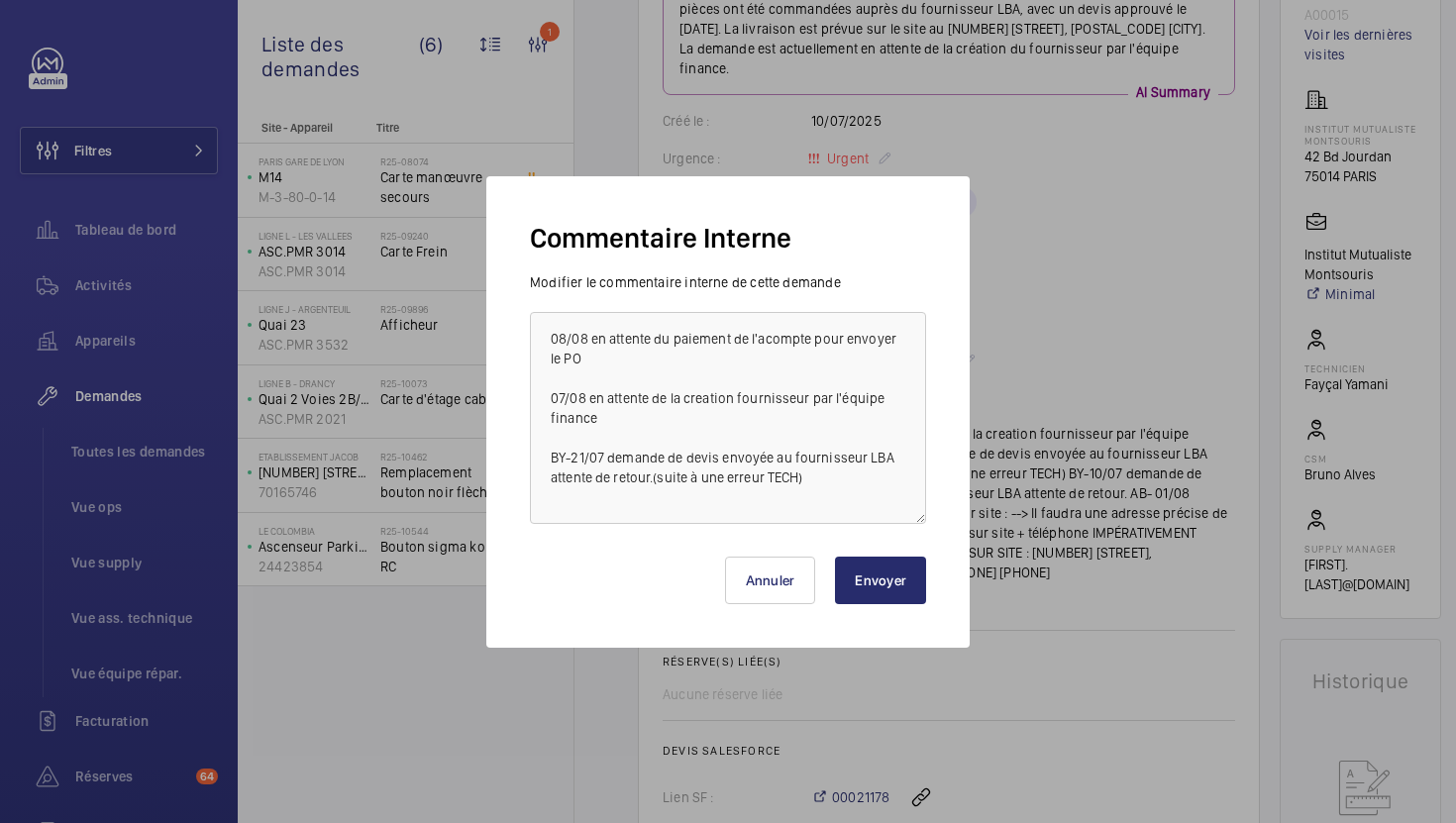 click on "Envoyer" at bounding box center [881, 580] 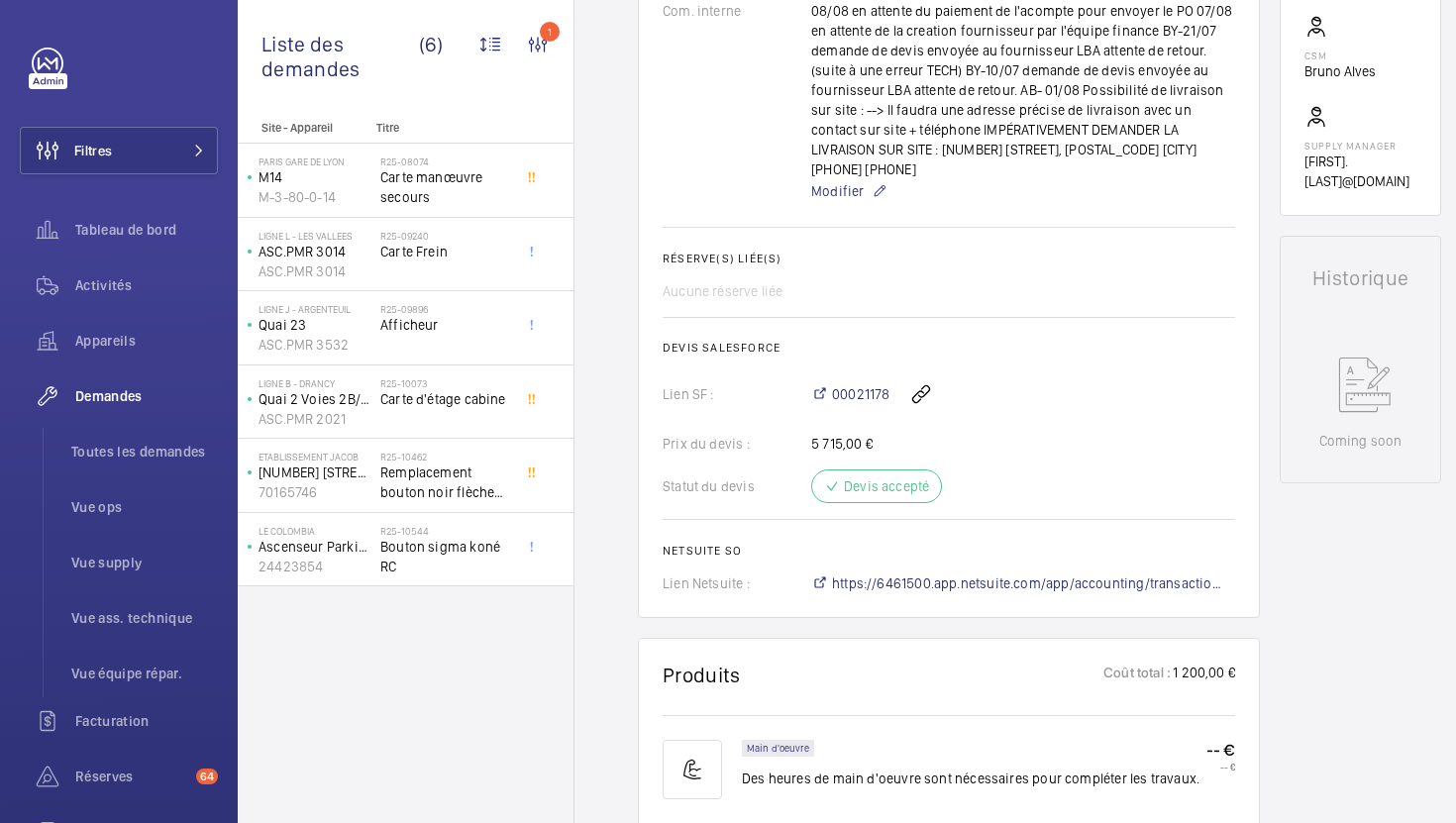 scroll, scrollTop: 1258, scrollLeft: 0, axis: vertical 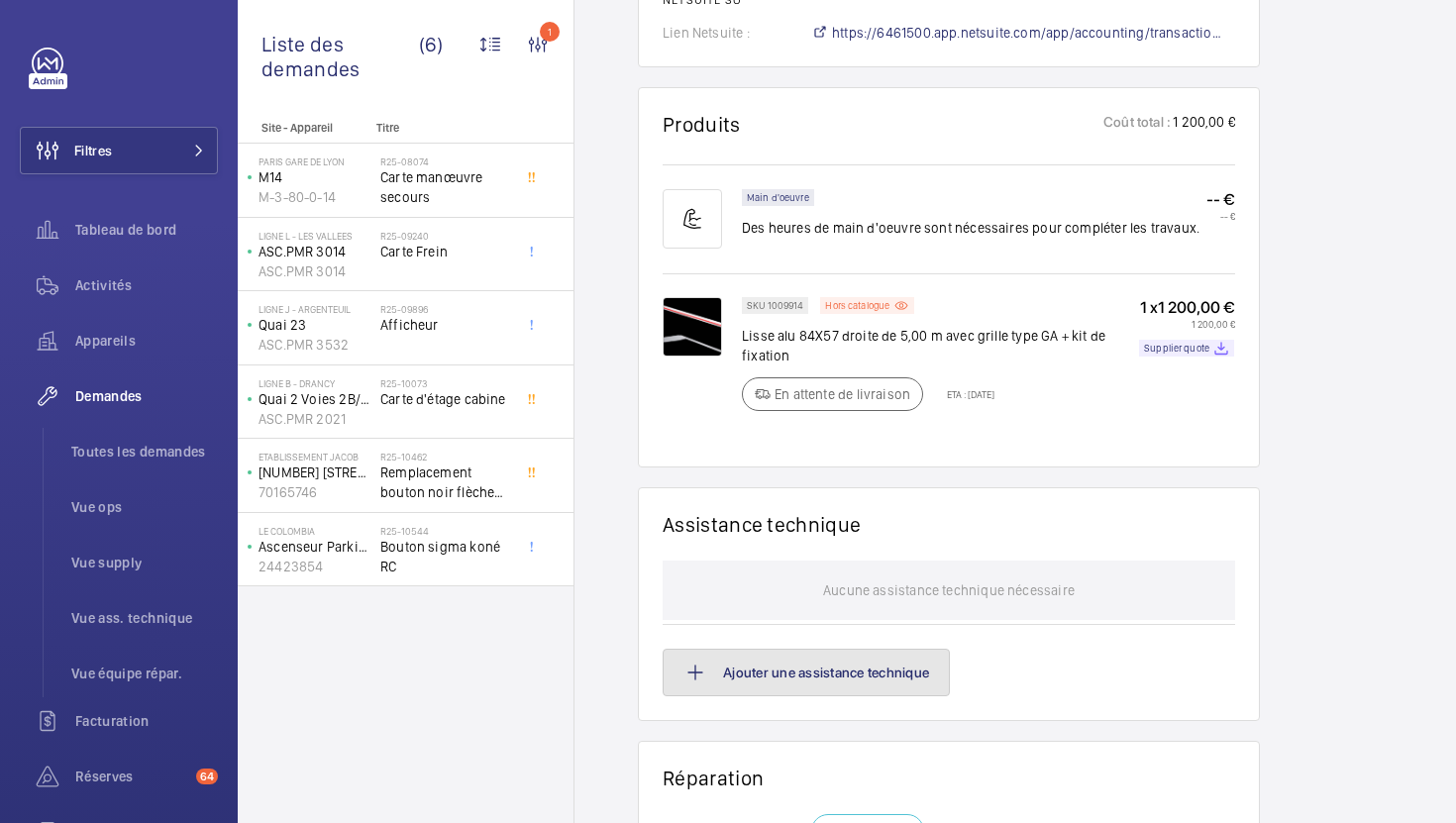 click on "Ajouter une assistance technique" 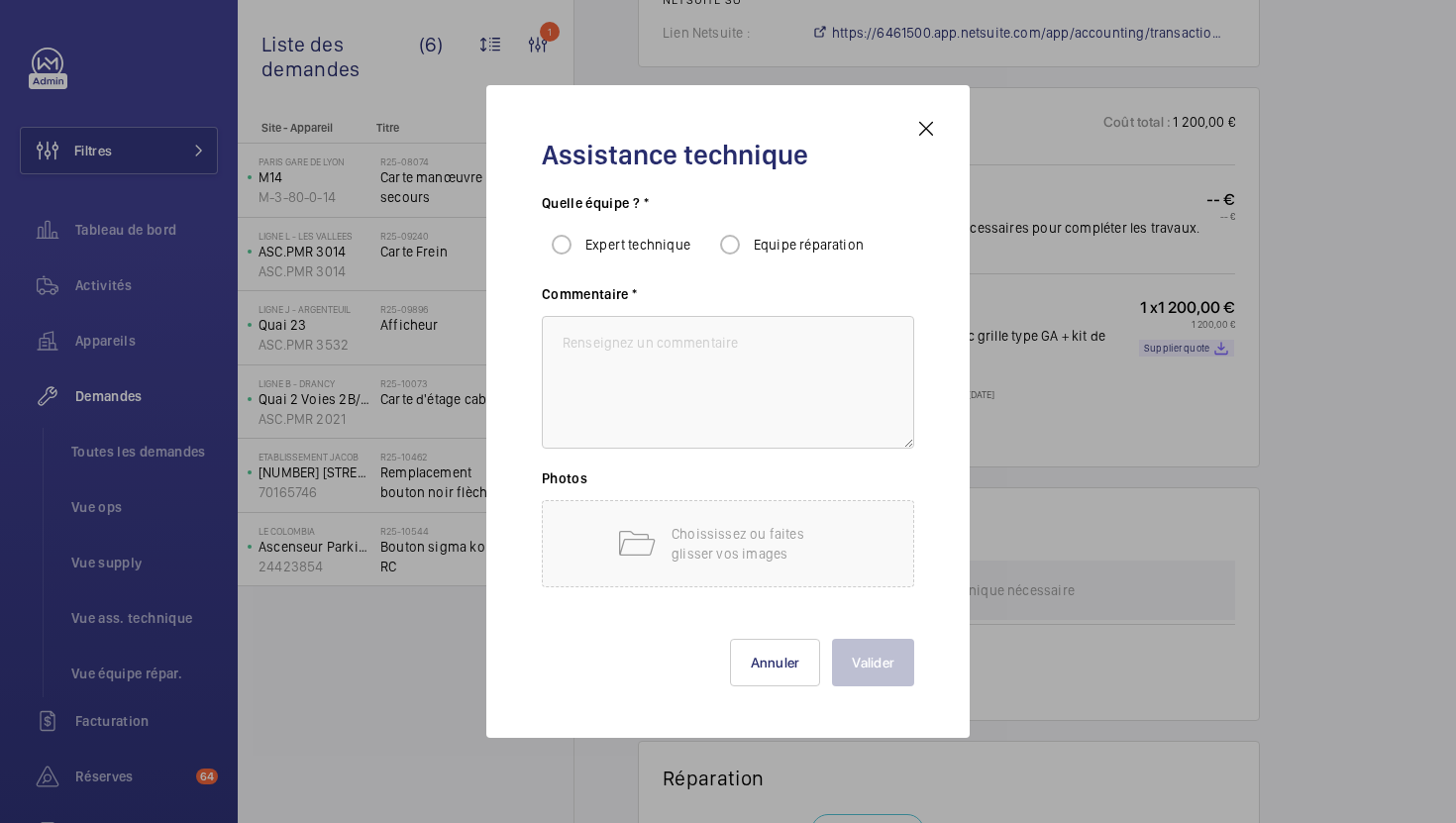 click at bounding box center [926, 129] 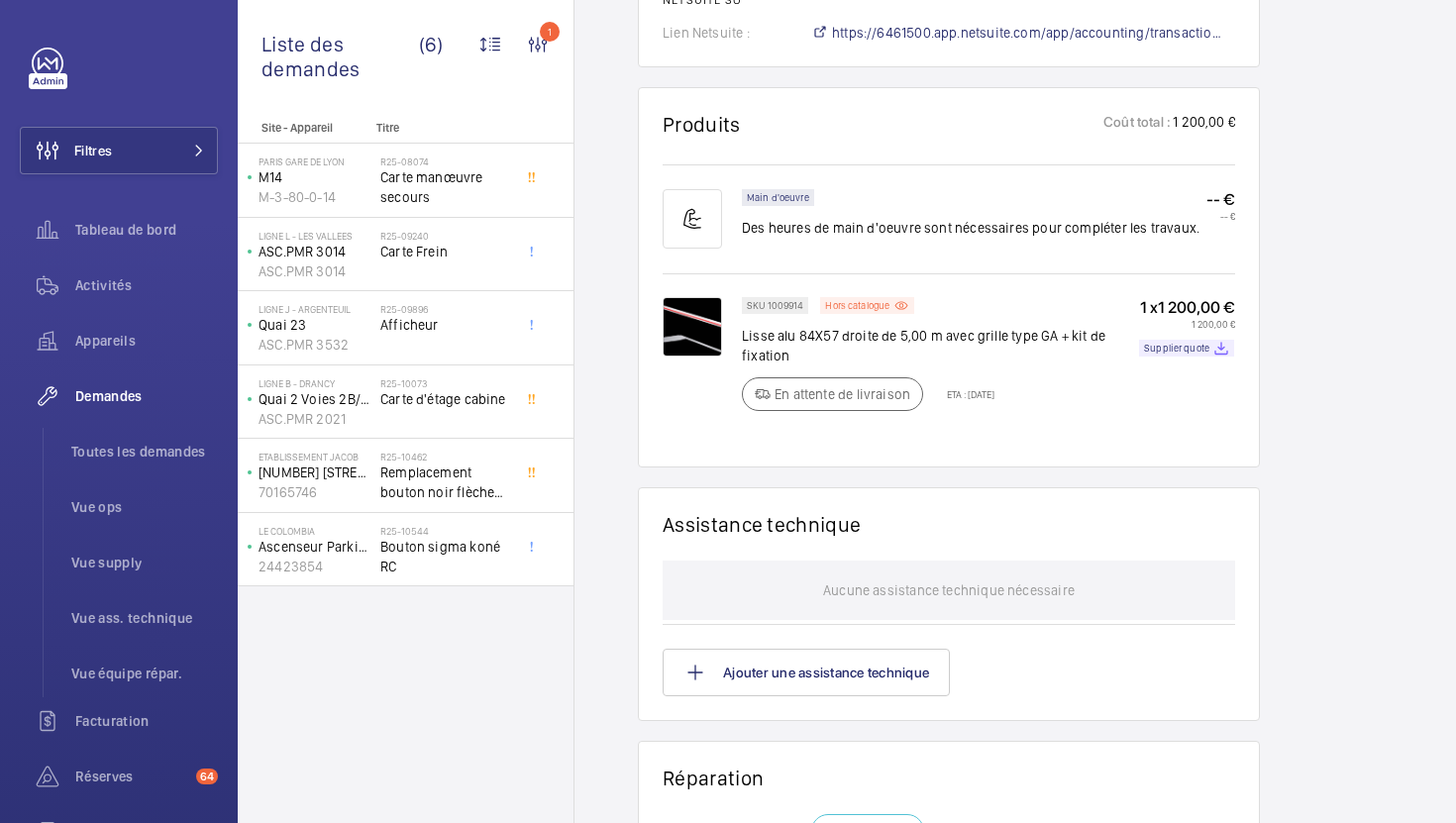 scroll, scrollTop: 1233, scrollLeft: 0, axis: vertical 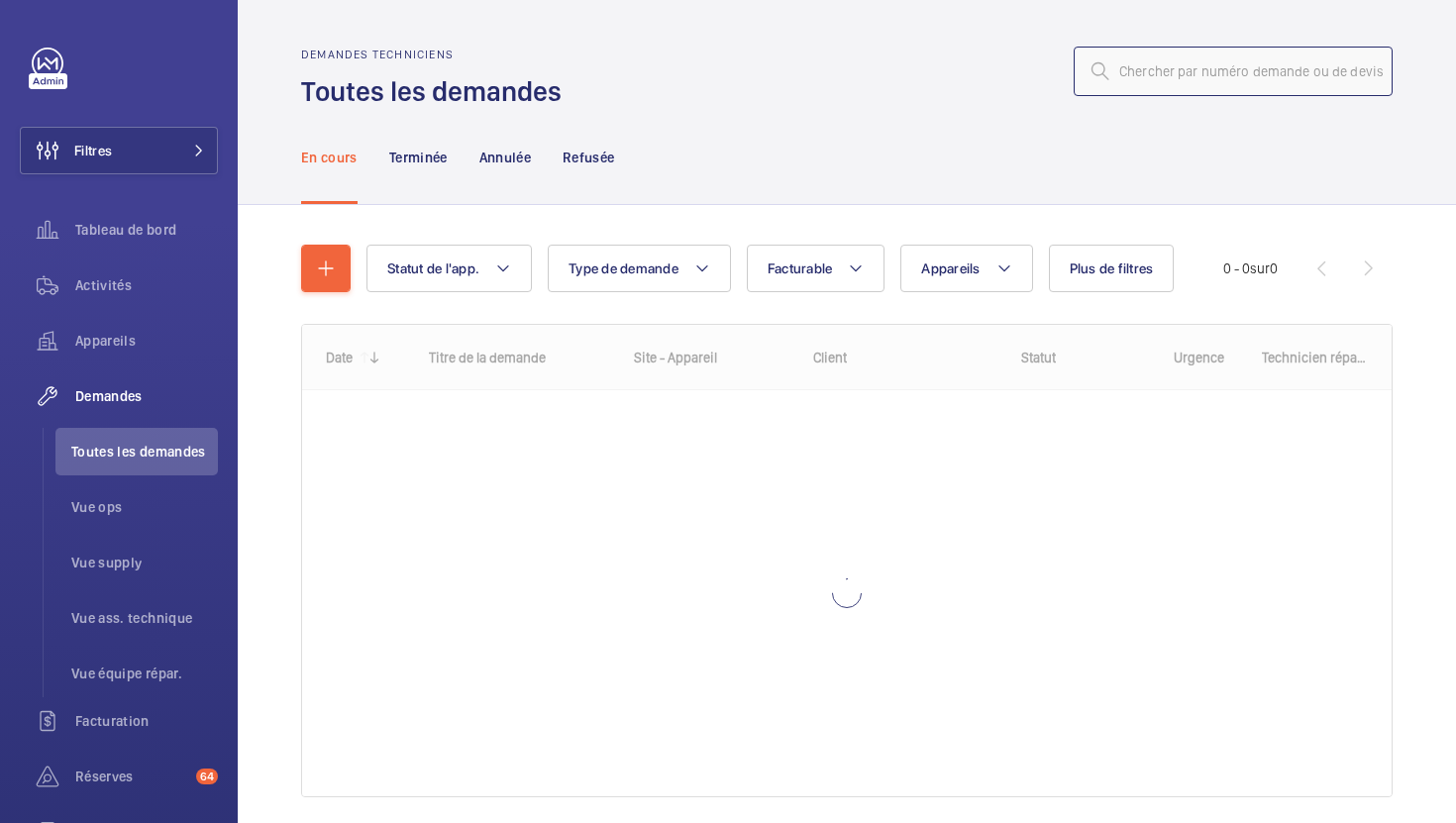 click 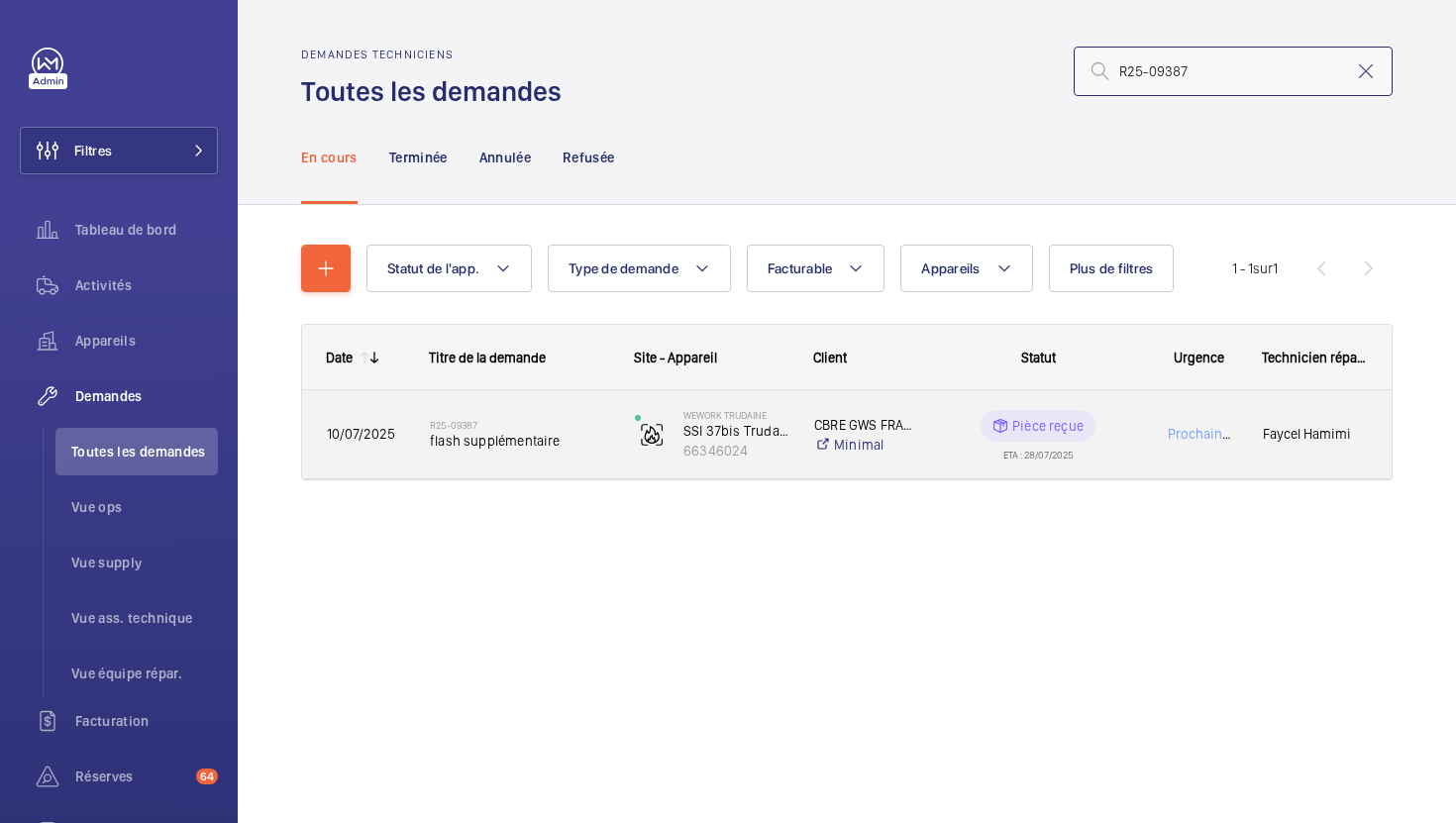 type on "R25-09387" 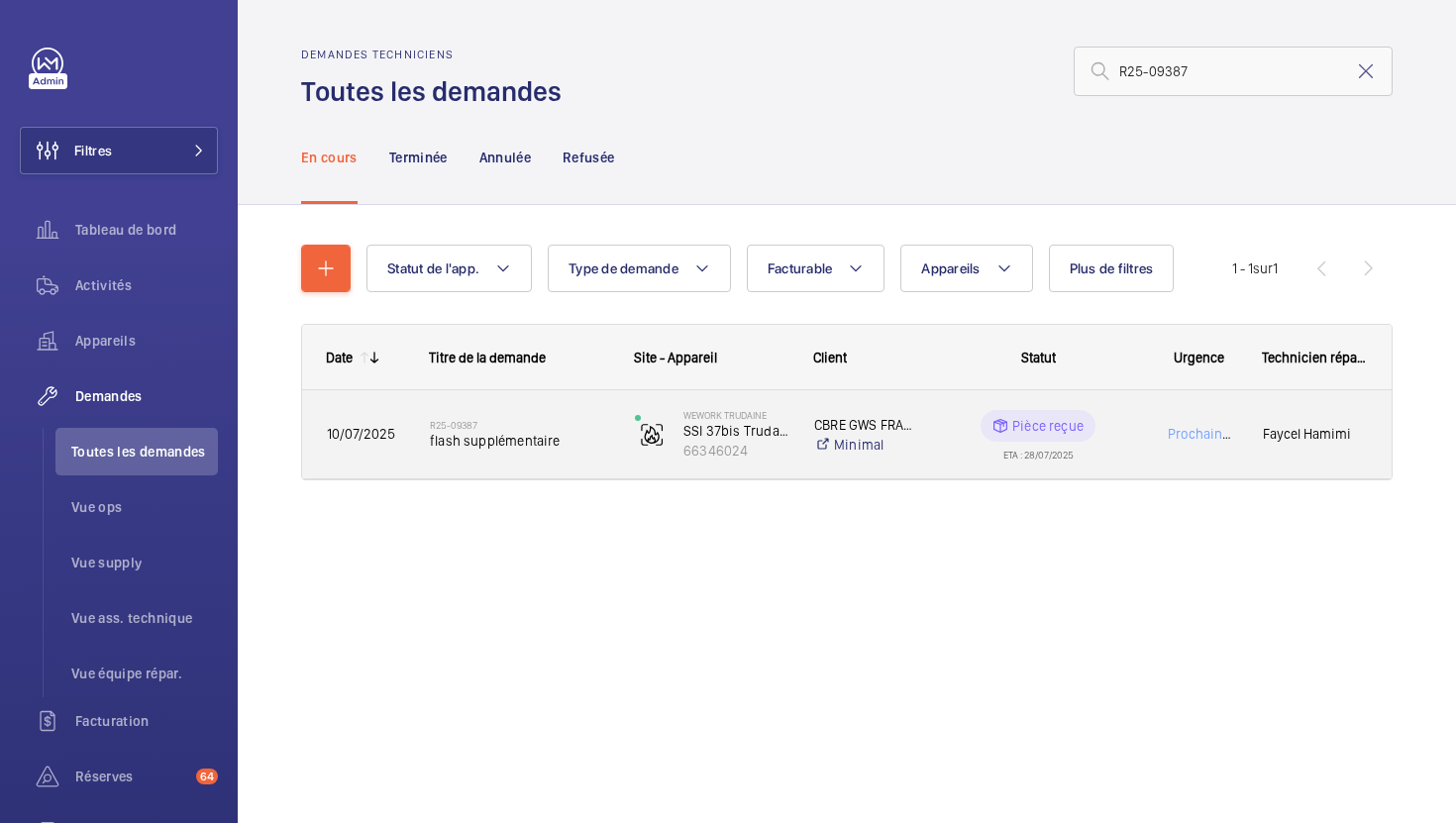 click on "R25-09387   flash supplémentaire" 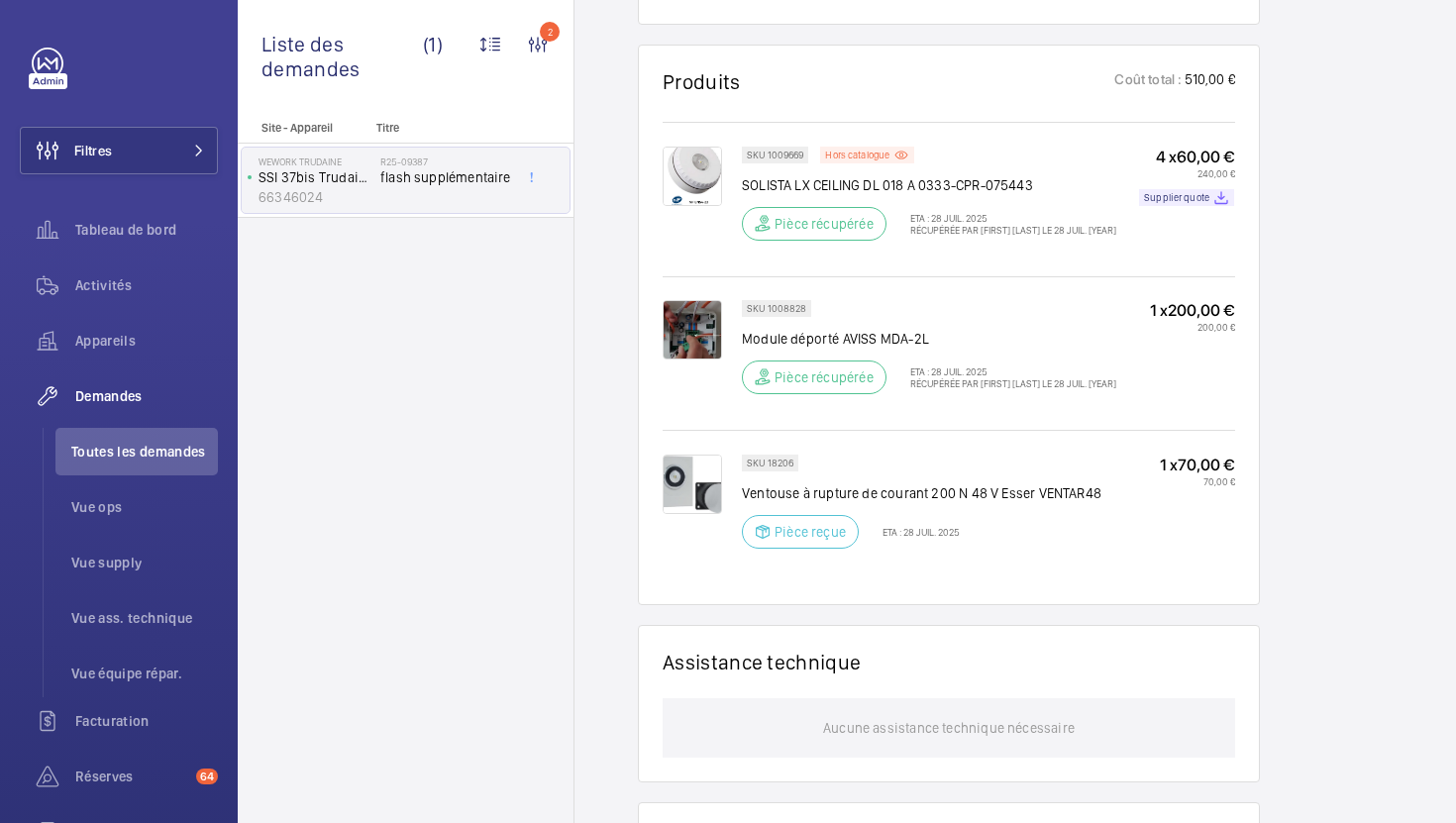 scroll, scrollTop: 1251, scrollLeft: 0, axis: vertical 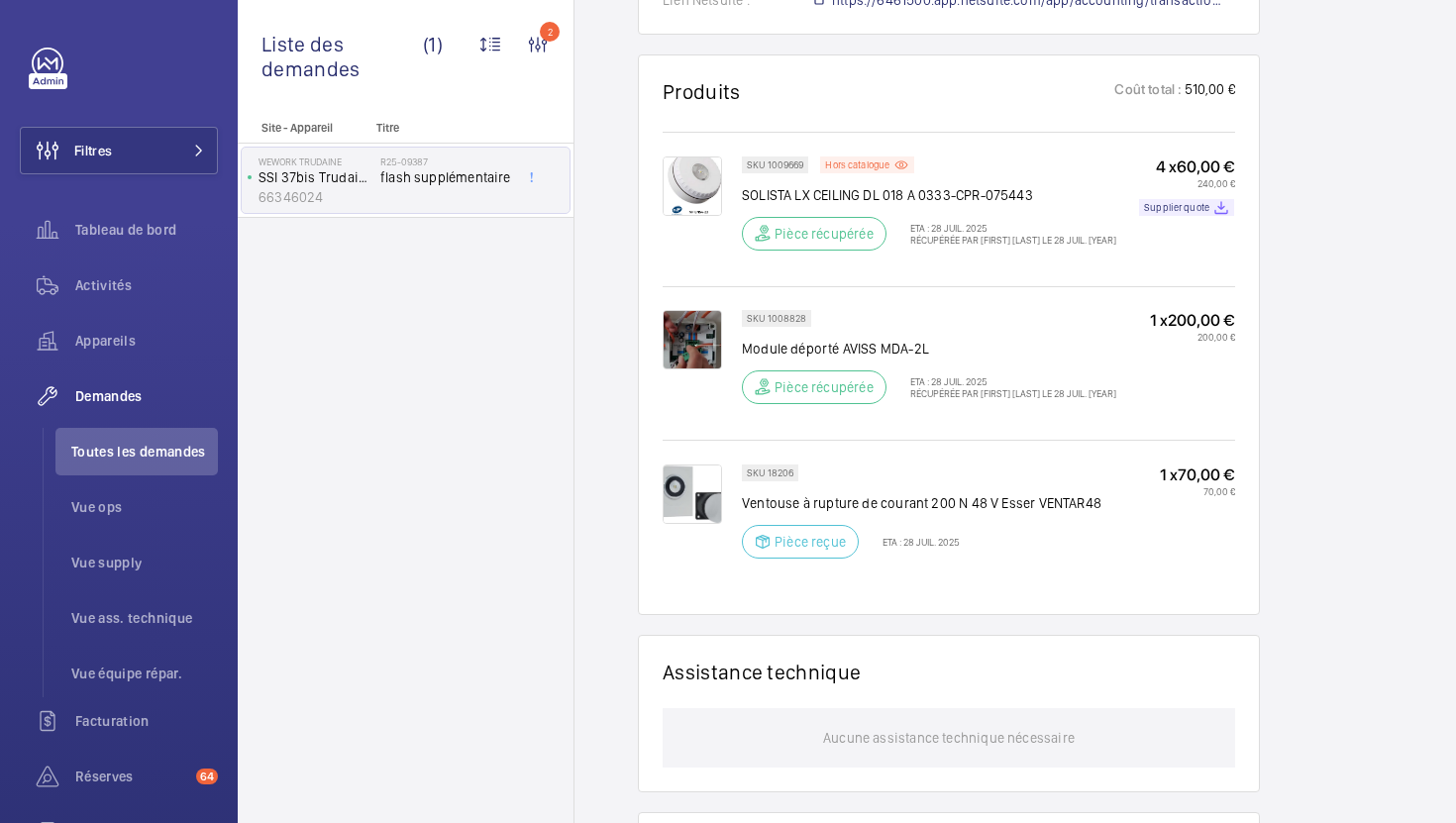 click on "SKU 18206" 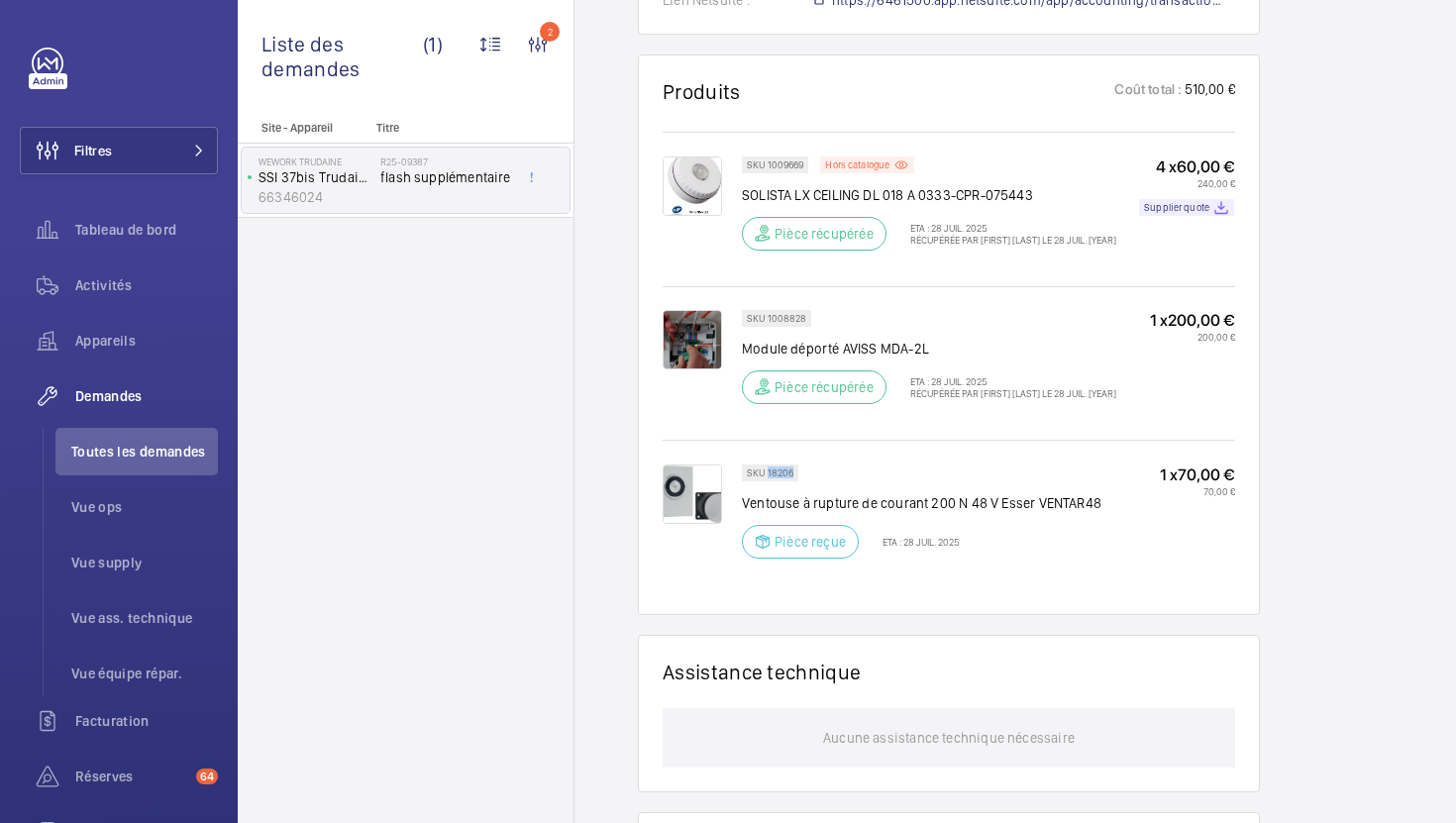 click on "SKU 18206" 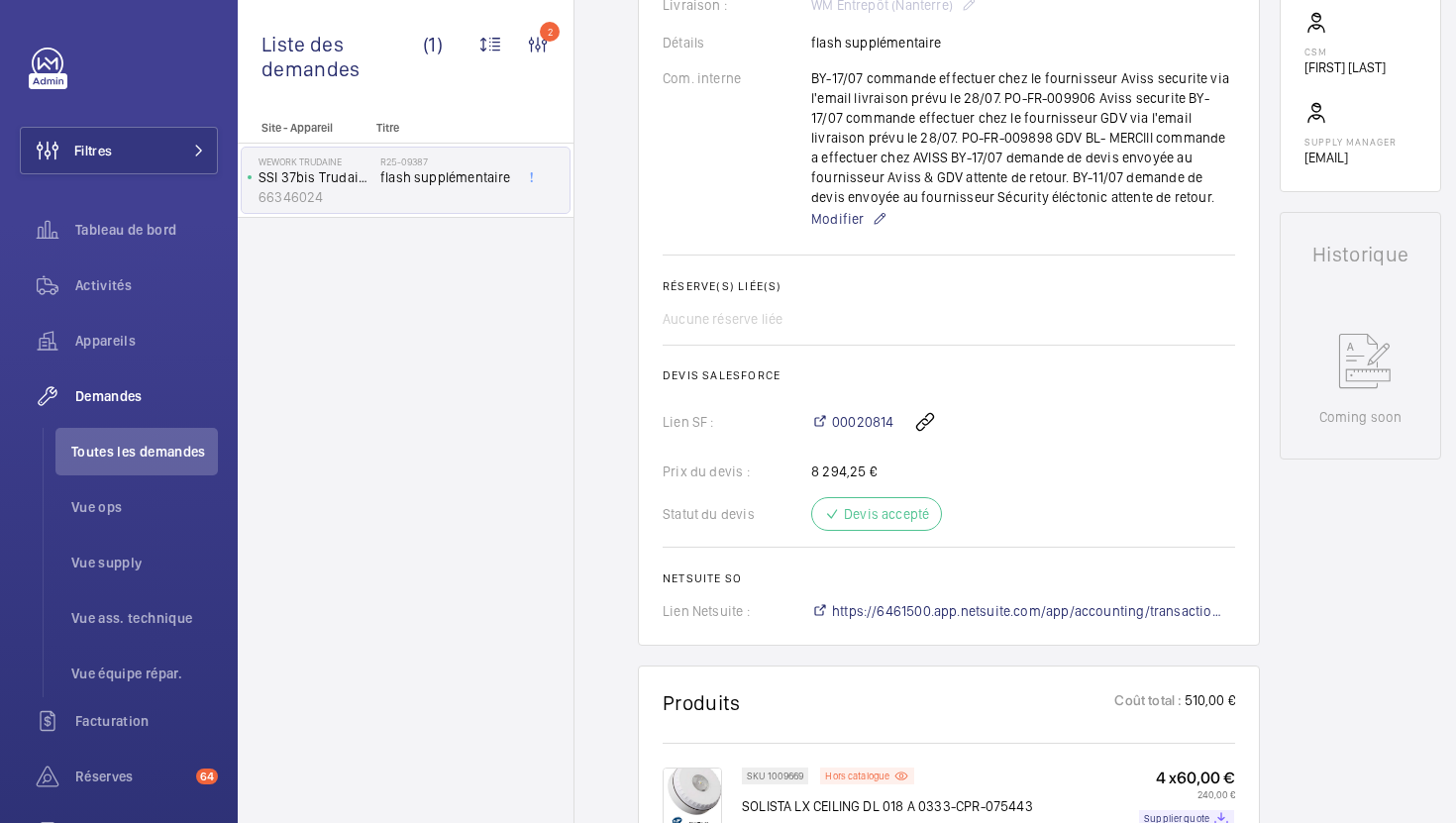 scroll, scrollTop: 541, scrollLeft: 0, axis: vertical 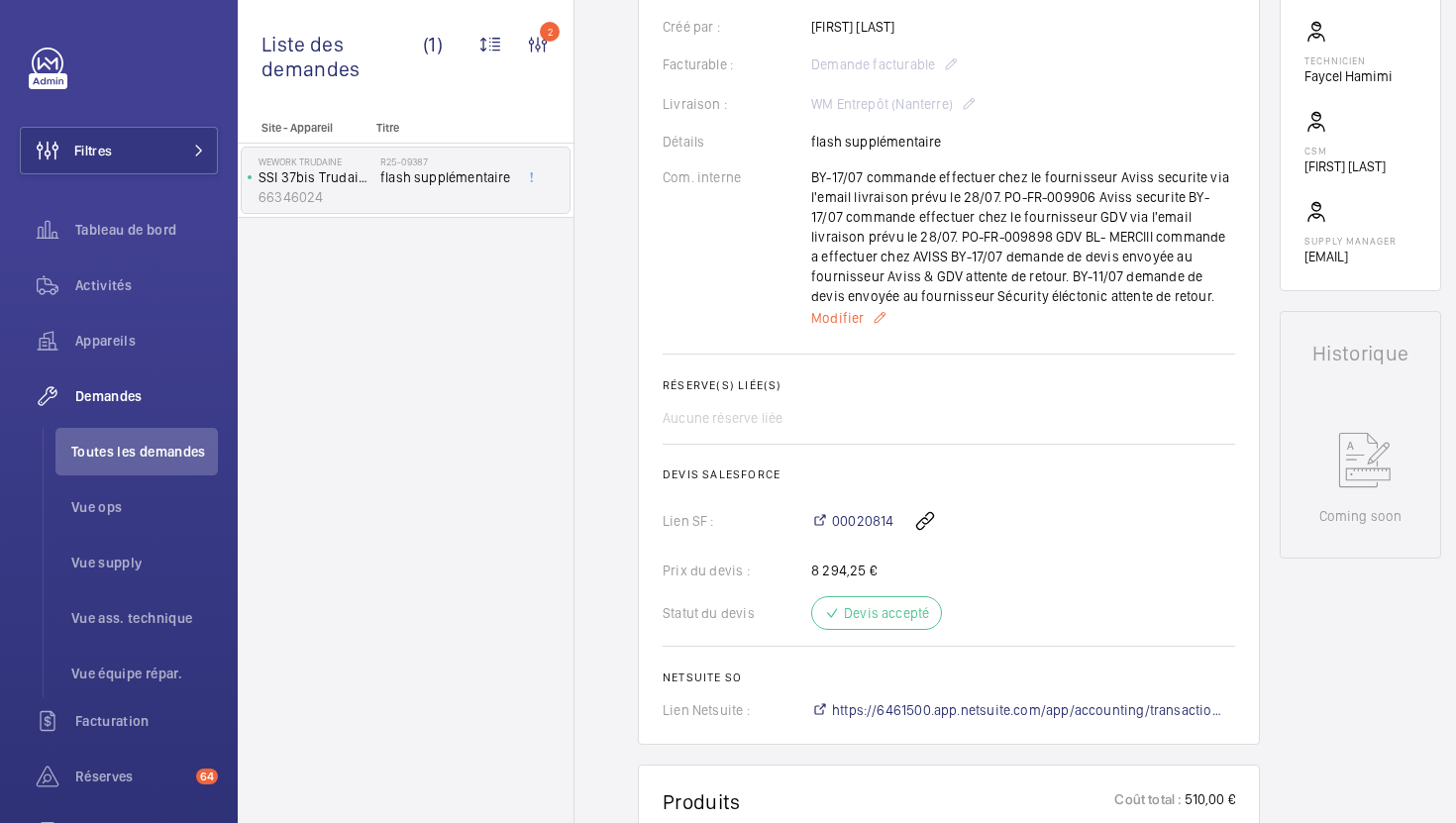 click on "Modifier" 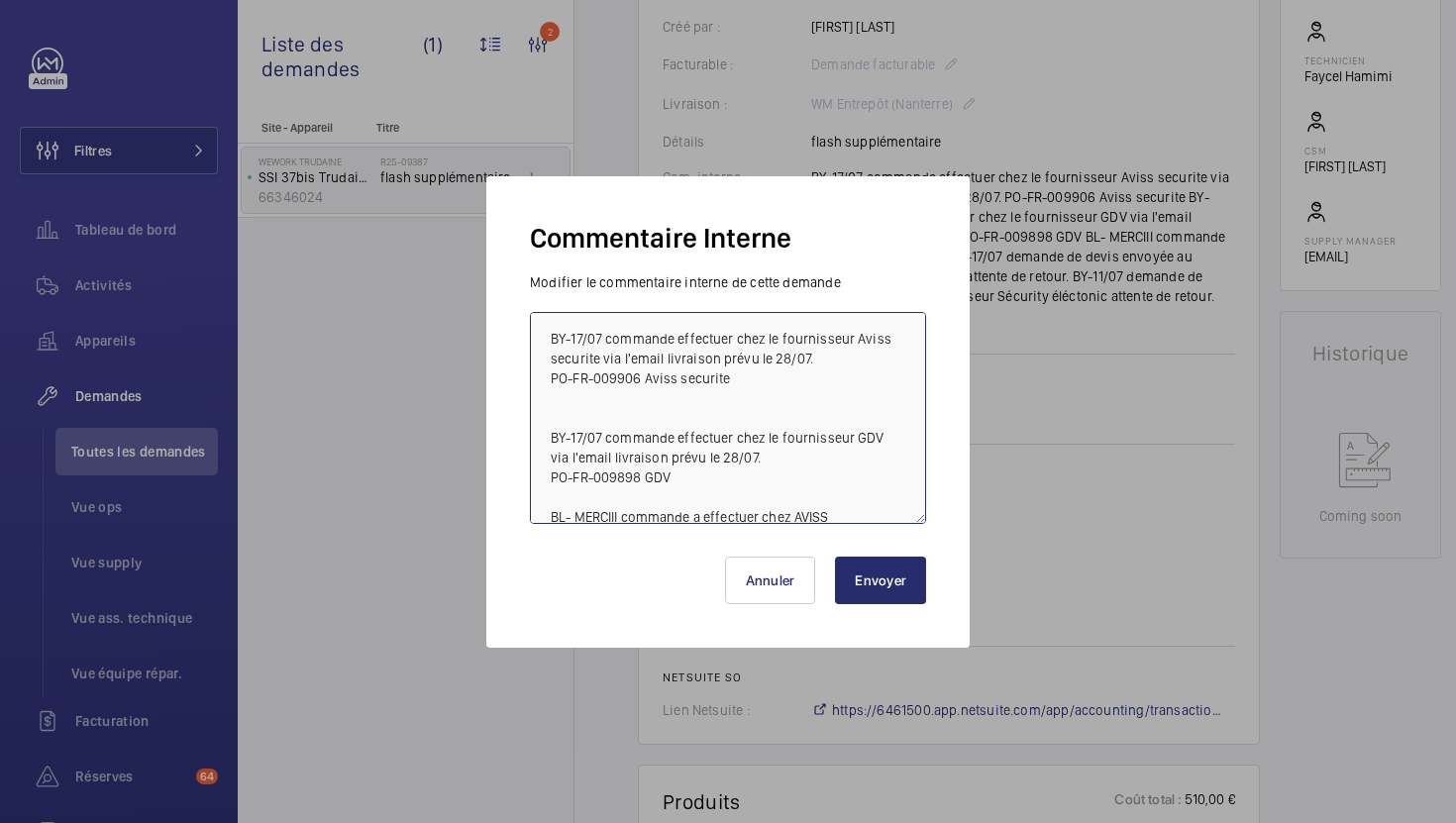 click on "BY-17/07 commande effectuer chez le fournisseur Aviss securite via l'email livraison prévu le 28/07.
PO-FR-009906 Aviss securite
BY-17/07 commande effectuer chez le fournisseur GDV via l'email livraison prévu le 28/07.
PO-FR-009898 GDV
BL- MERCIII commande a effectuer chez AVISS
BY-17/07 demande de devis envoyée au fournisseur  Aviss & GDV  attente de retour.
BY-11/07 demande de devis envoyée au fournisseur Sécurity éléctonic attente de retour." at bounding box center (728, 418) 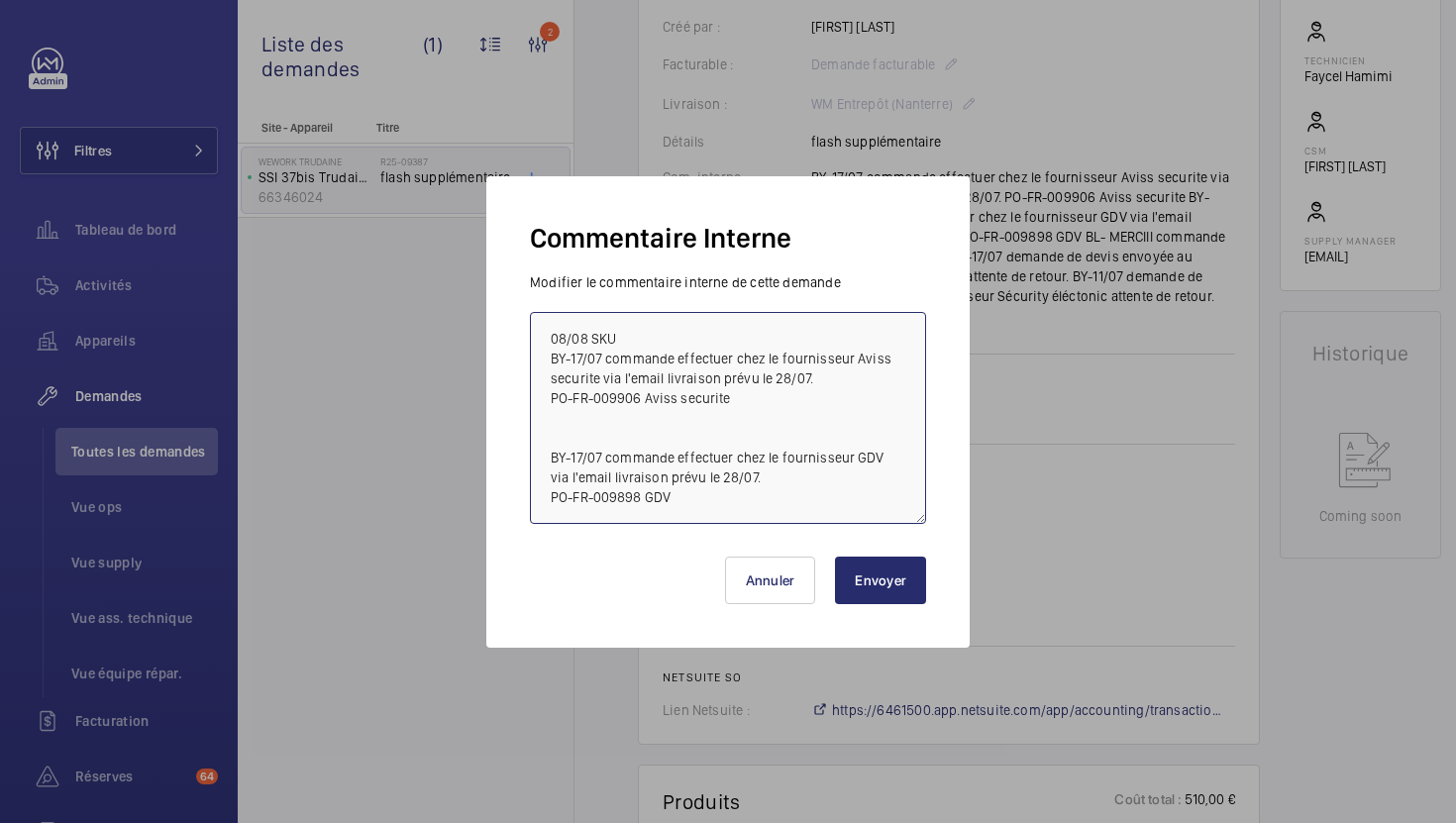 paste on "18206" 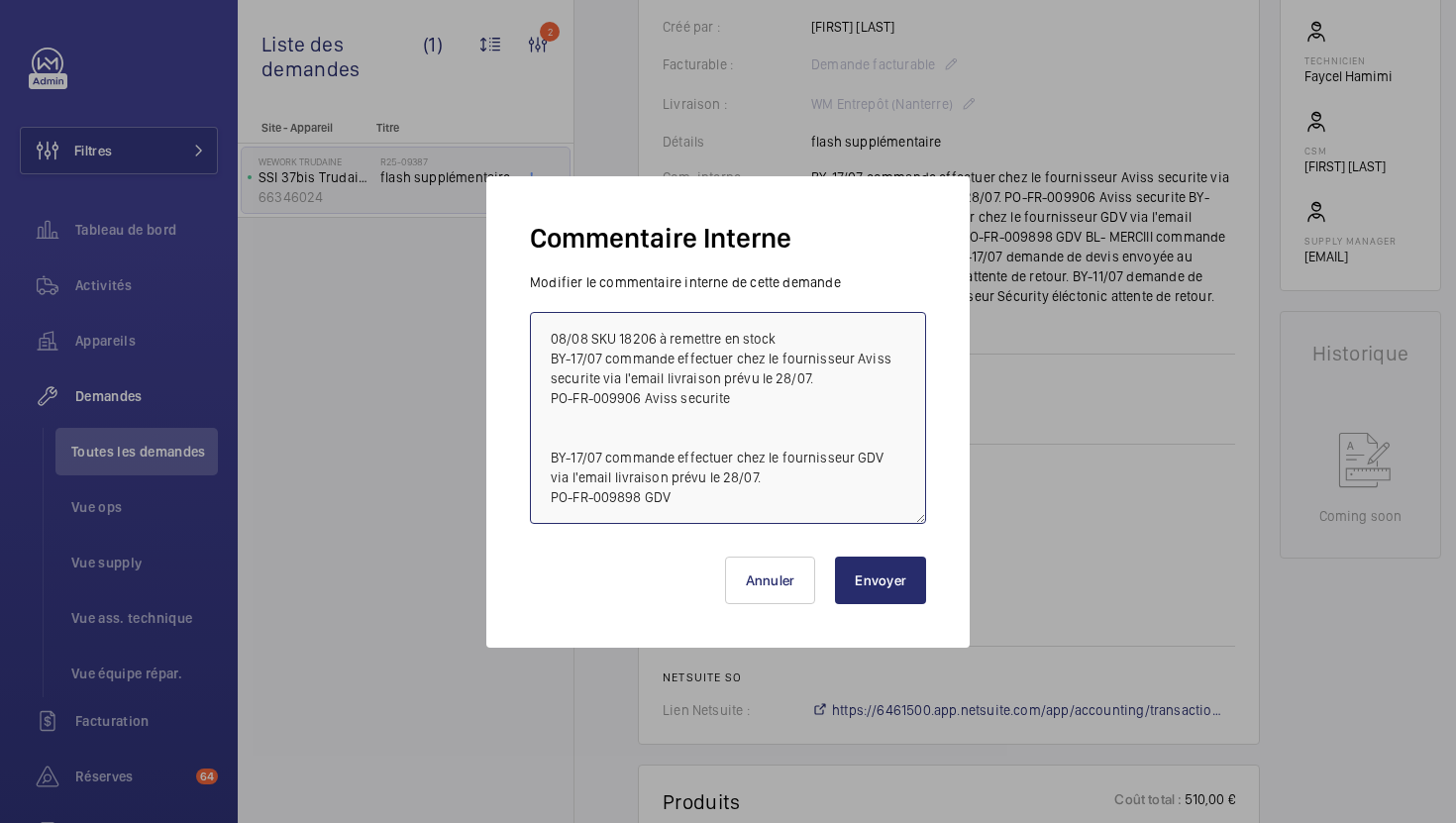 type on "08/08 SKU 18206 à remettre en stock
BY-17/07 commande effectuer chez le fournisseur Aviss securite via l'email livraison prévu le 28/07.
PO-FR-009906 Aviss securite
BY-17/07 commande effectuer chez le fournisseur GDV via l'email livraison prévu le 28/07.
PO-FR-009898 GDV
BL- MERCIII commande a effectuer chez AVISS
BY-17/07 demande de devis envoyée au fournisseur  Aviss & GDV  attente de retour.
BY-11/07 demande de devis envoyée au fournisseur Sécurity éléctonic attente de retour." 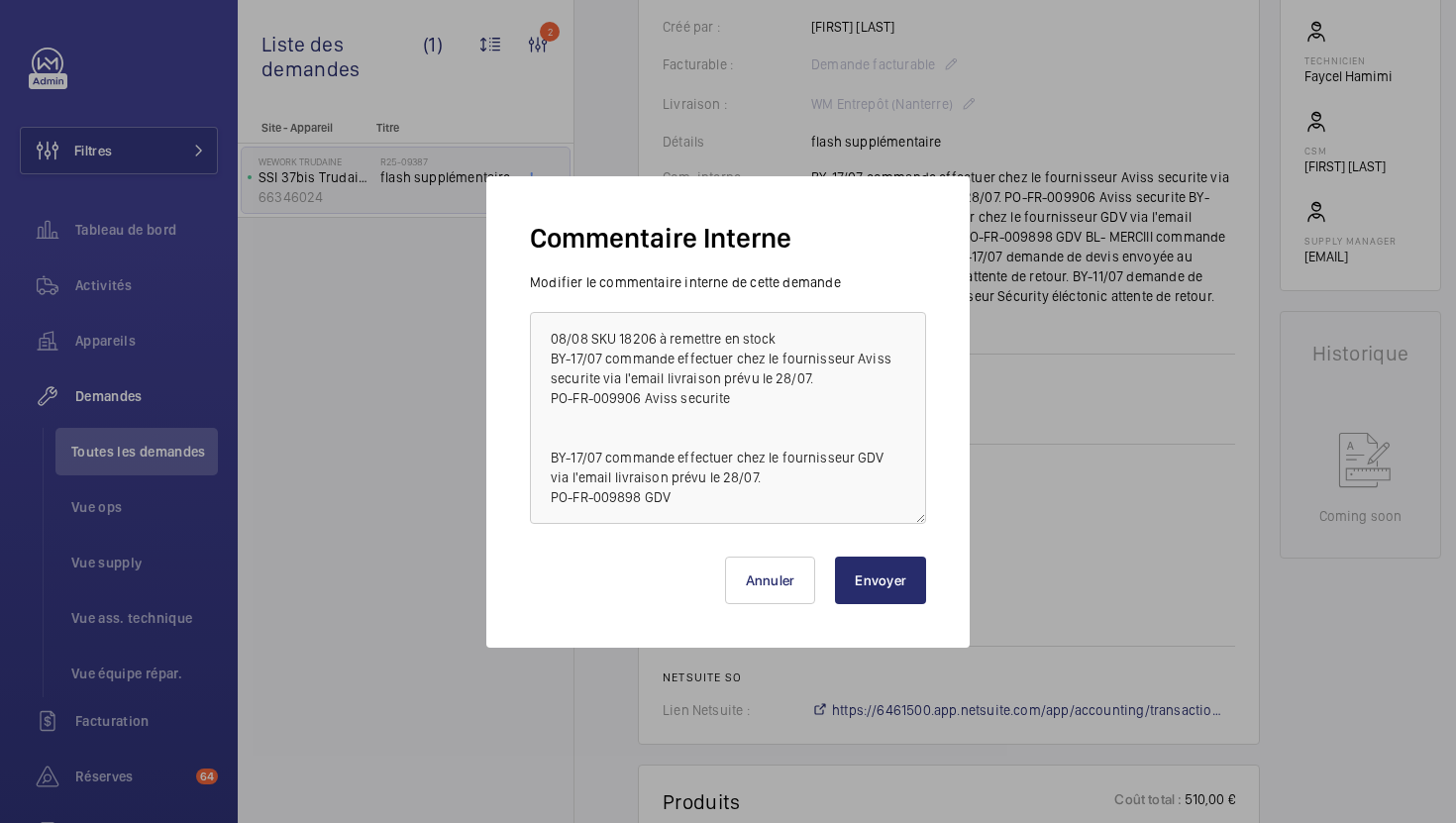 click on "Envoyer" at bounding box center (881, 580) 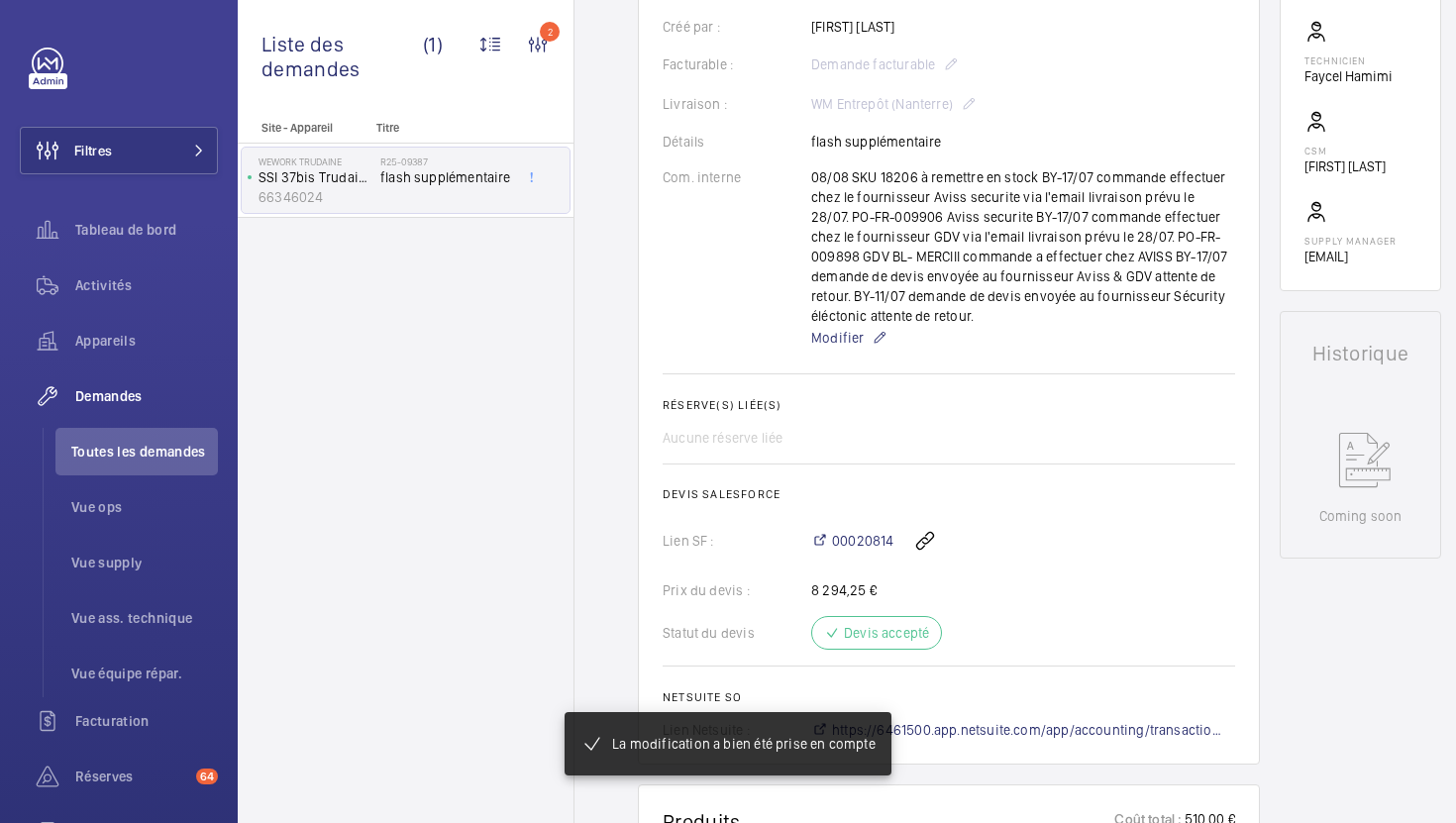 scroll, scrollTop: 600, scrollLeft: 0, axis: vertical 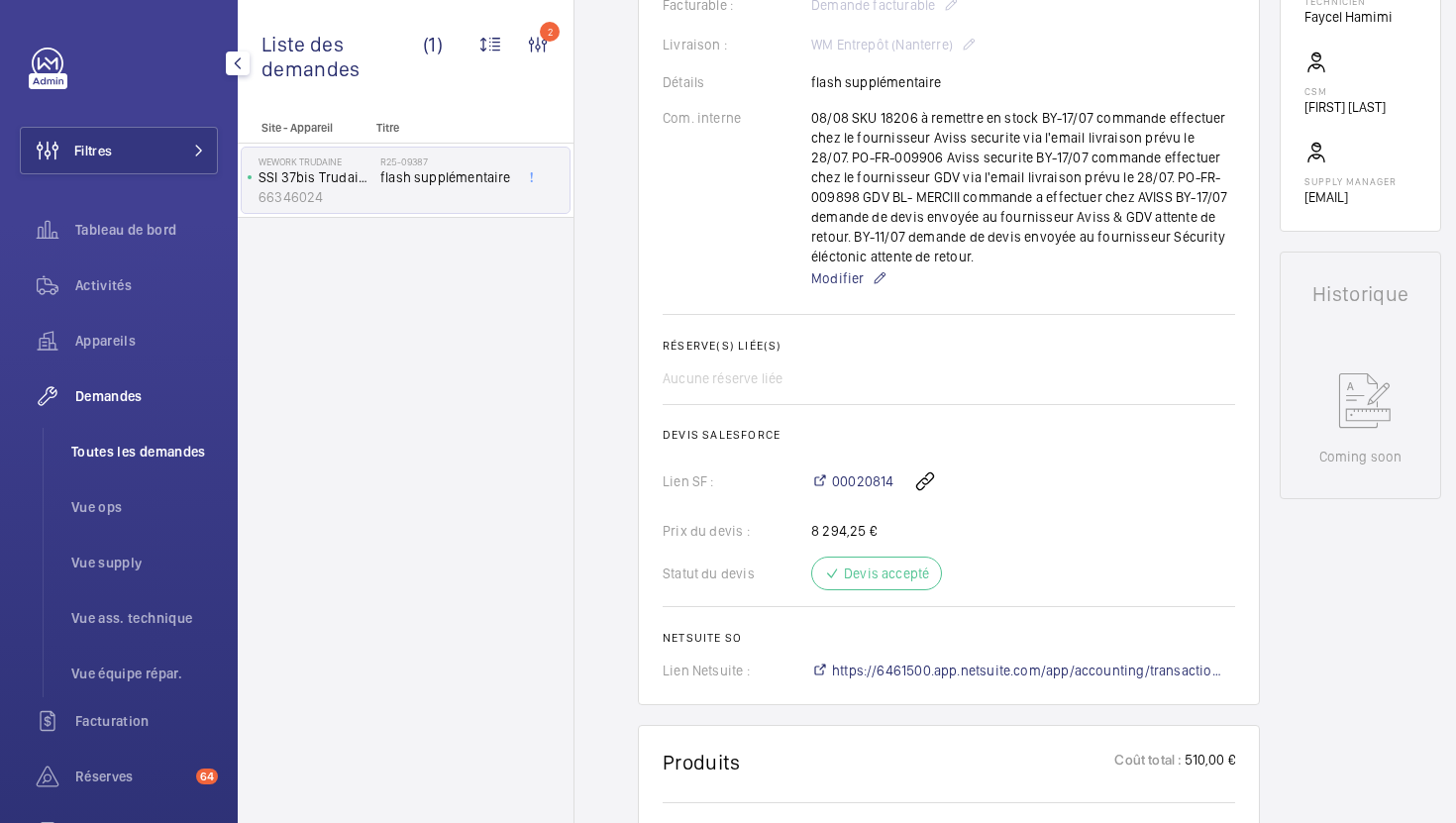 click on "Toutes les demandes" 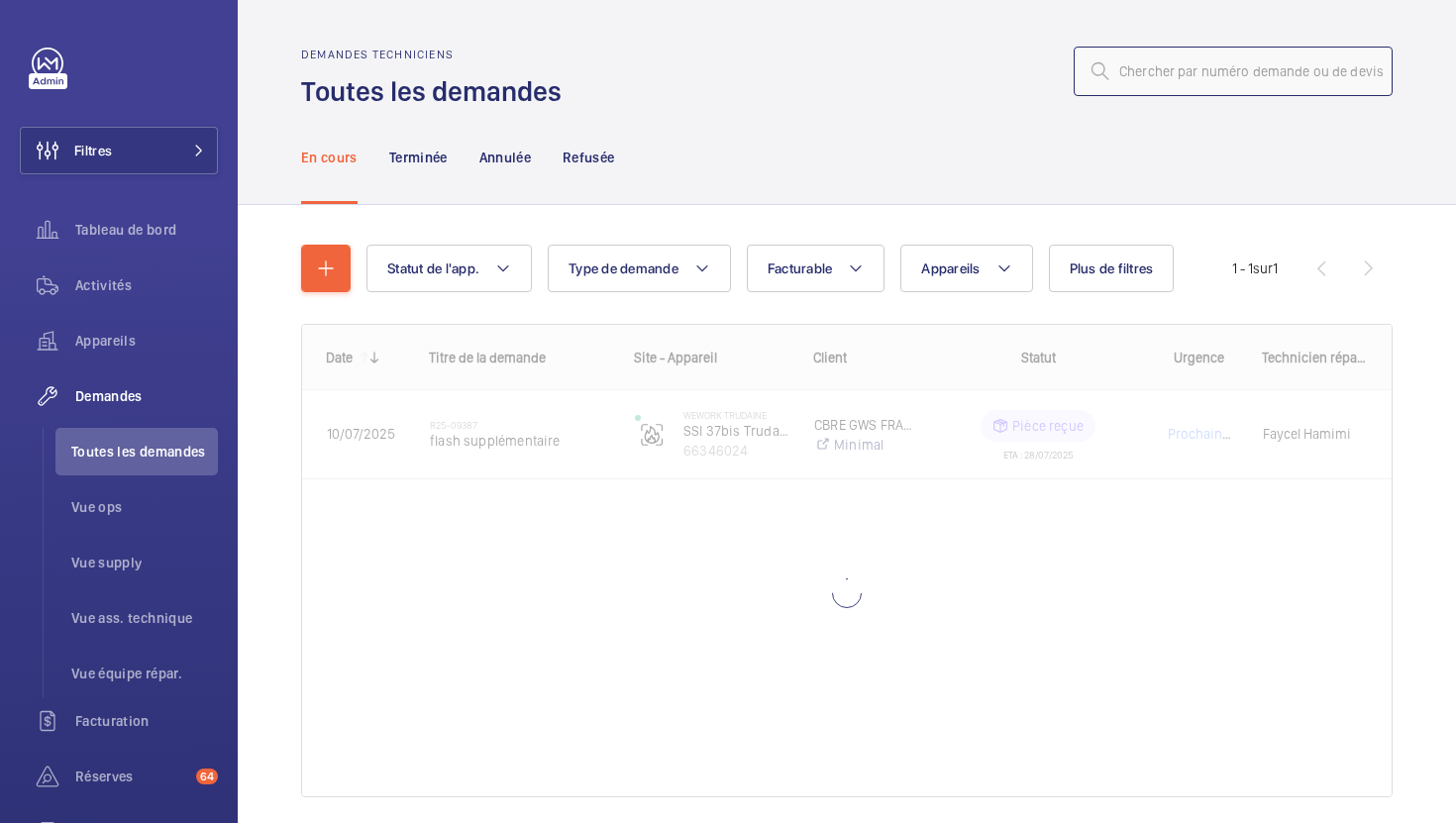 click 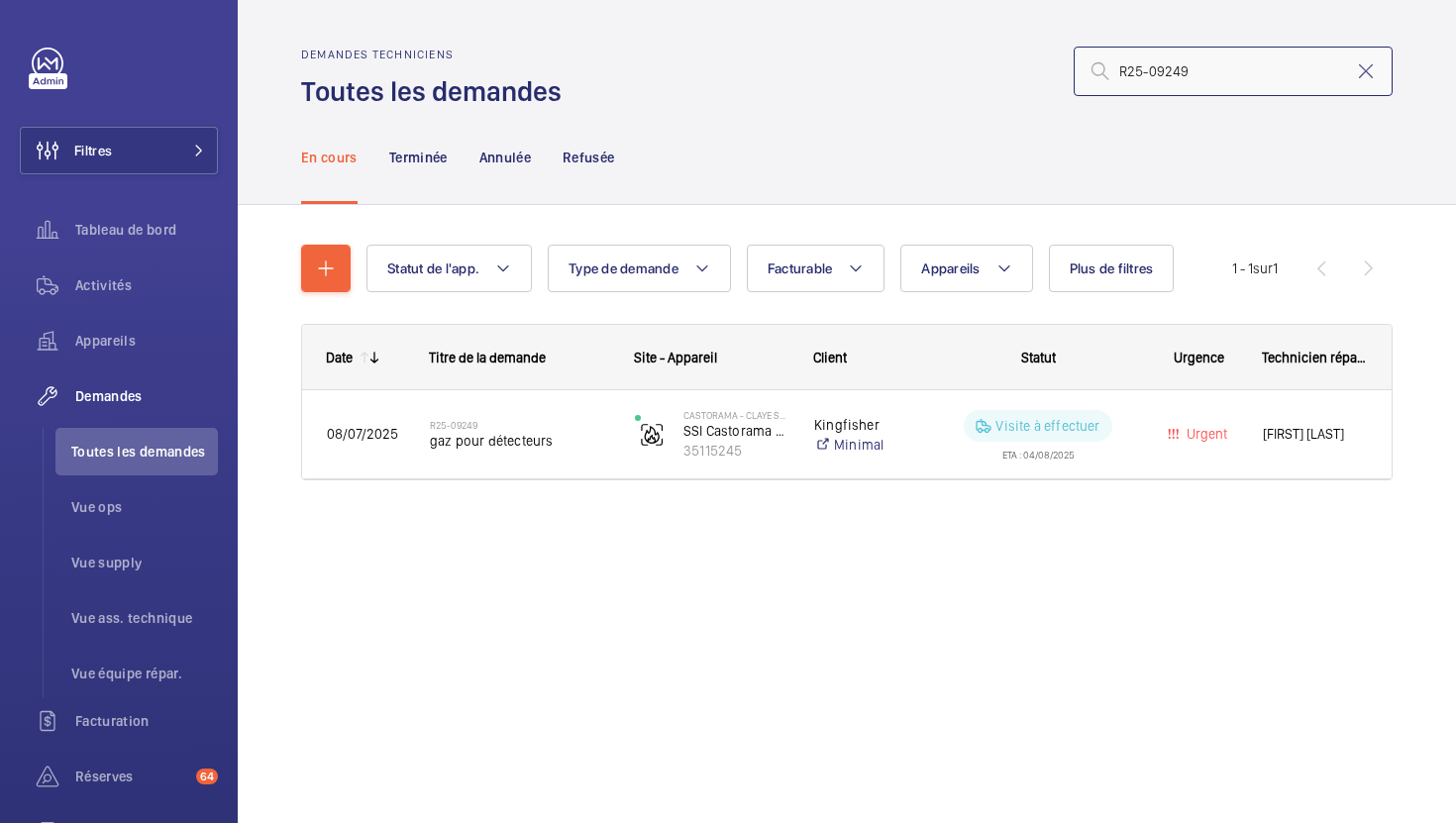 type on "R25-09249" 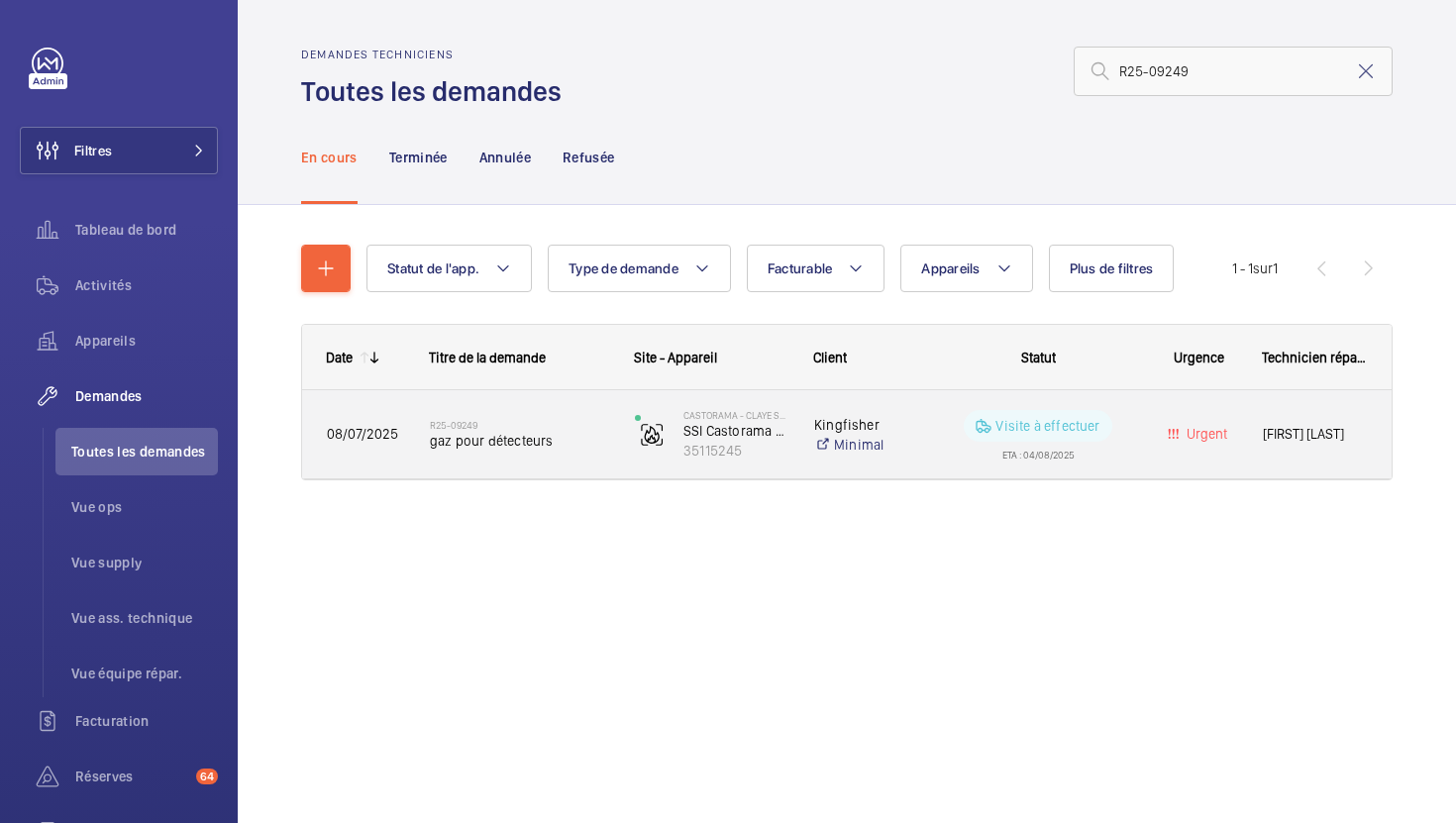 click on "R25-09249   gaz pour détecteurs" 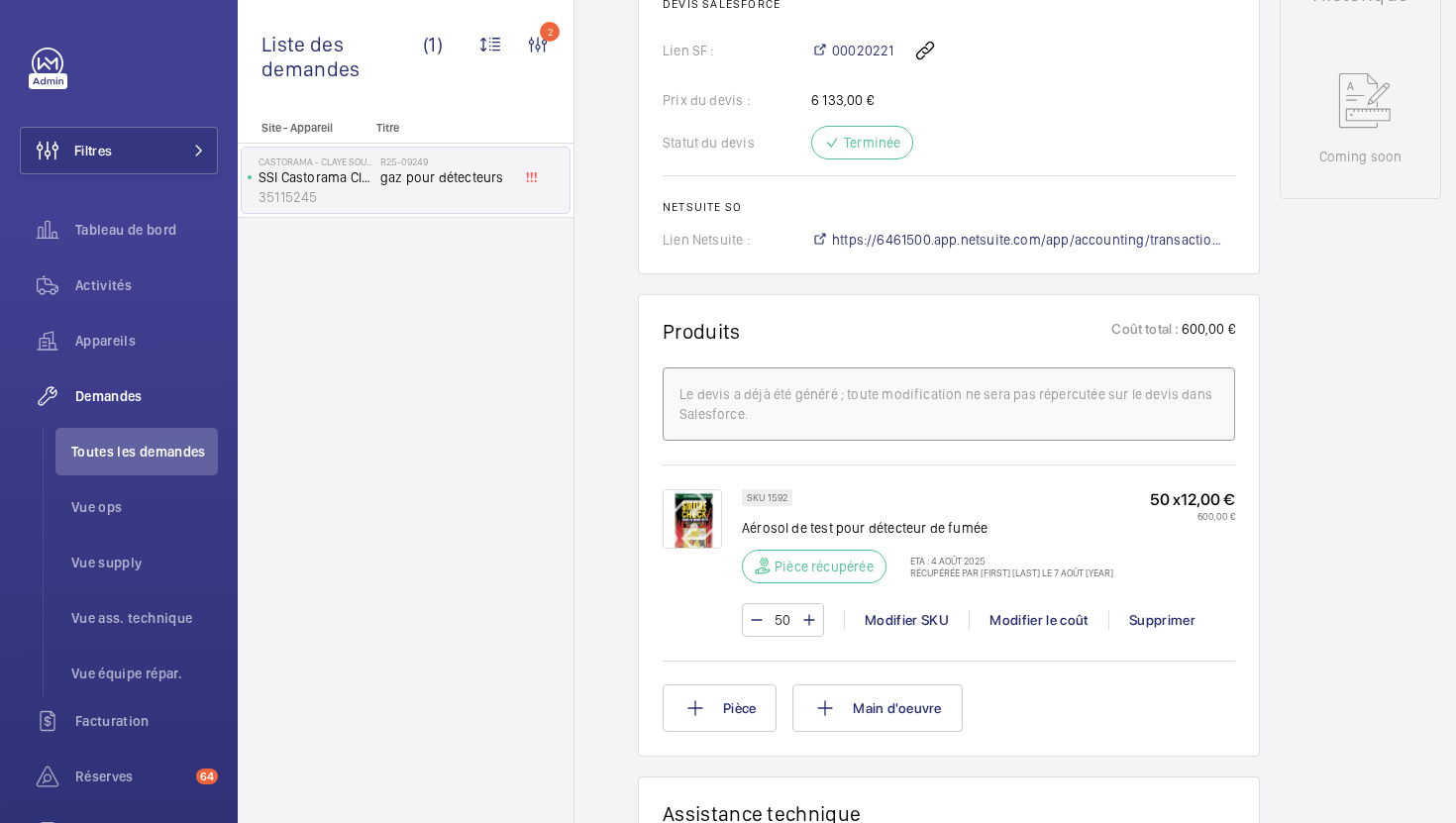 scroll, scrollTop: 972, scrollLeft: 0, axis: vertical 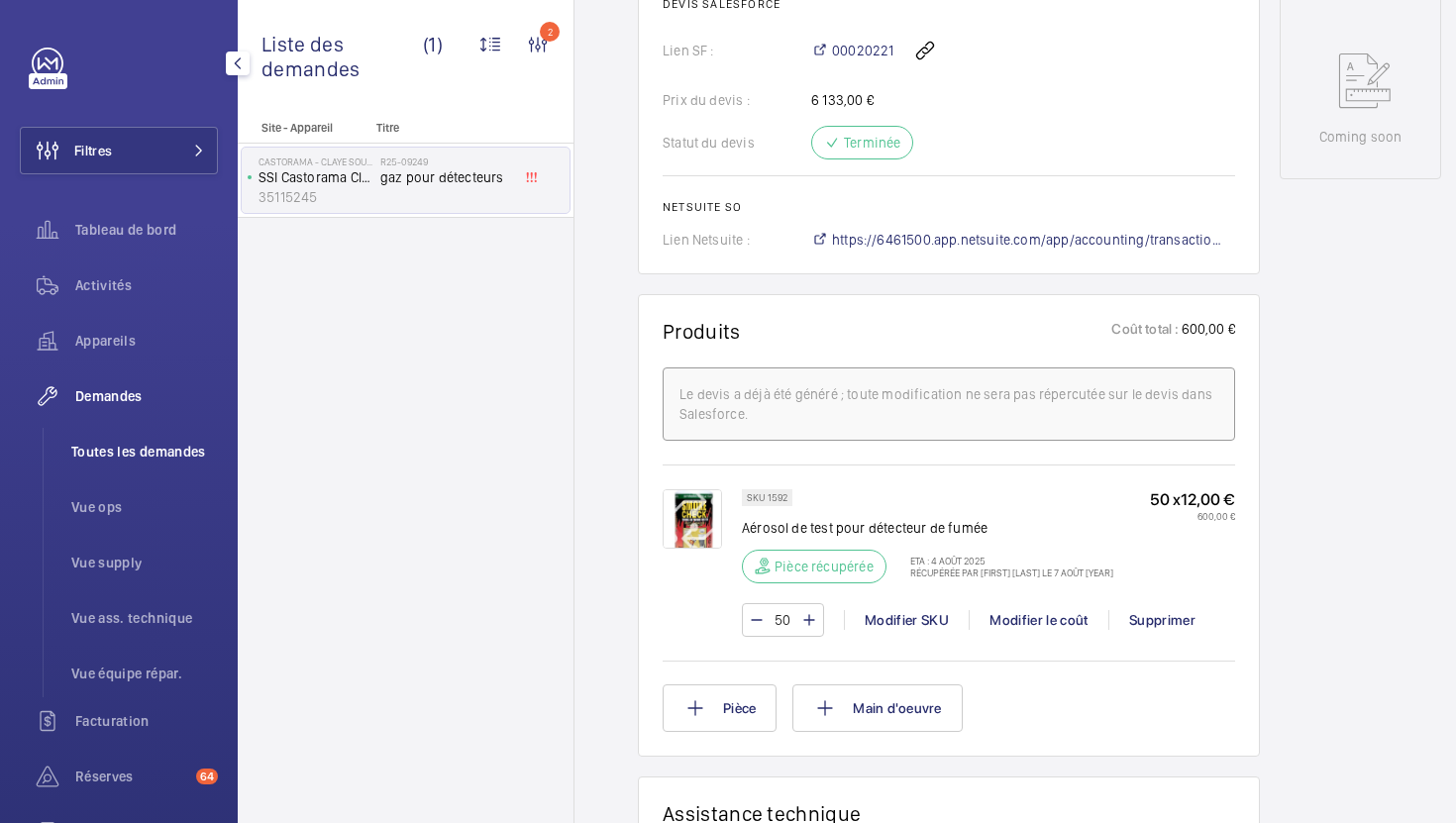 click on "Toutes les demandes" 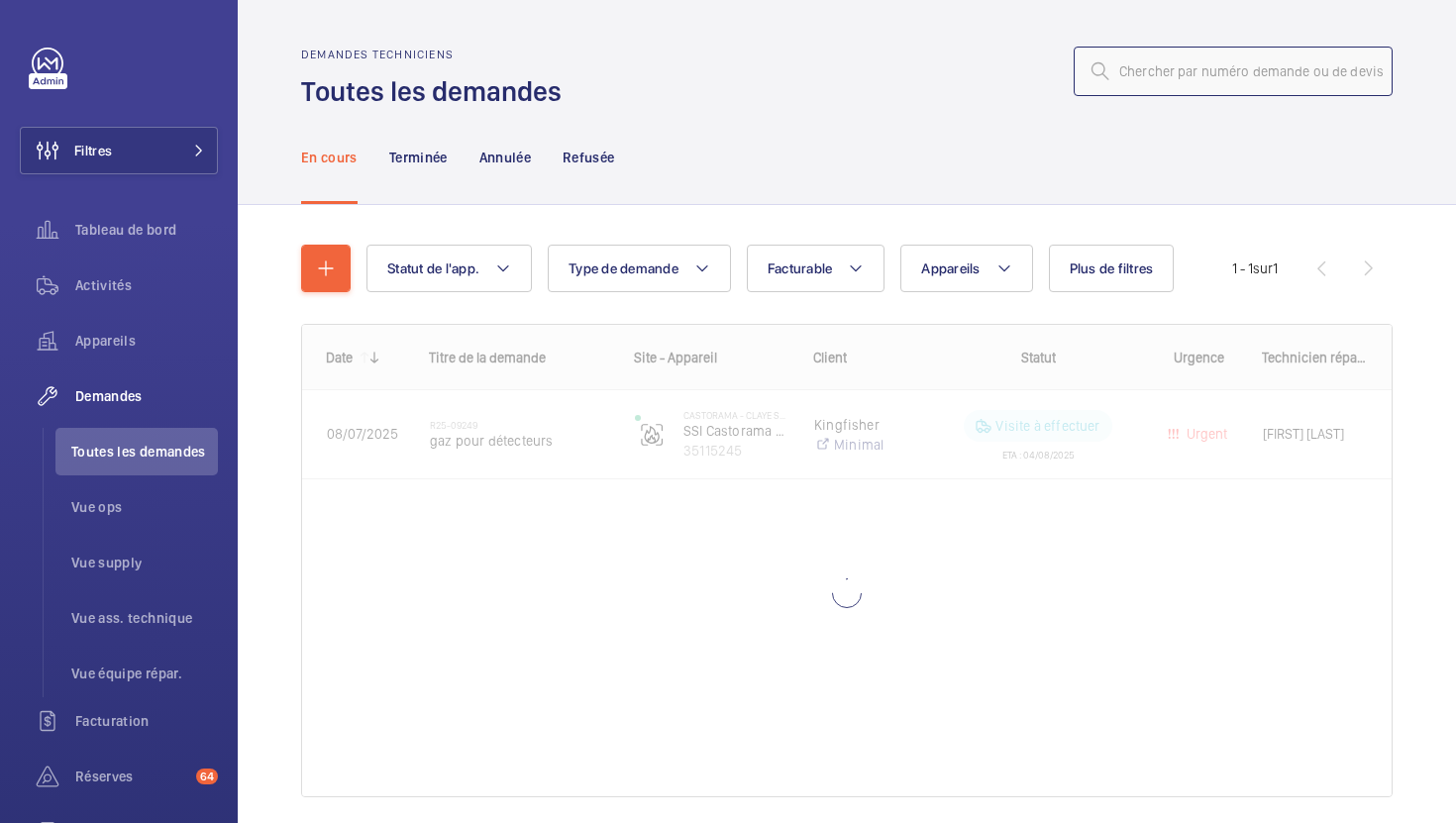 click 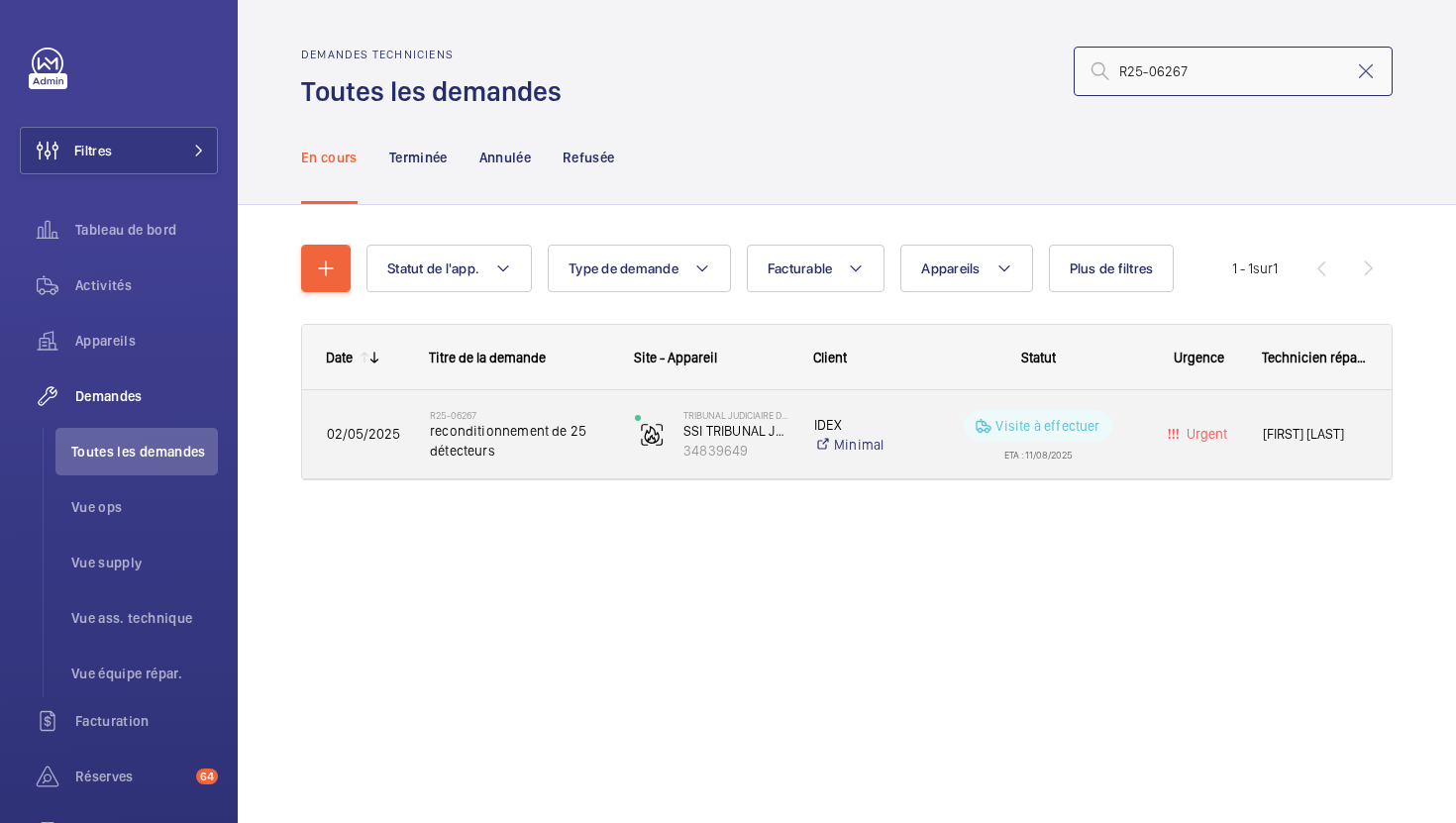 type on "R25-06267" 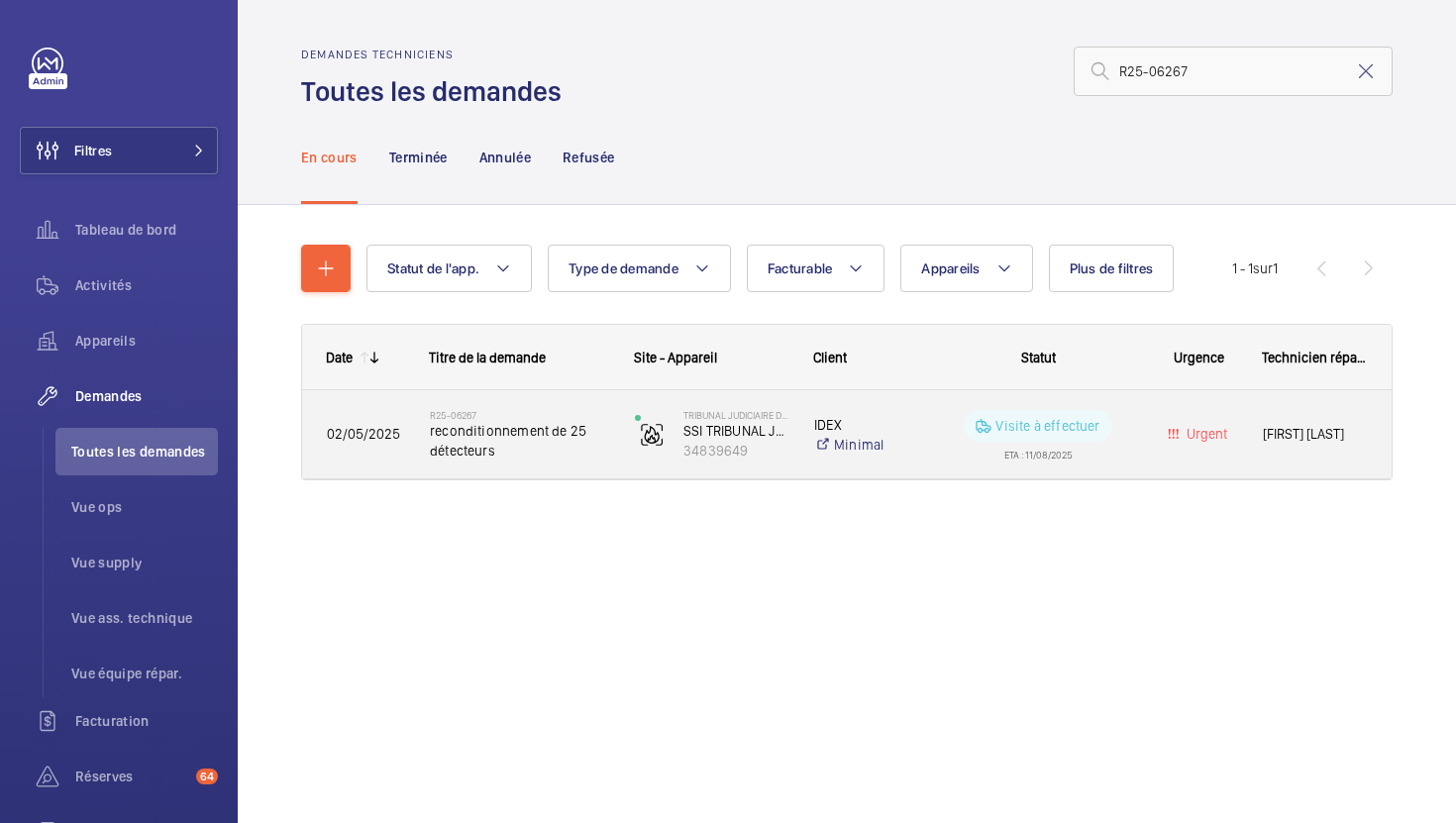 click on "R25-06267   reconditionnement de 25 détecteurs" 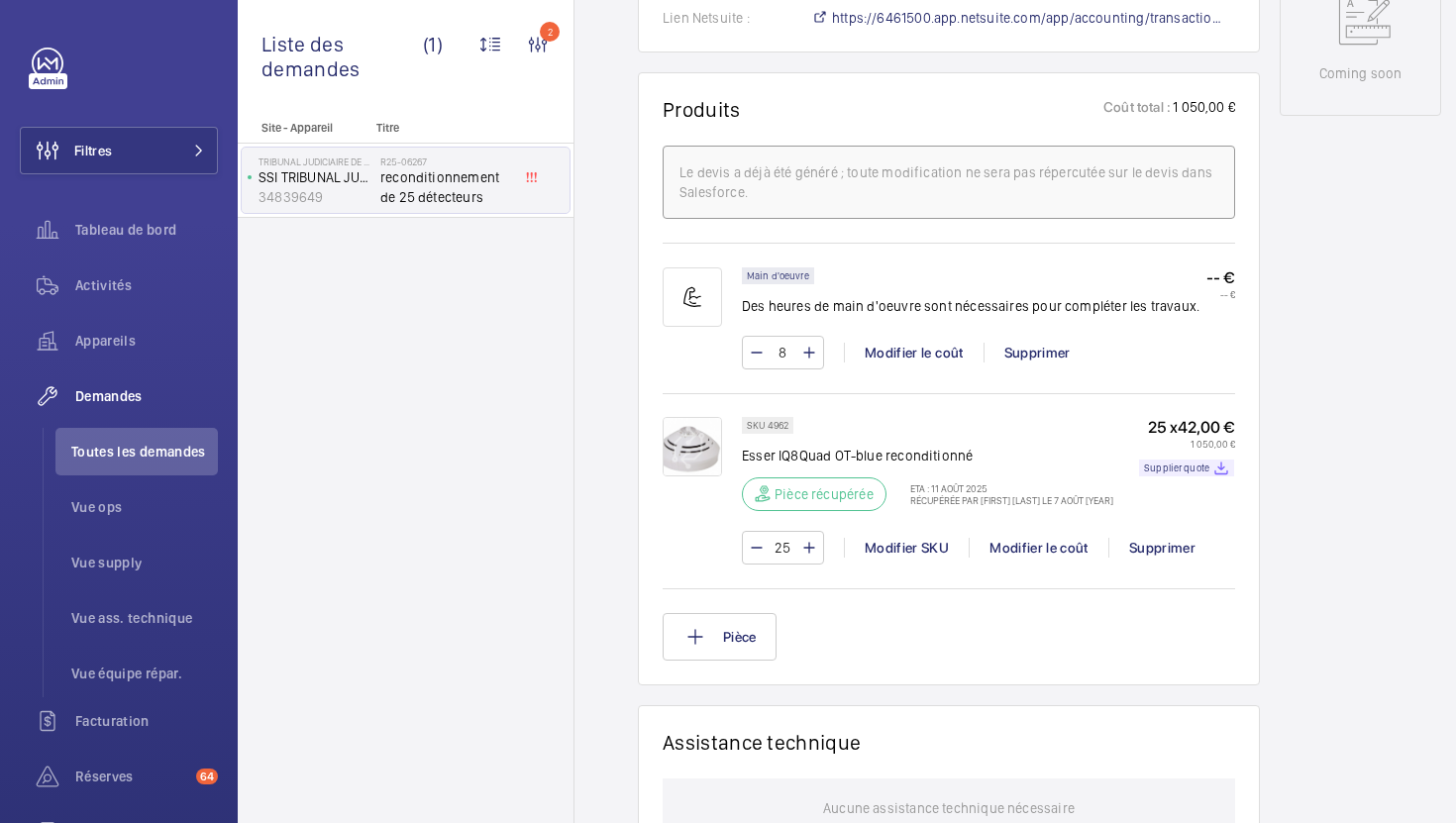 scroll, scrollTop: 1131, scrollLeft: 0, axis: vertical 